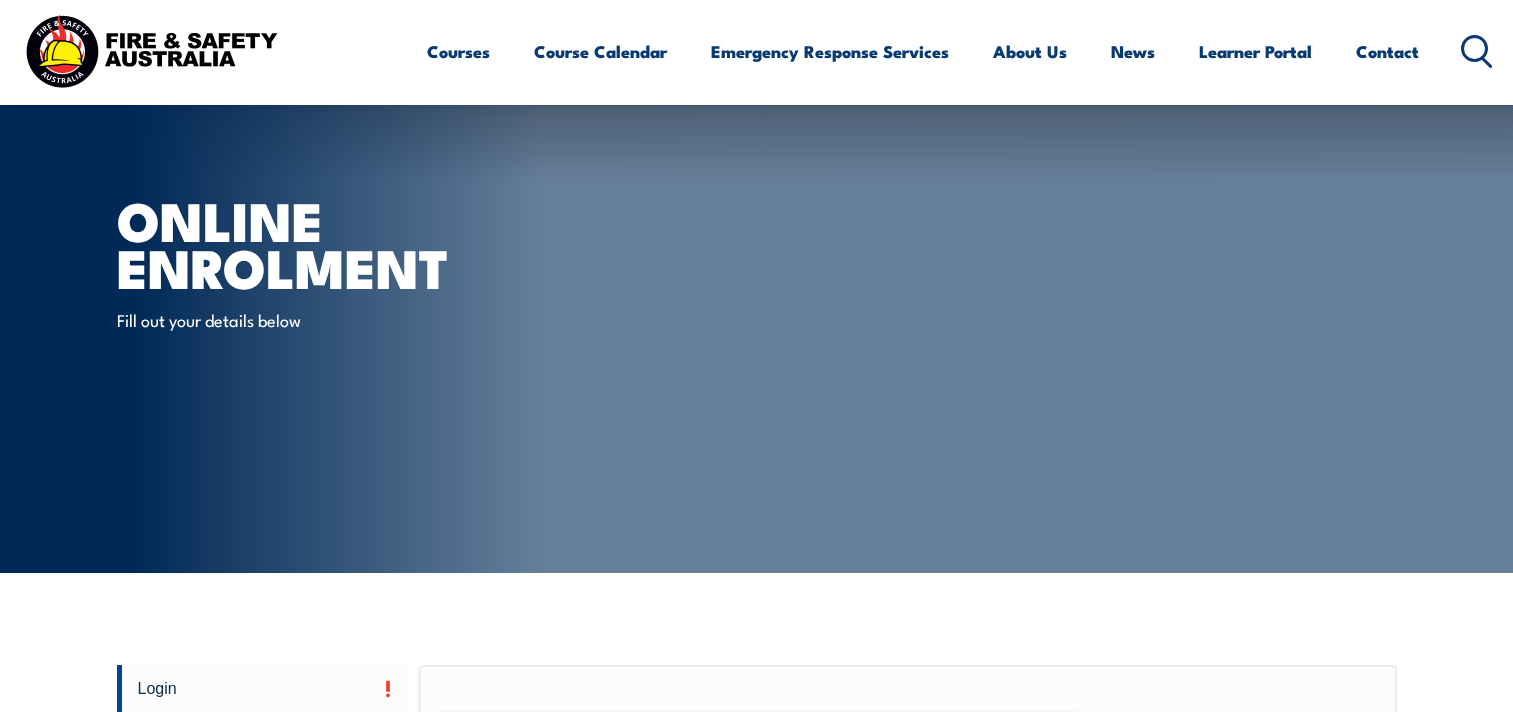 scroll, scrollTop: 532, scrollLeft: 0, axis: vertical 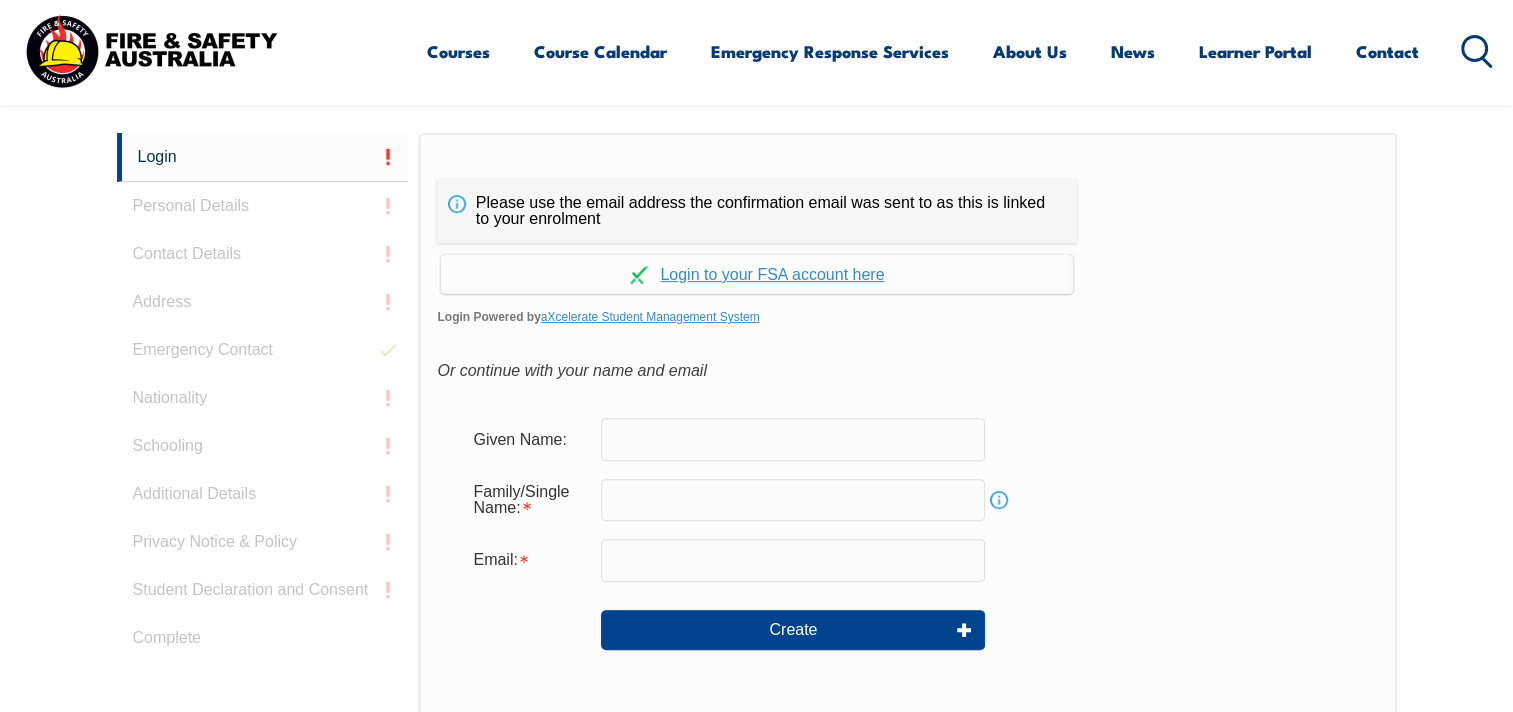 click at bounding box center [793, 439] 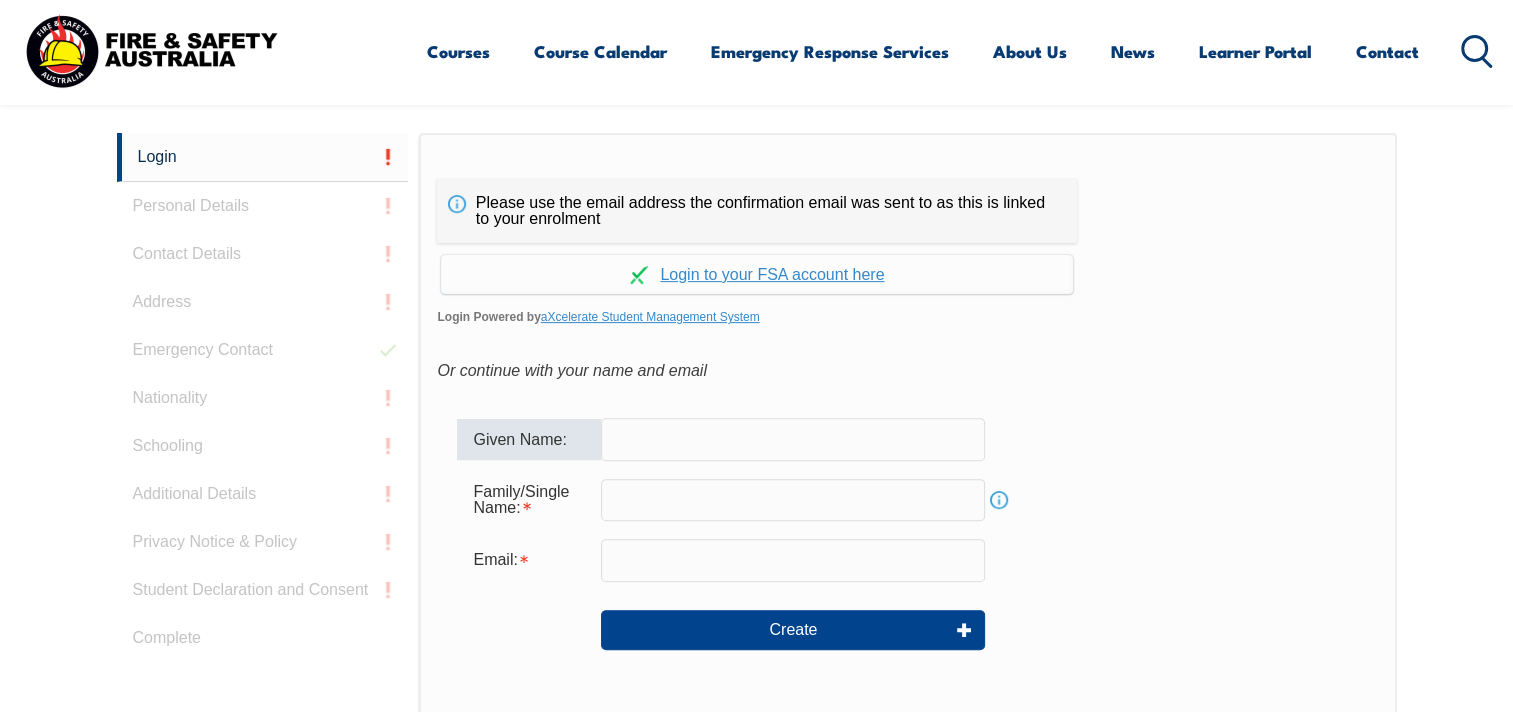 type on "[FIRST]" 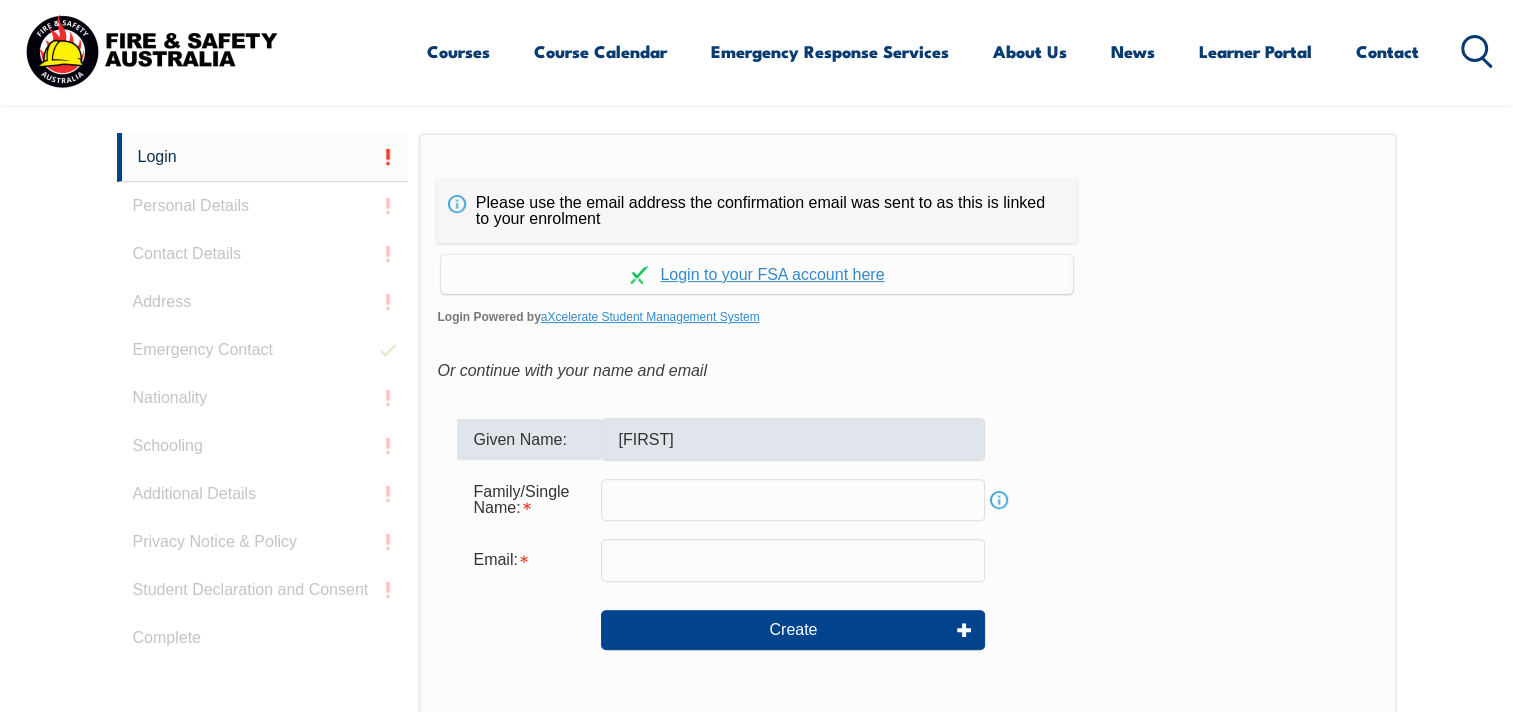 type on "[LAST]" 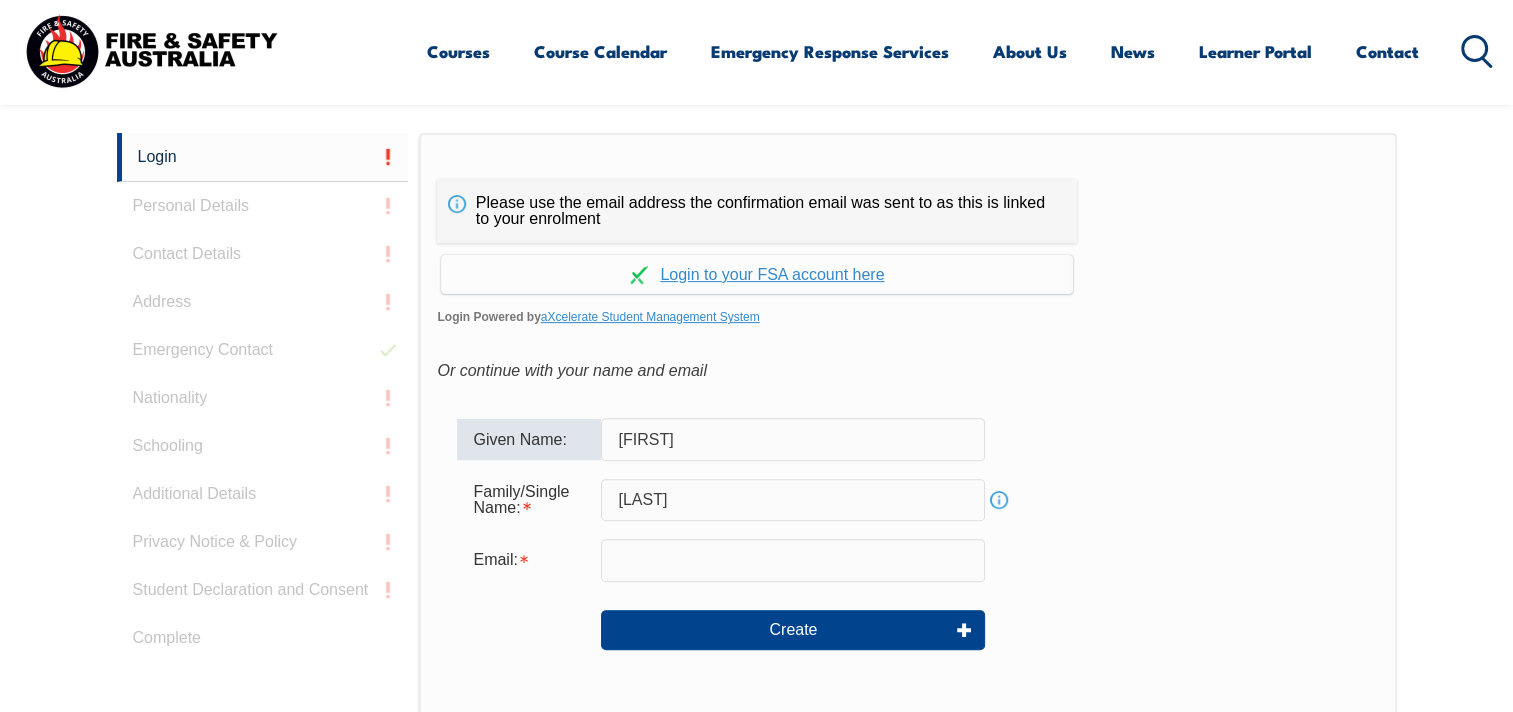 click at bounding box center (793, 560) 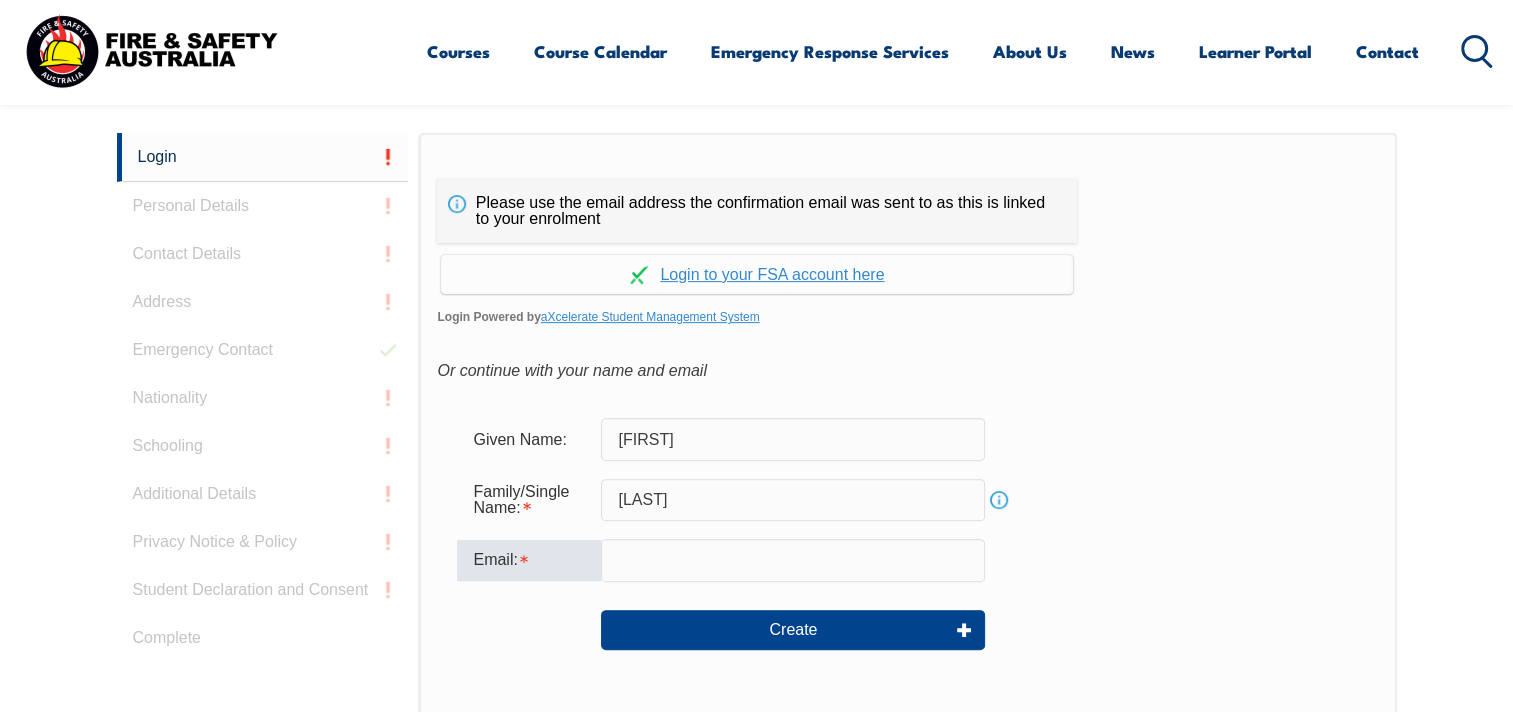 type on "[FIRST]@[DOMAIN].com.au" 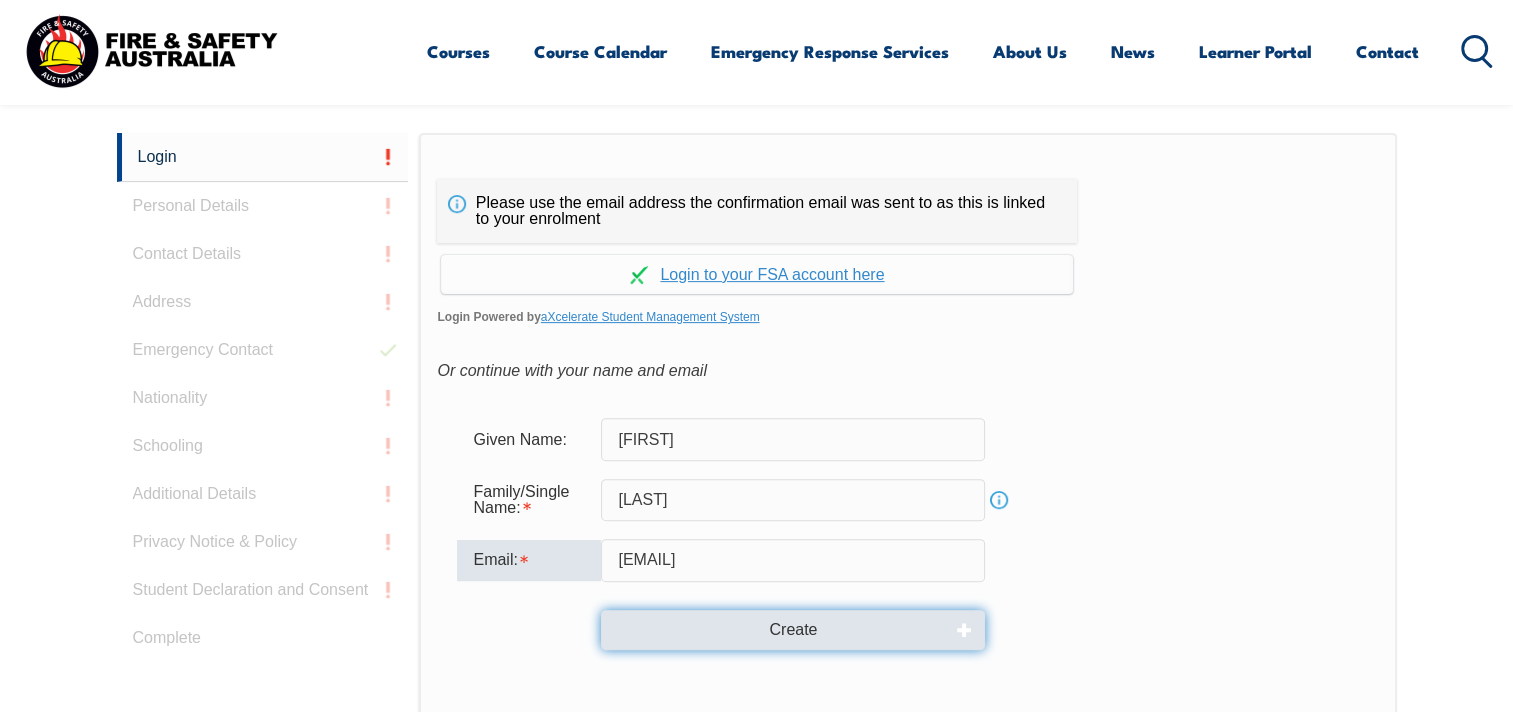 click on "Create" at bounding box center (793, 630) 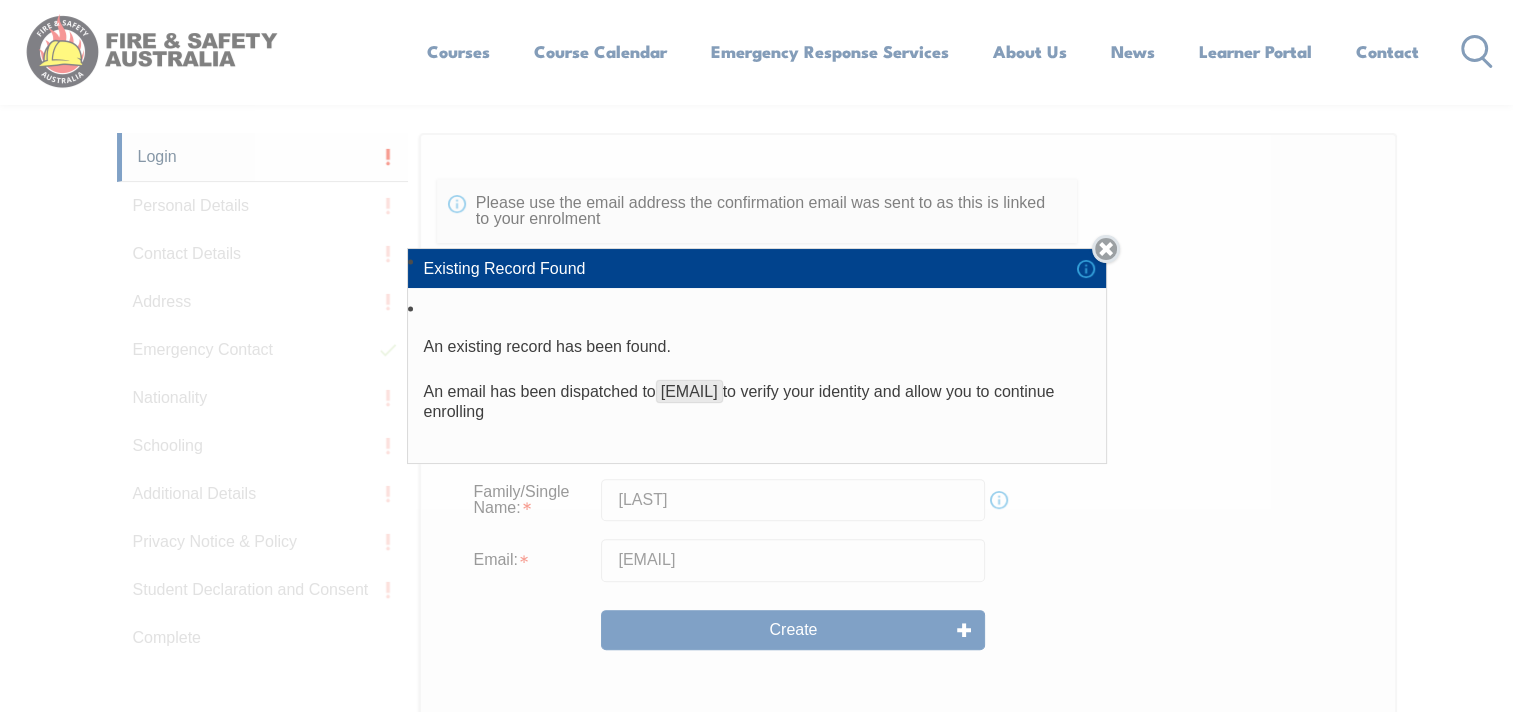 click on "Close" at bounding box center (1106, 249) 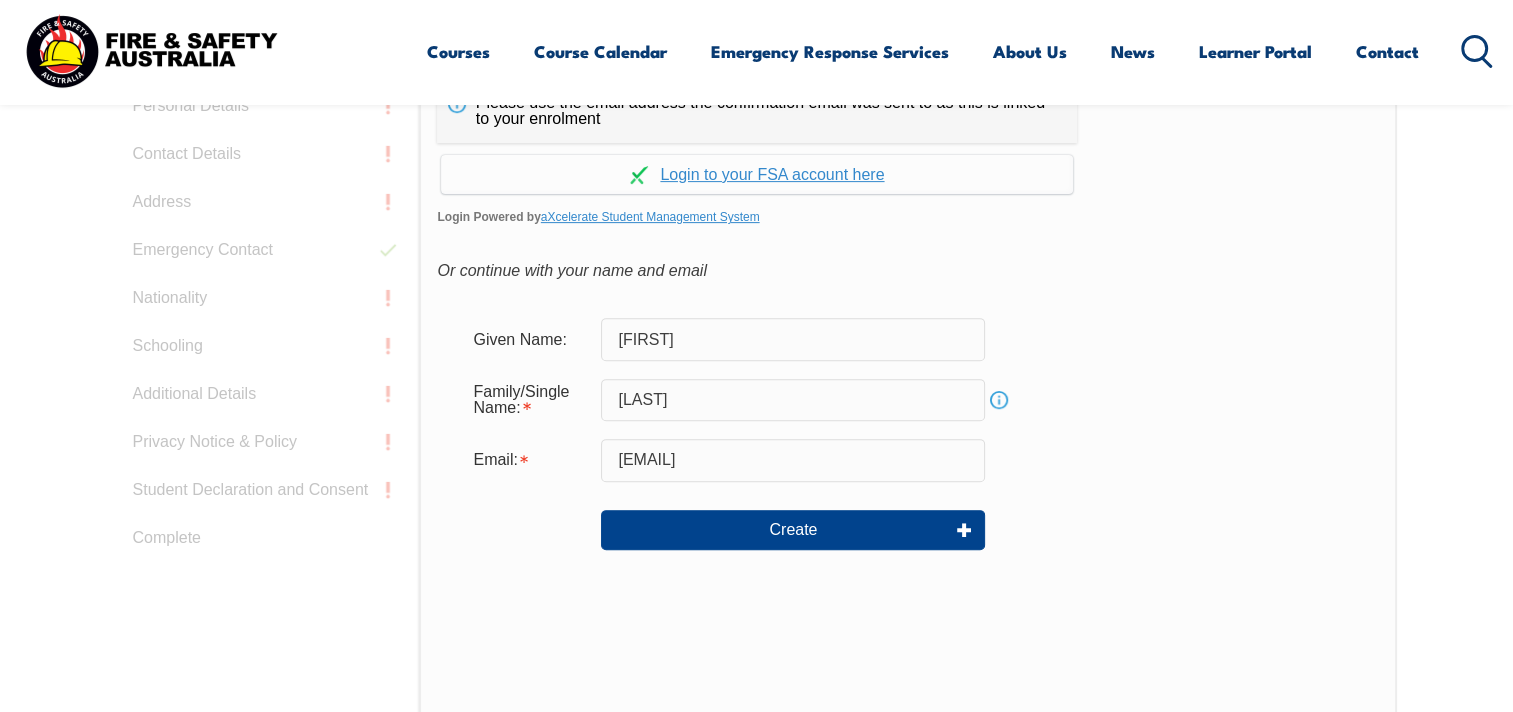 scroll, scrollTop: 432, scrollLeft: 0, axis: vertical 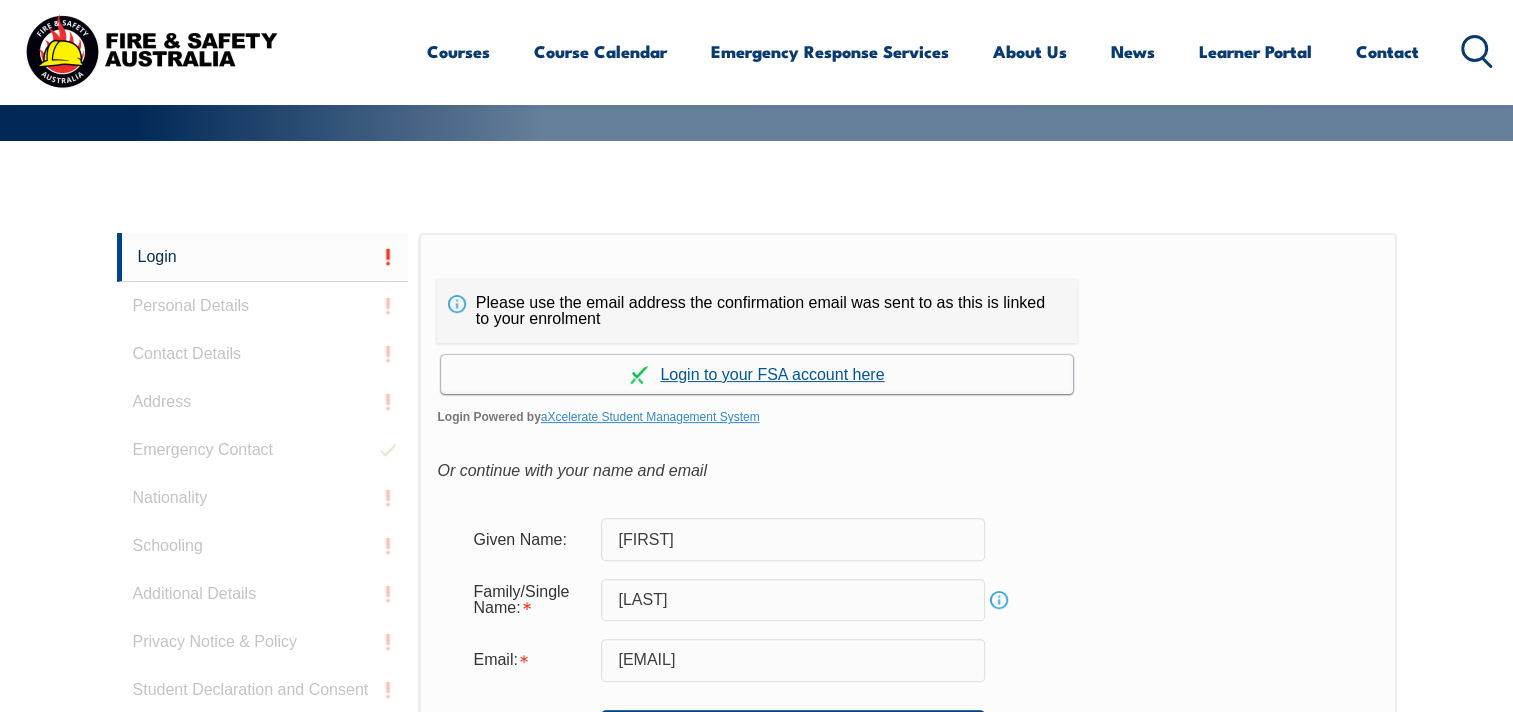 click on "Continue with aXcelerate" at bounding box center [757, 374] 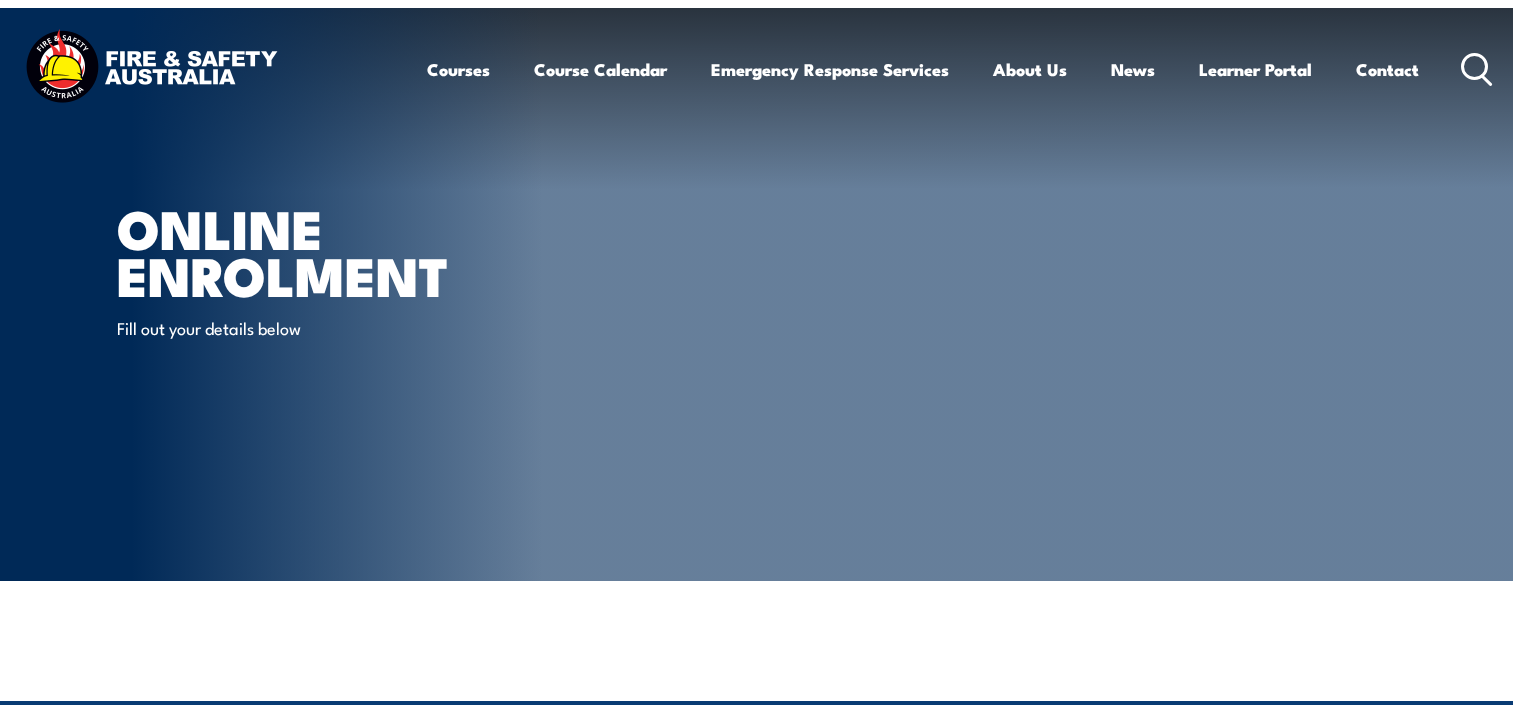 scroll, scrollTop: 0, scrollLeft: 0, axis: both 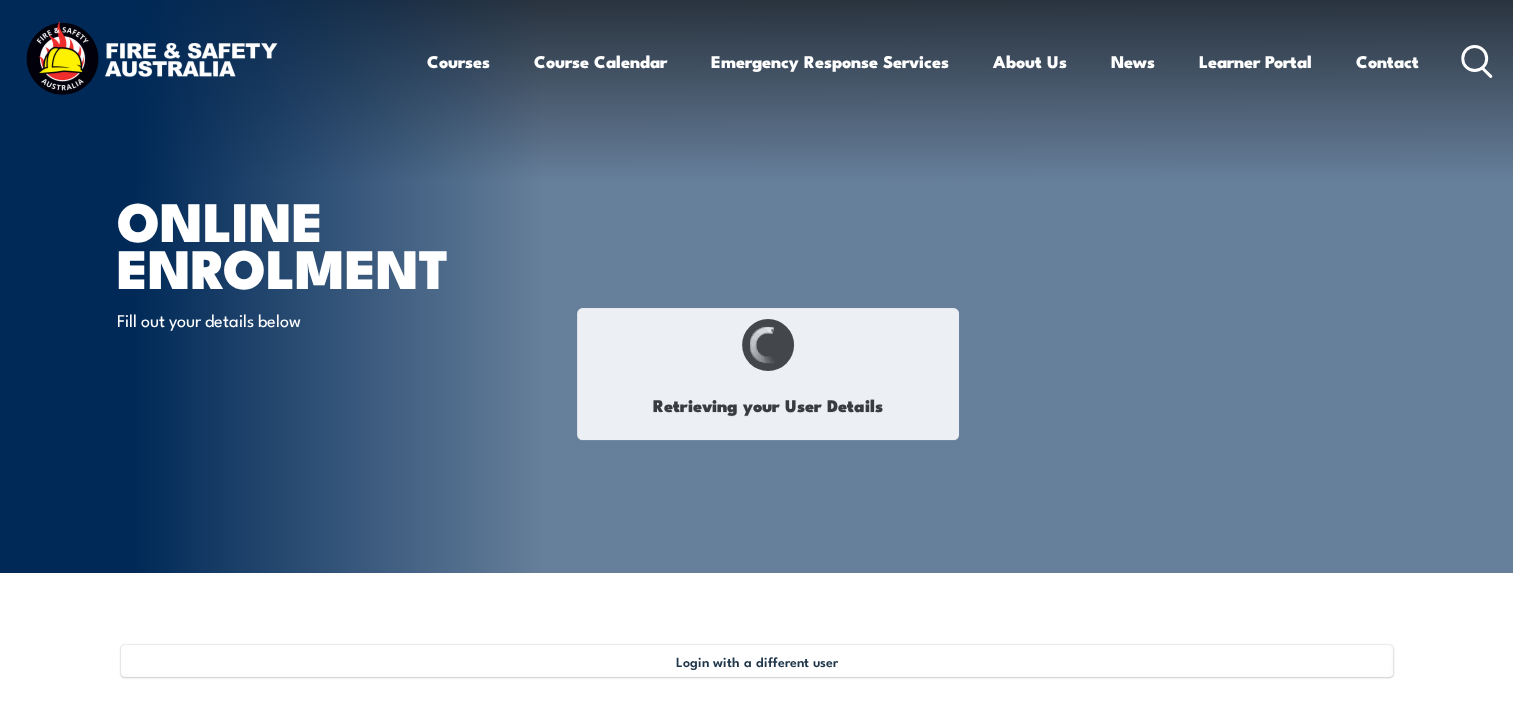 type on "[FIRST]" 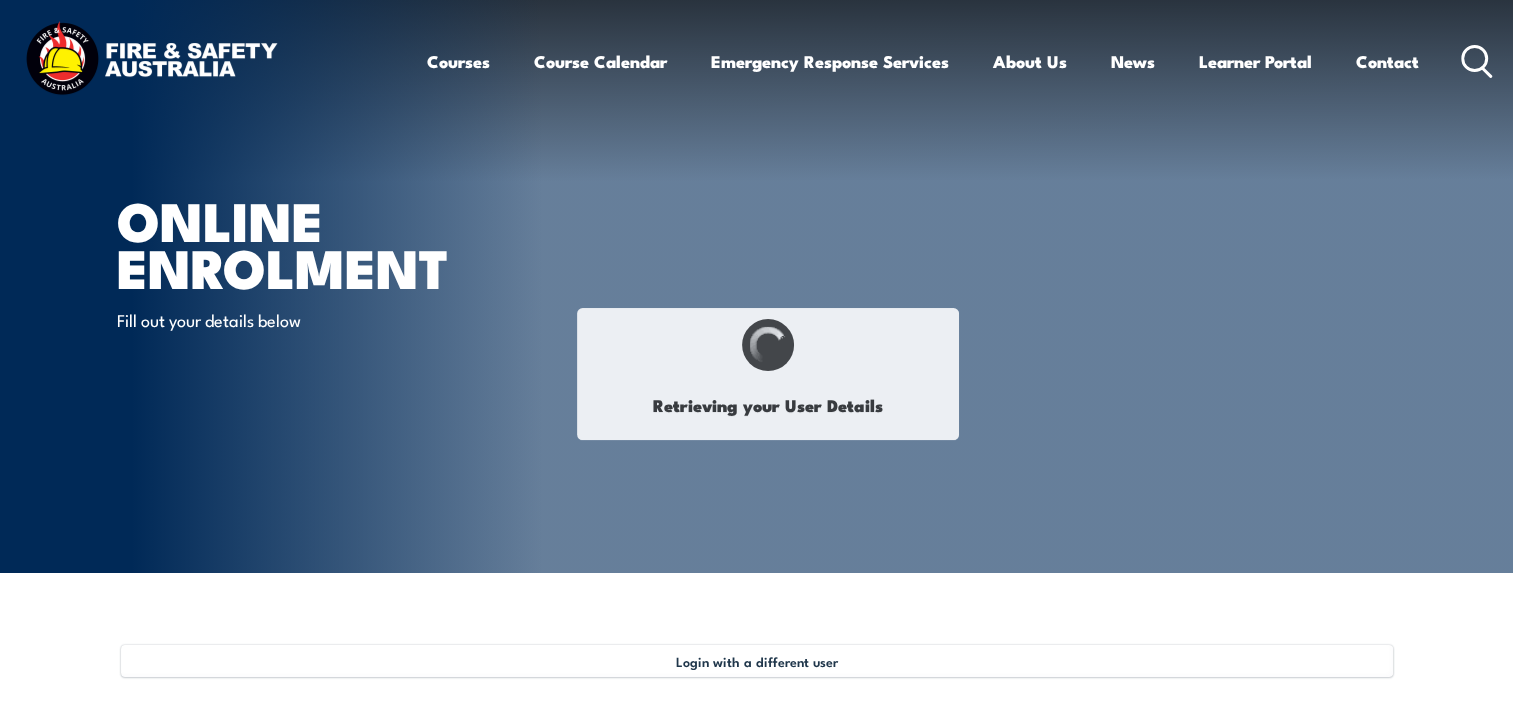 type on "[LAST]" 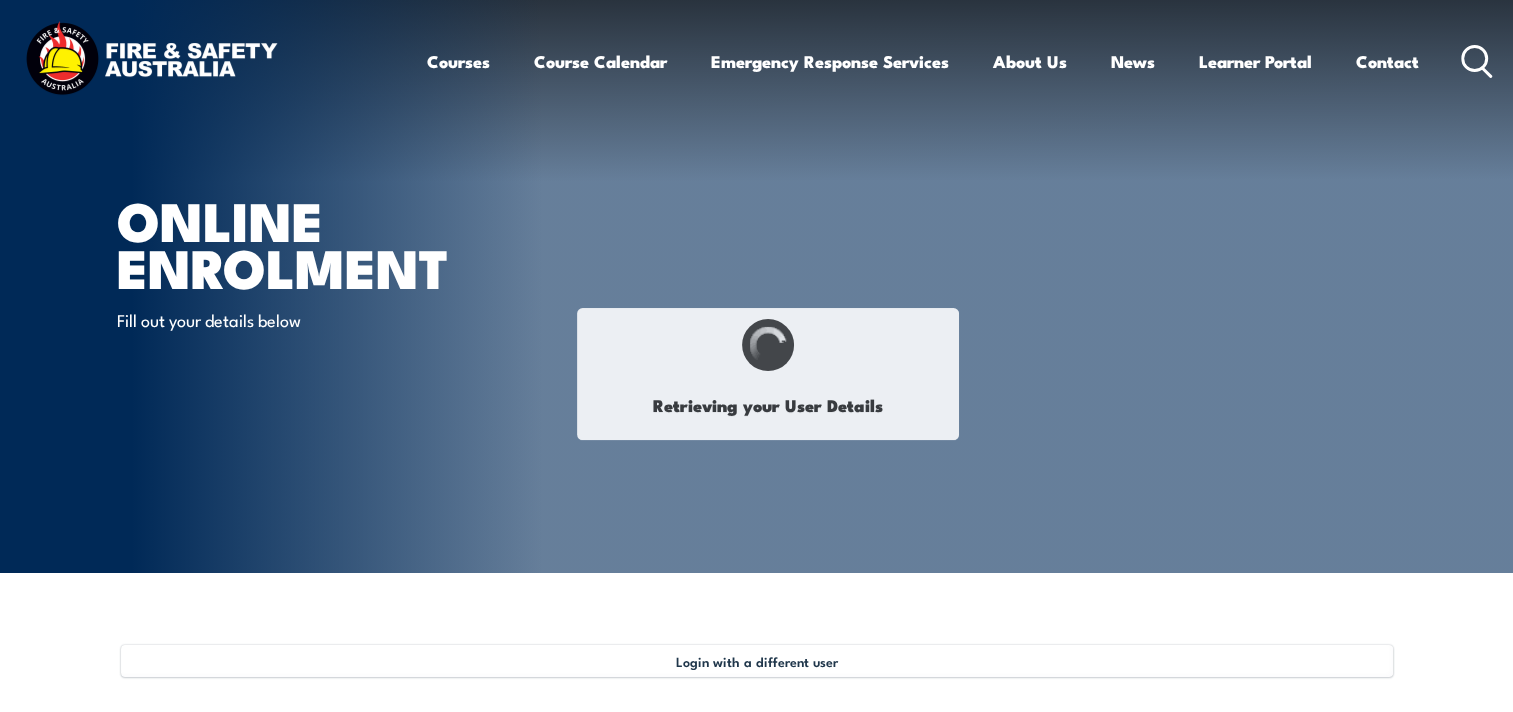 type on "[MONTH] [DAY], [YEAR]" 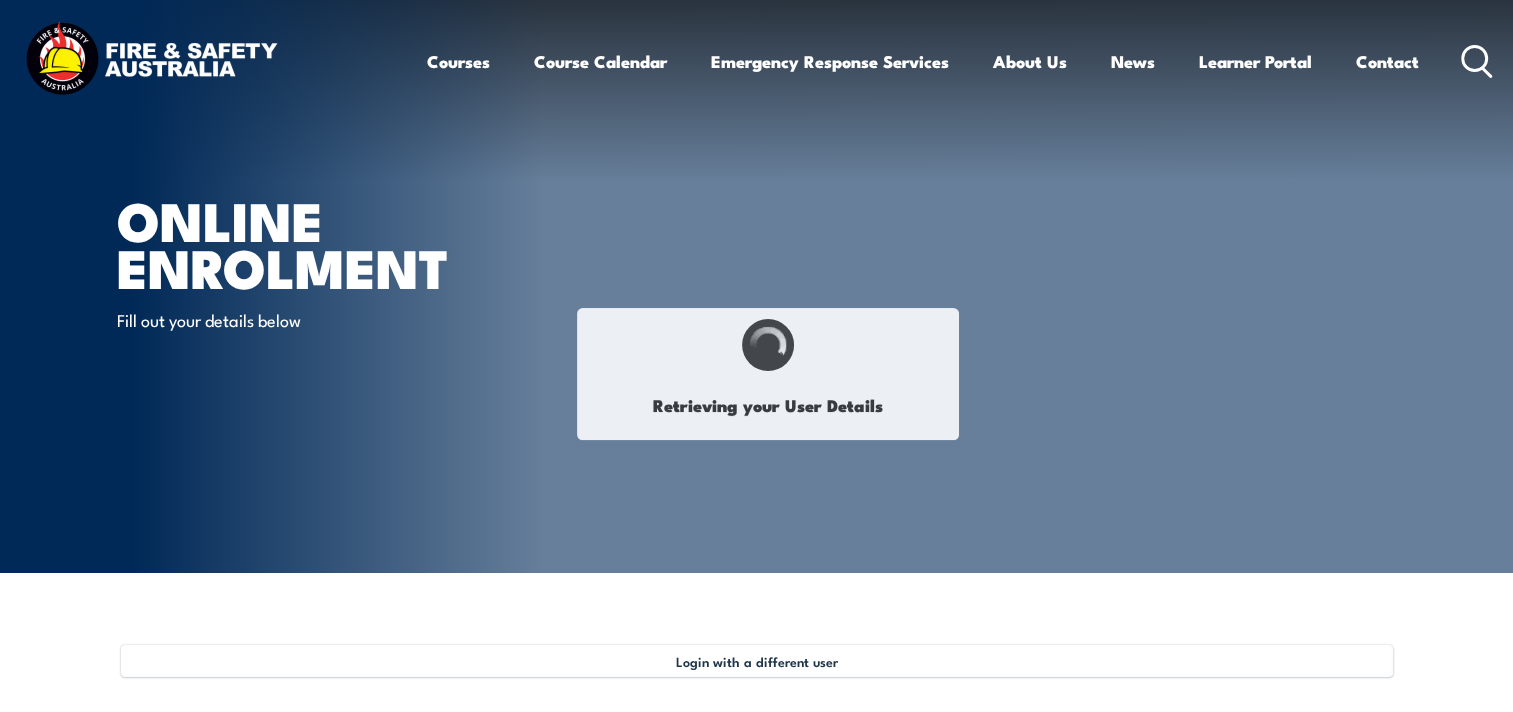 type on "[LICENSE]" 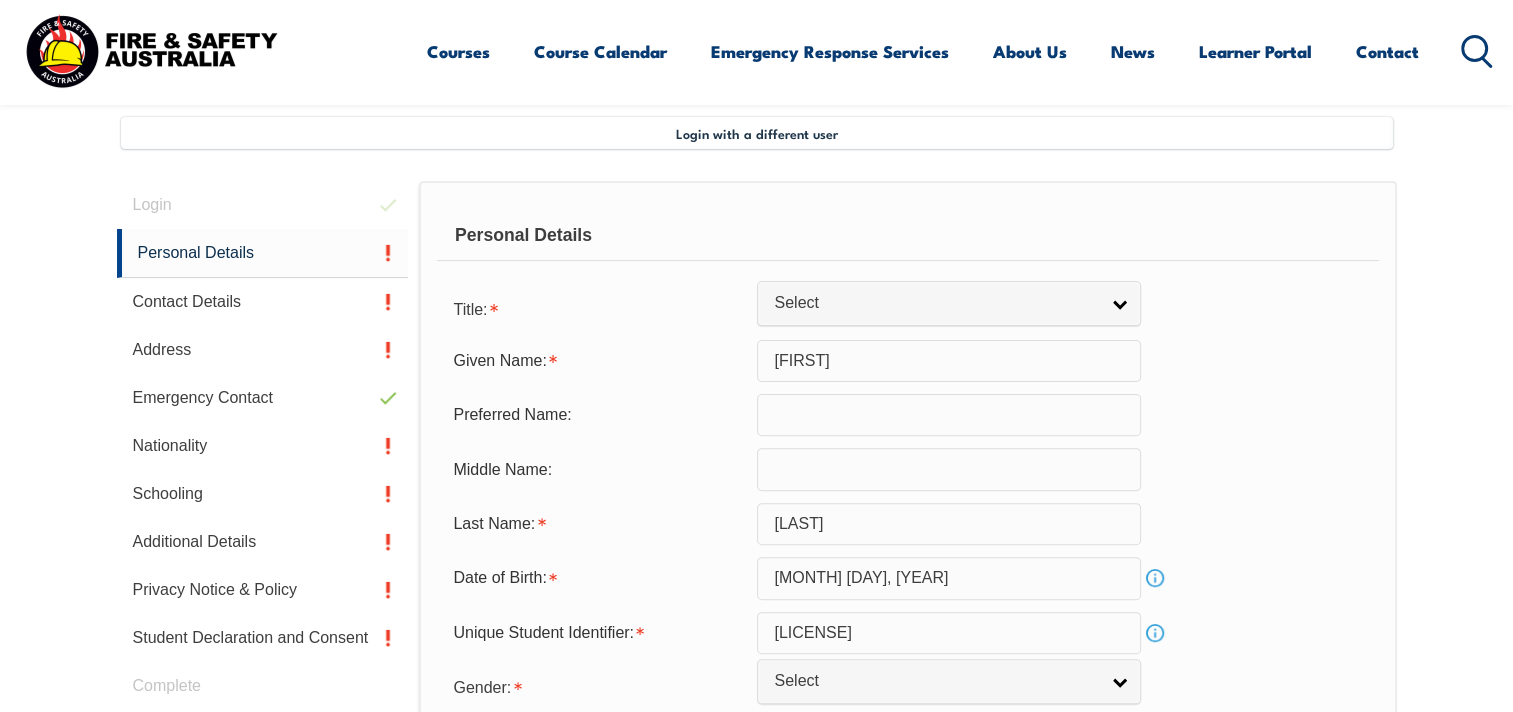 scroll, scrollTop: 544, scrollLeft: 0, axis: vertical 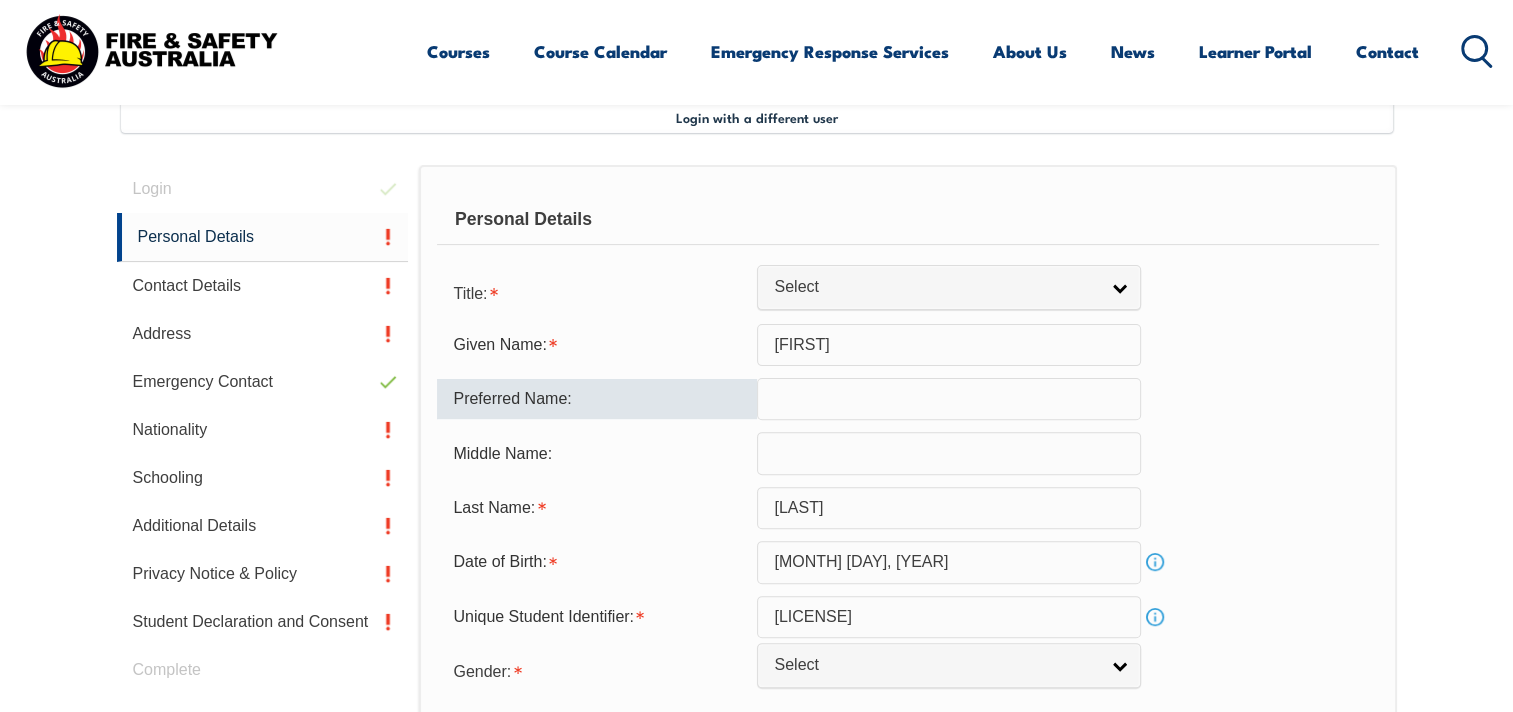 click at bounding box center [949, 399] 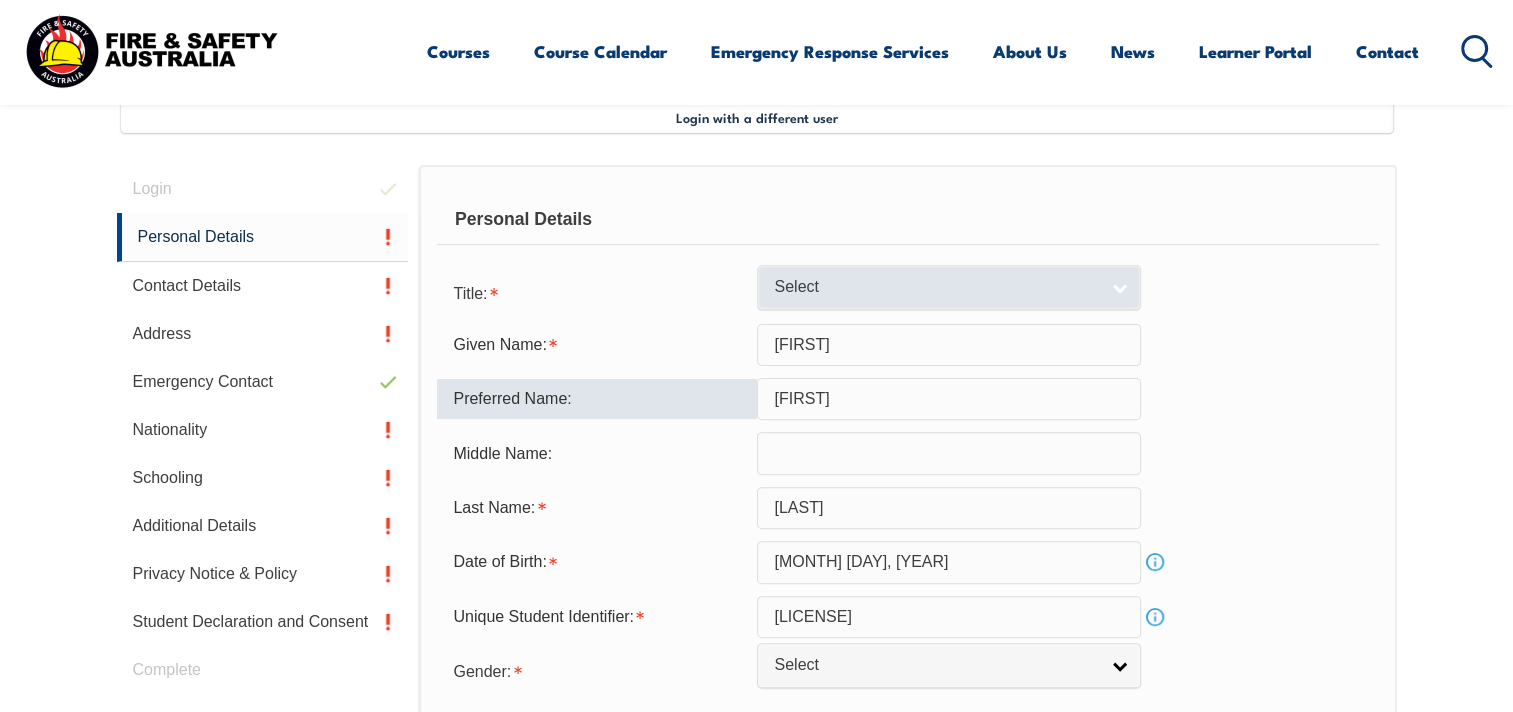 type on "[FIRST]" 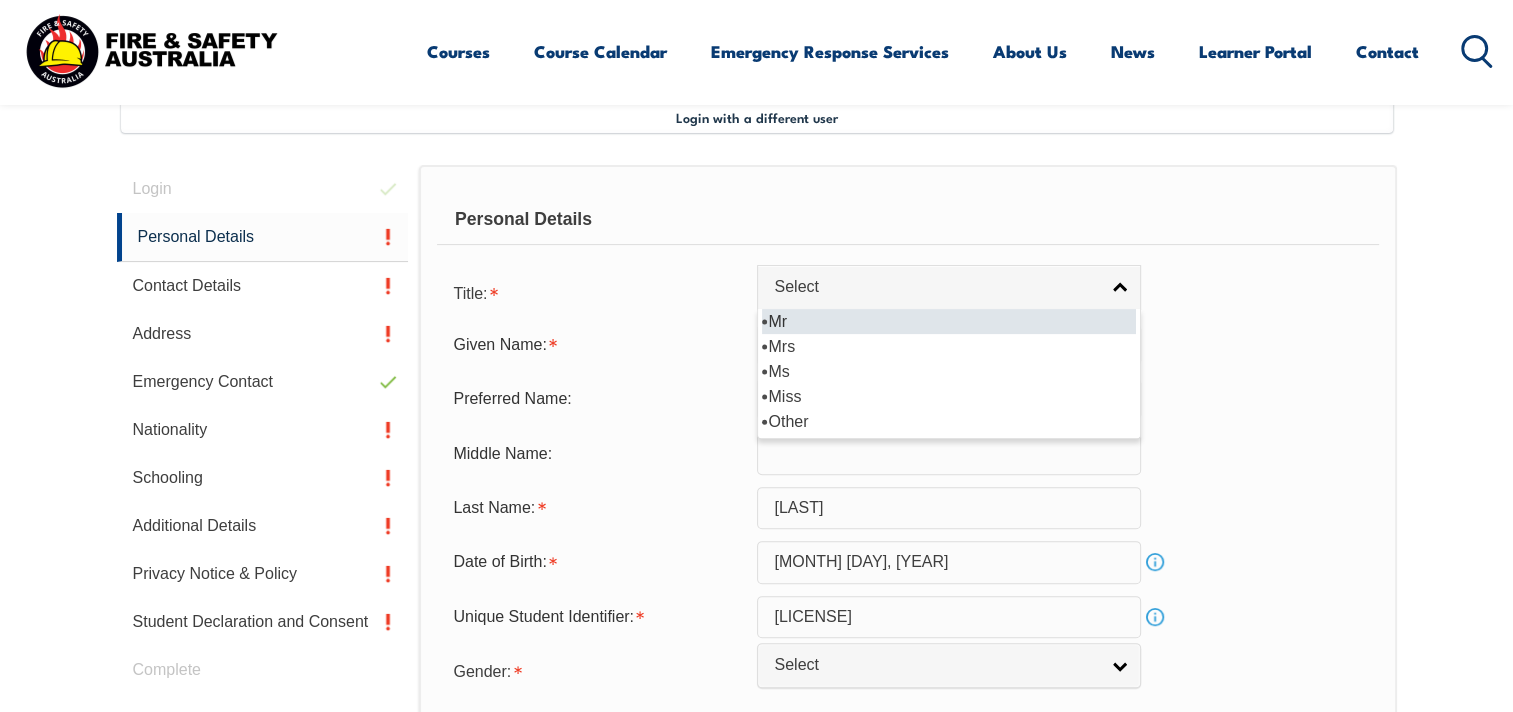 click on "Mr" at bounding box center [949, 321] 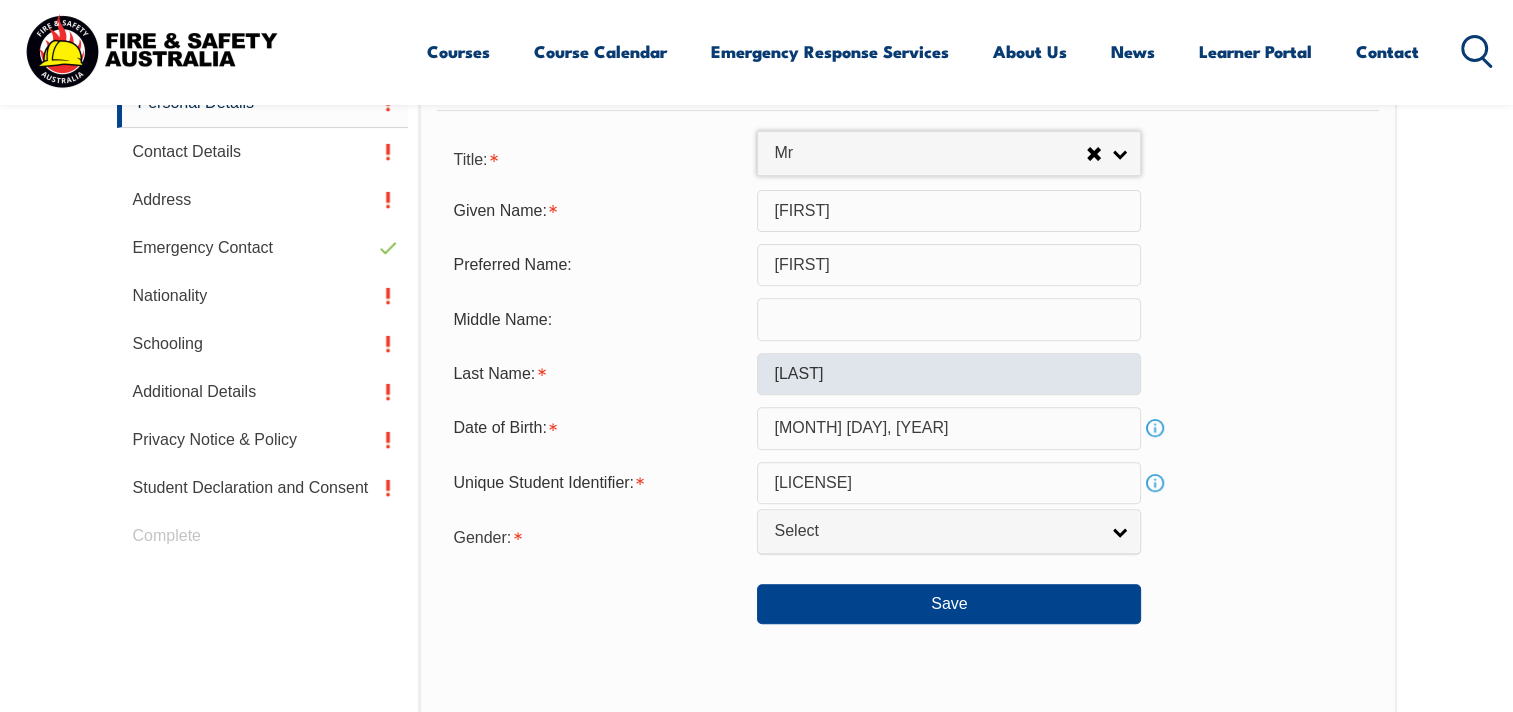 scroll, scrollTop: 744, scrollLeft: 0, axis: vertical 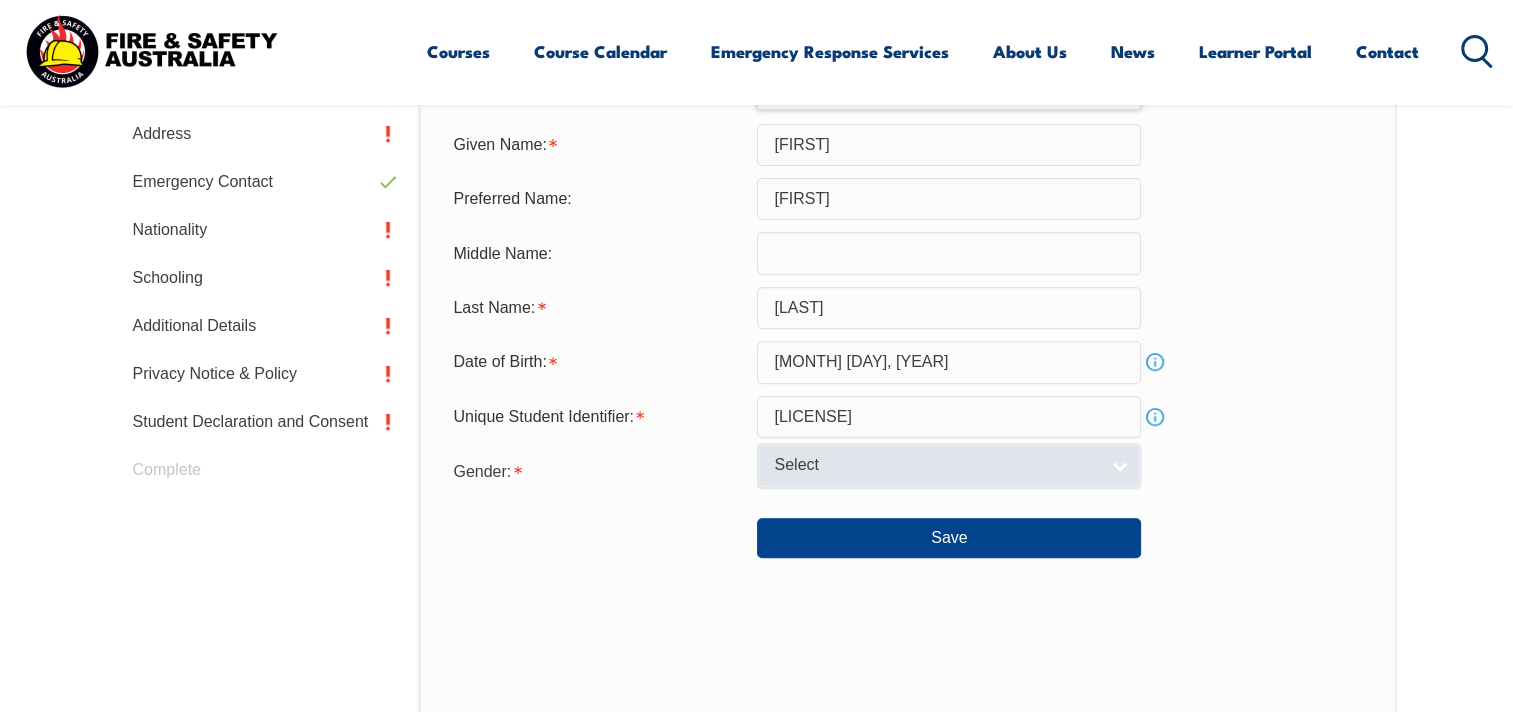 click on "Select" at bounding box center (949, 465) 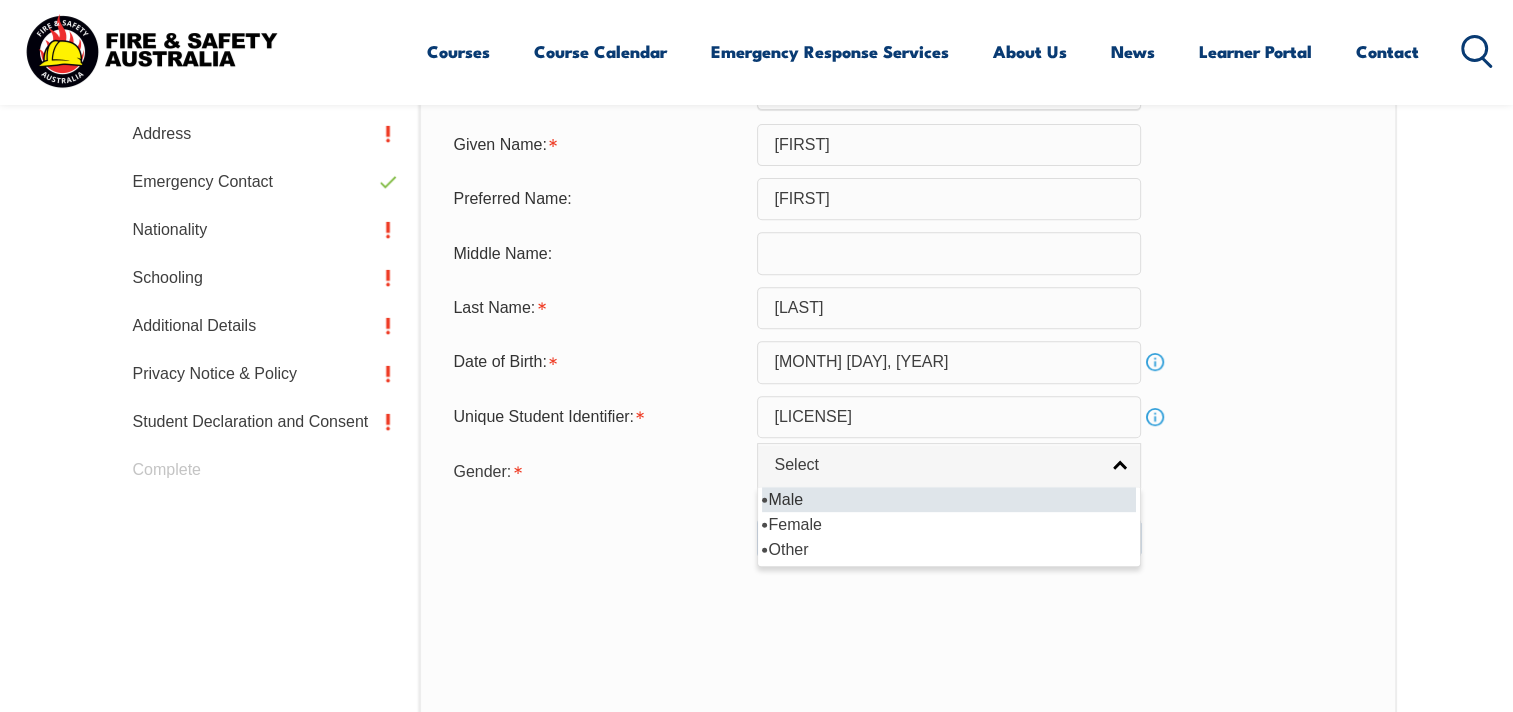 click on "Male" at bounding box center (949, 499) 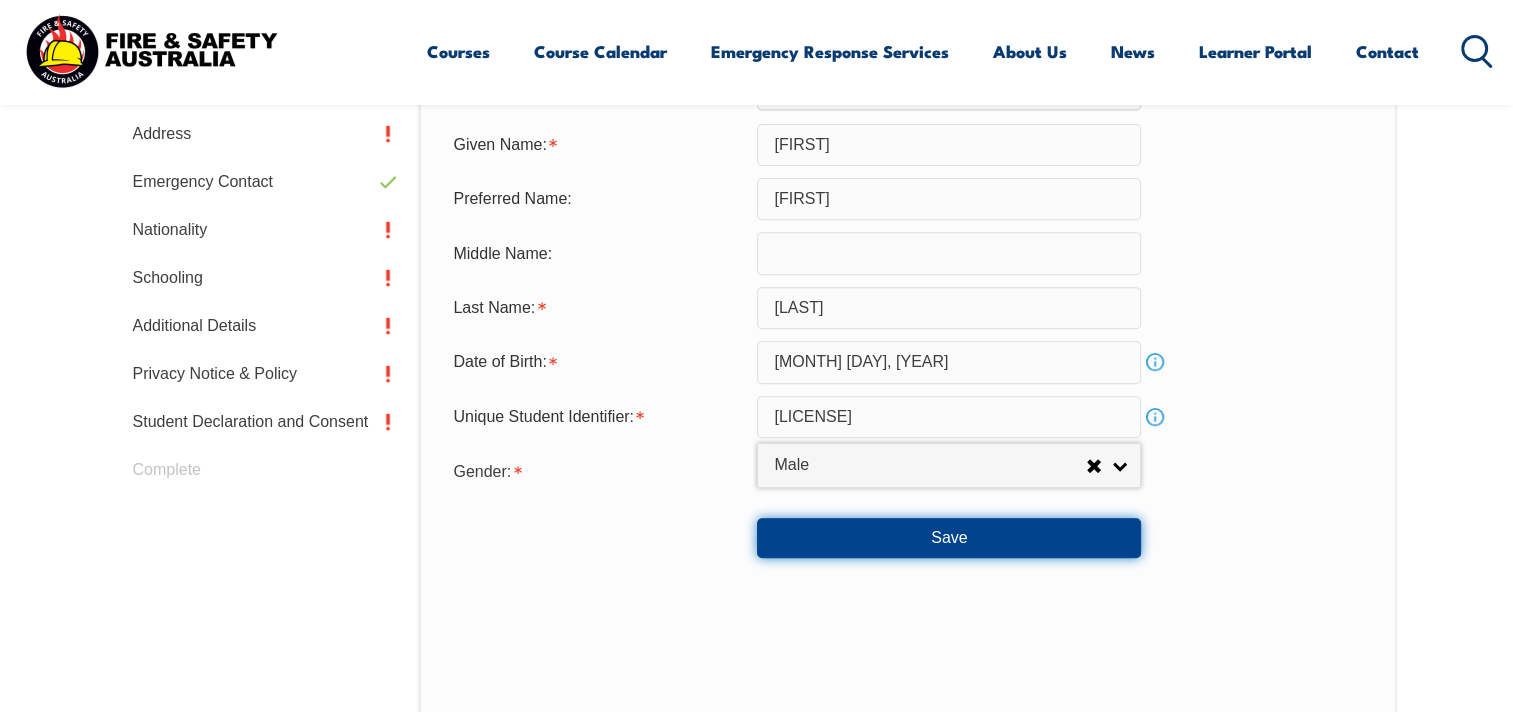 click on "Save" at bounding box center [949, 538] 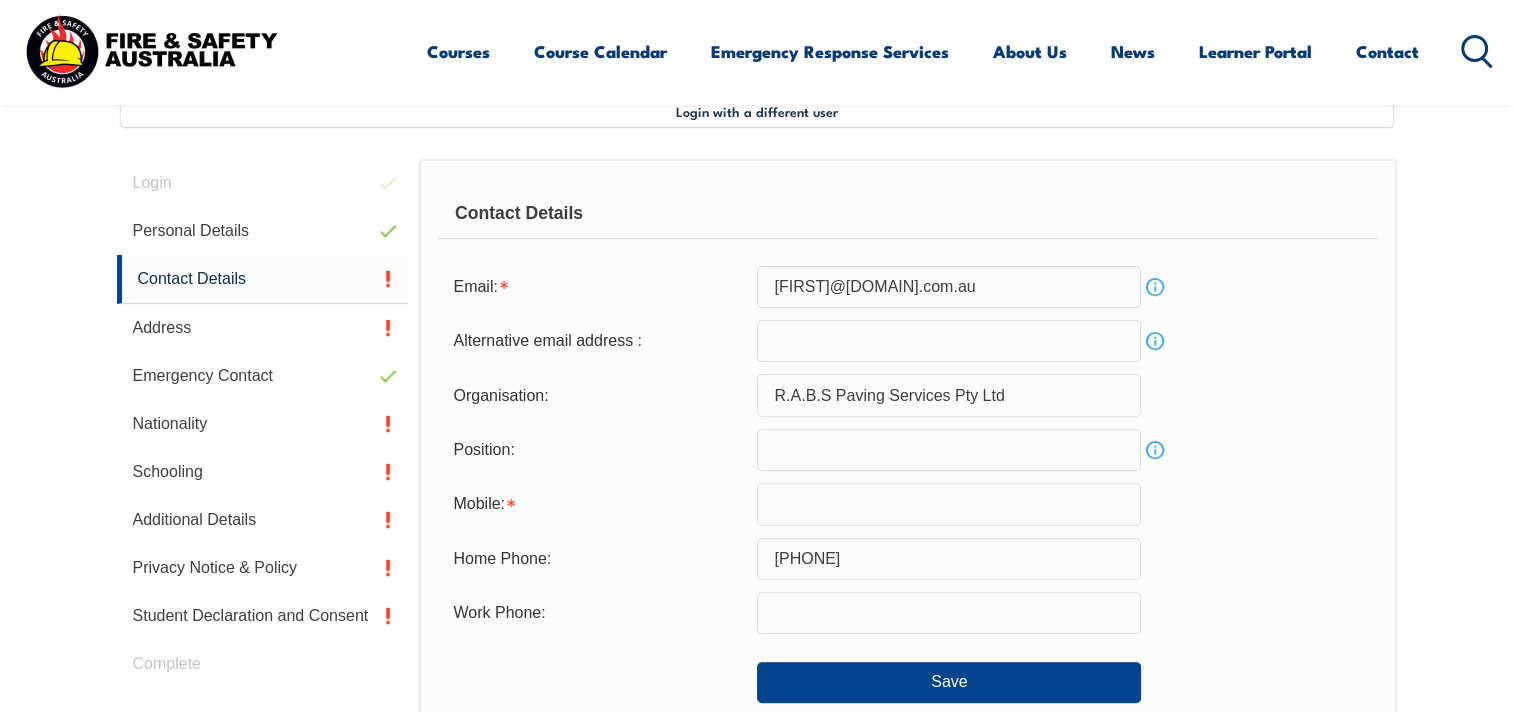 scroll, scrollTop: 544, scrollLeft: 0, axis: vertical 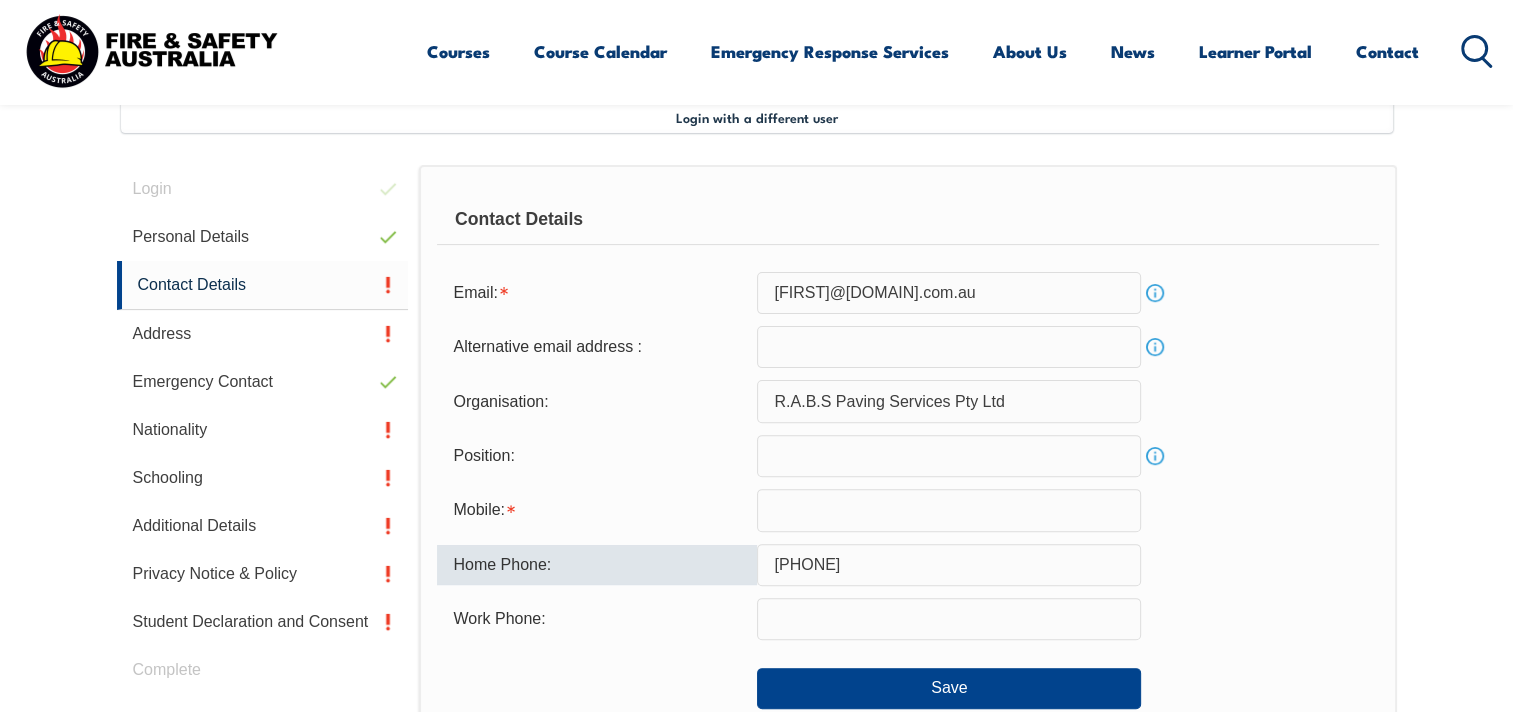 drag, startPoint x: 867, startPoint y: 565, endPoint x: 766, endPoint y: 572, distance: 101.24229 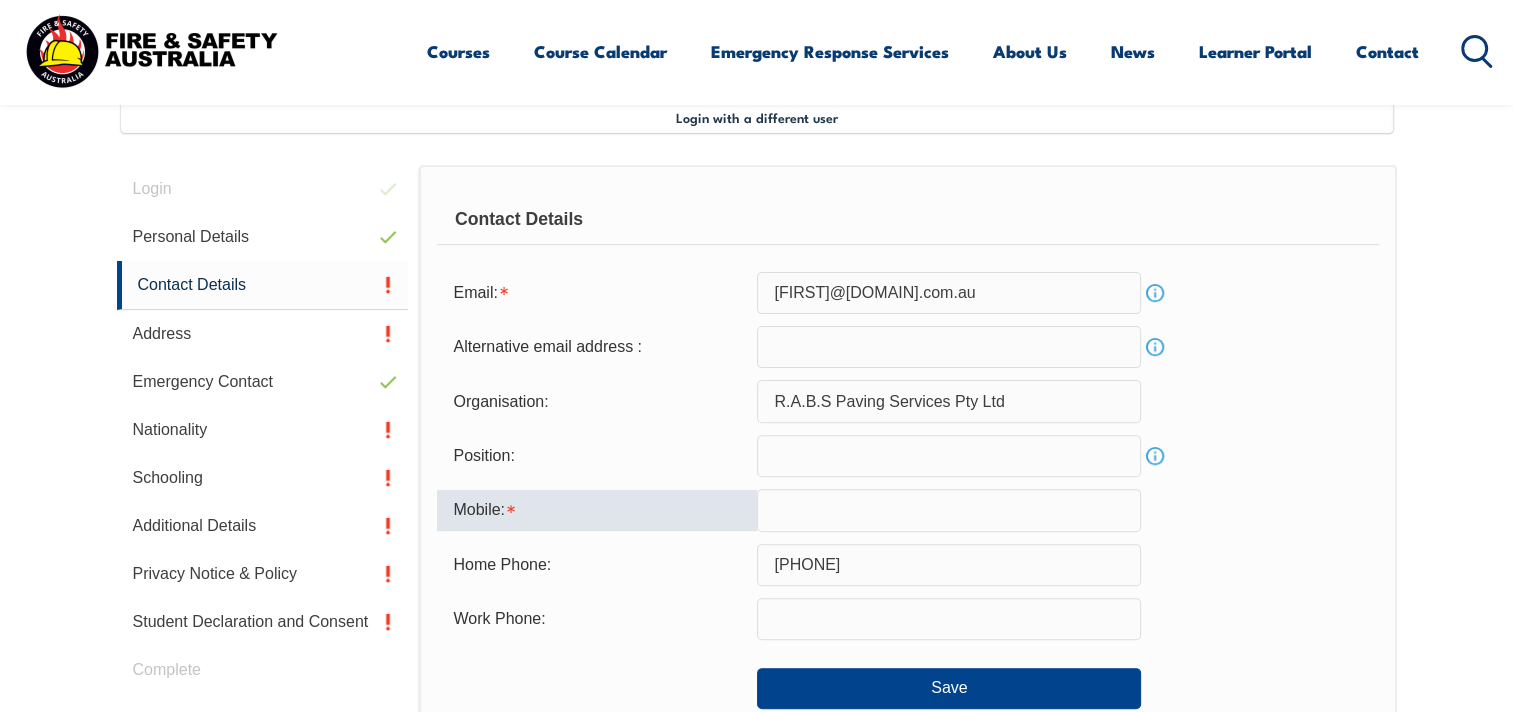 paste on "[PHONE]" 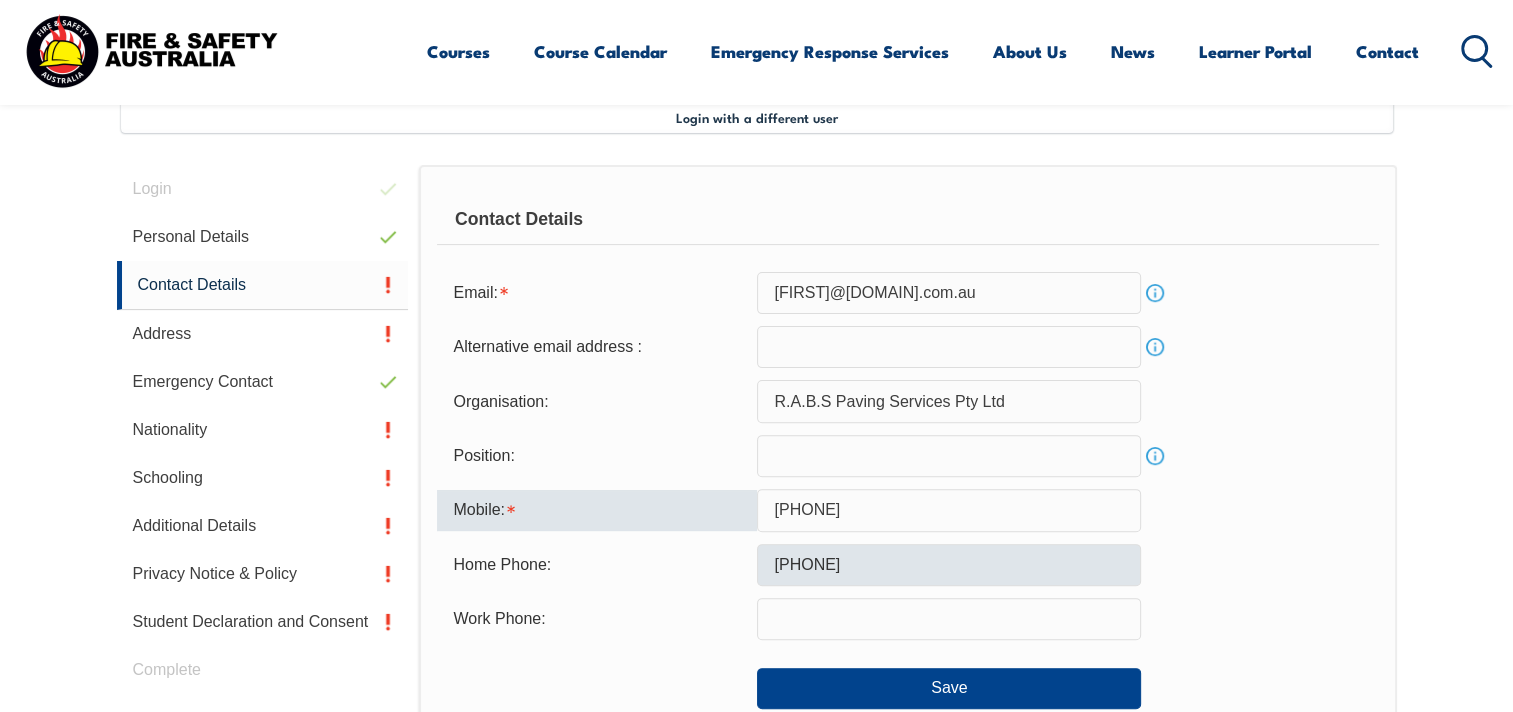 type on "[PHONE]" 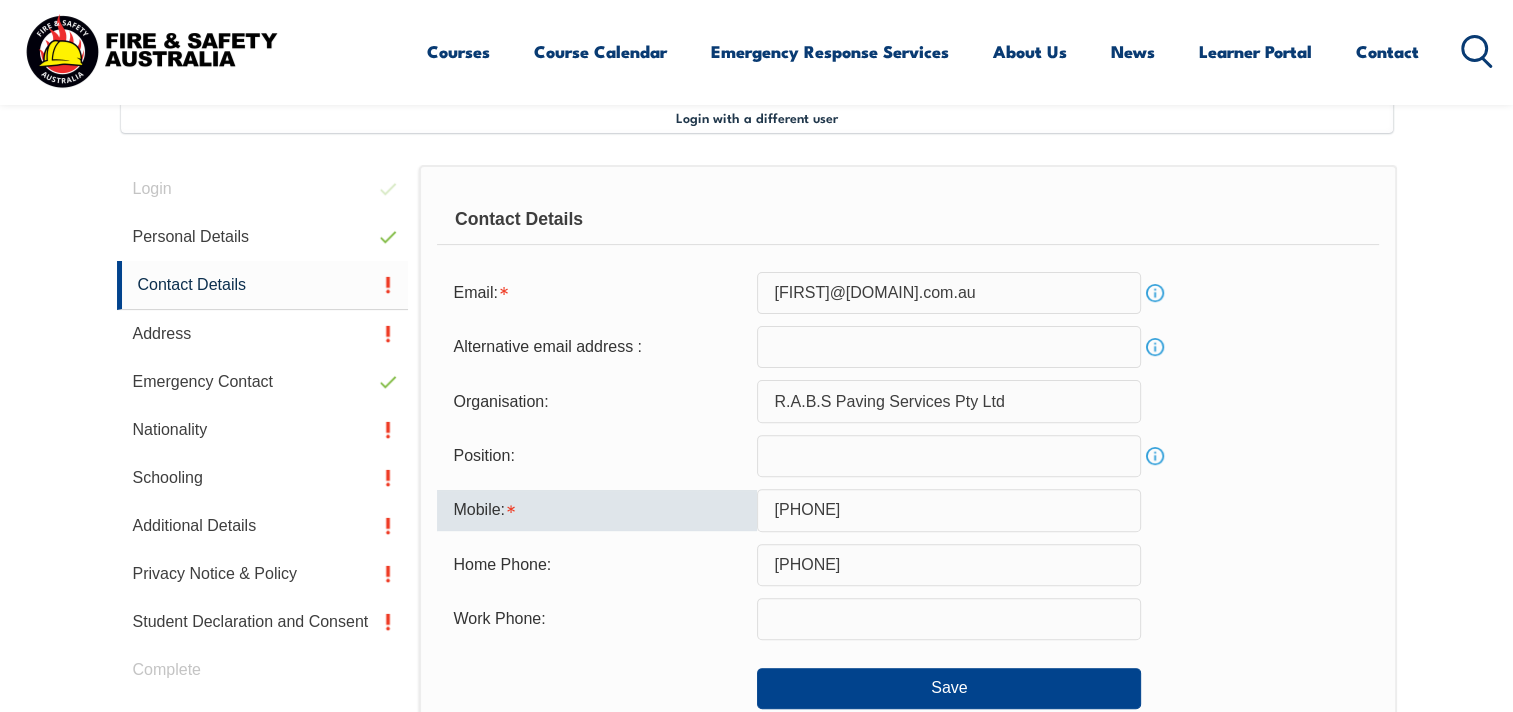 click on "[PHONE]" at bounding box center [949, 565] 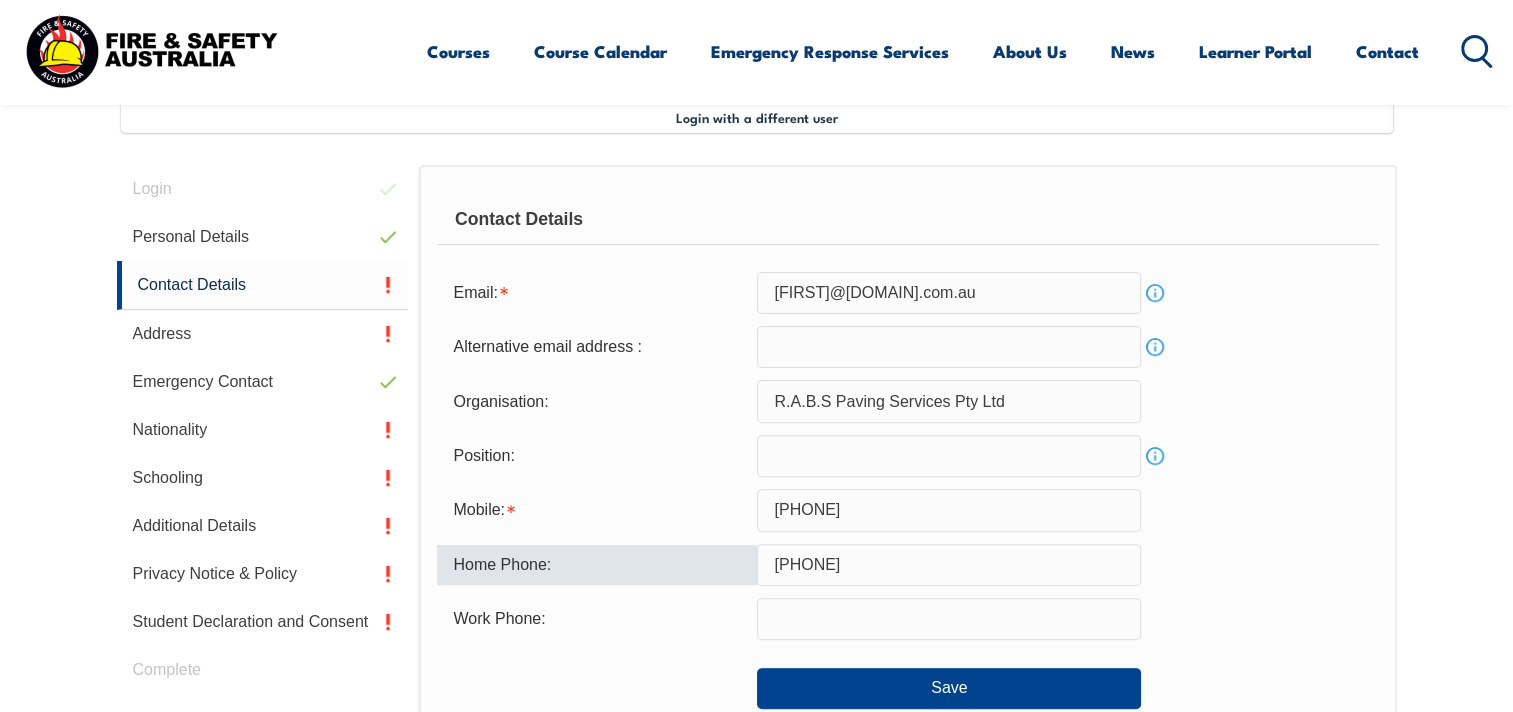 scroll, scrollTop: 644, scrollLeft: 0, axis: vertical 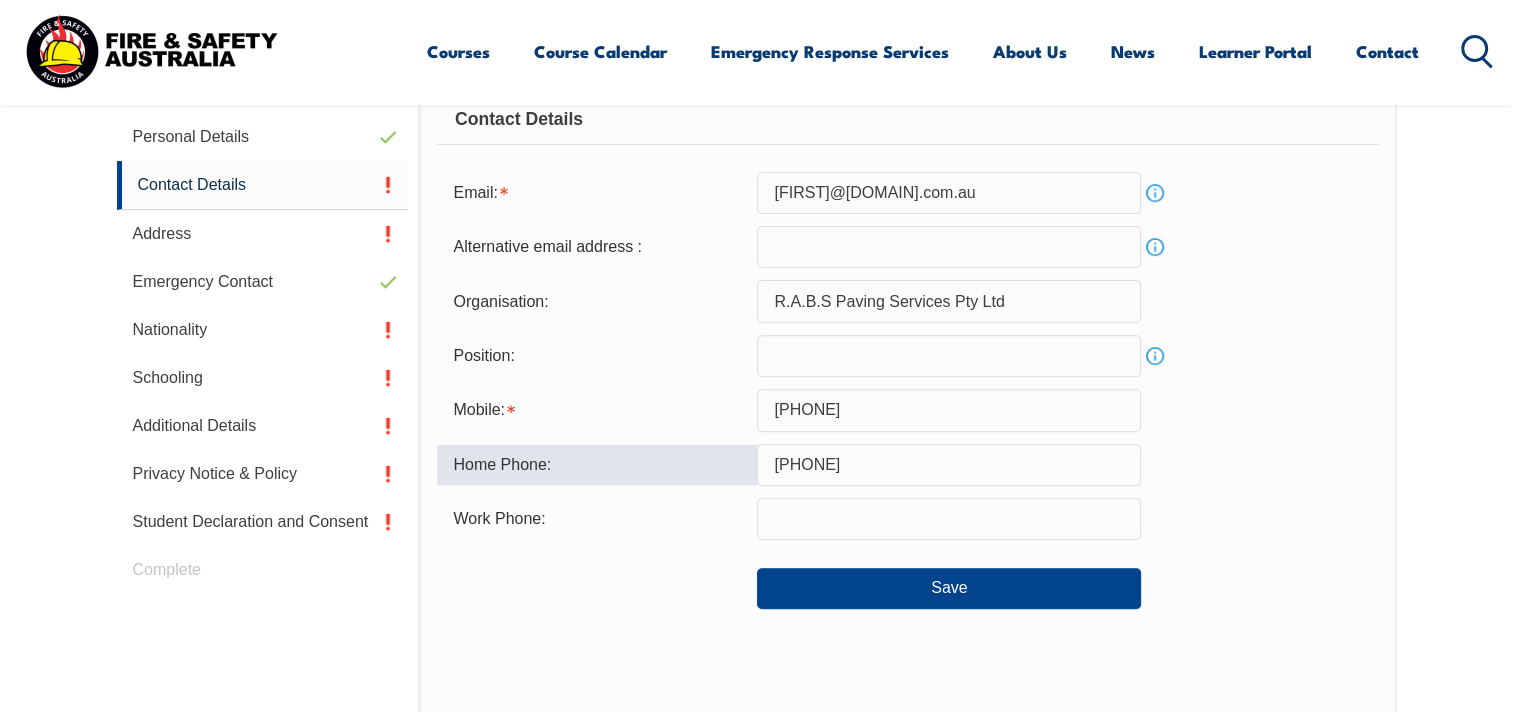 click at bounding box center [949, 519] 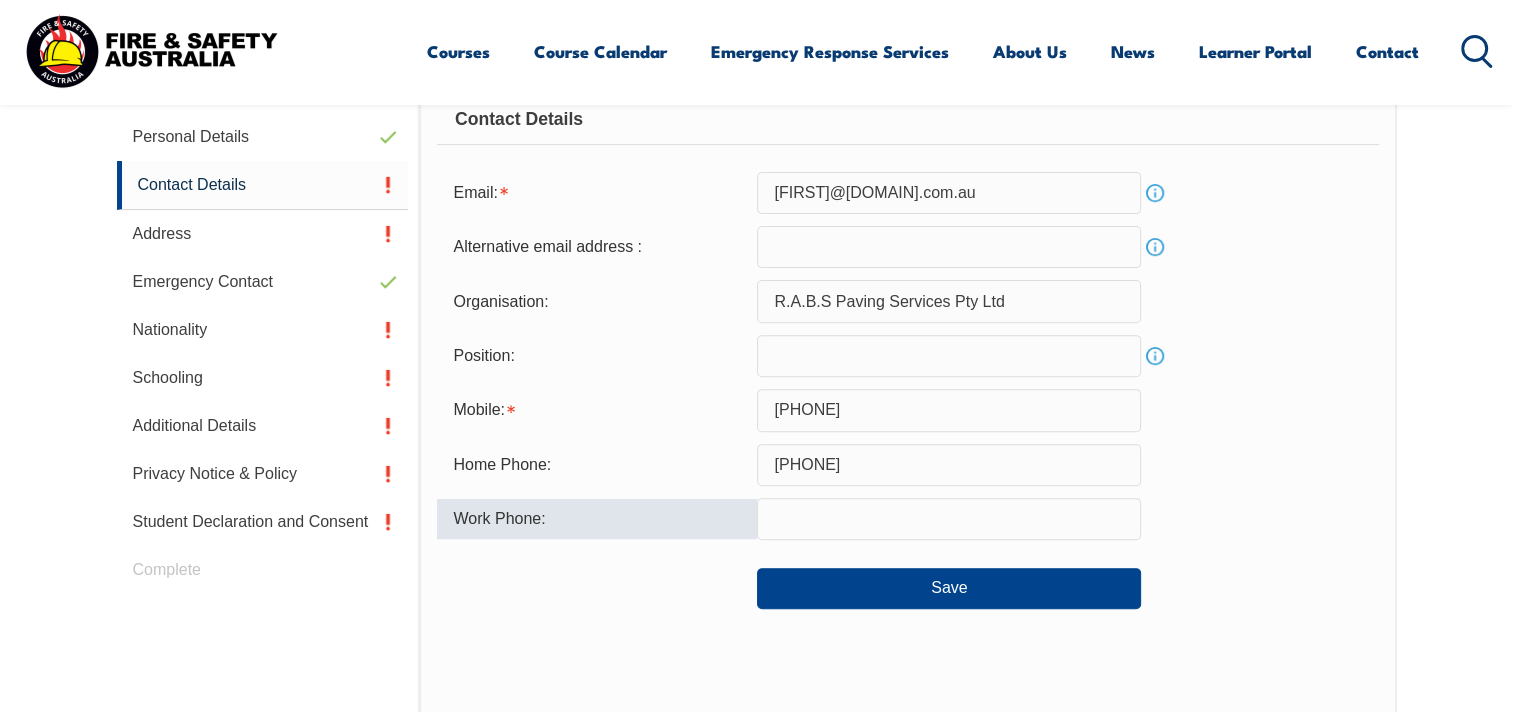 paste on "[PHONE]" 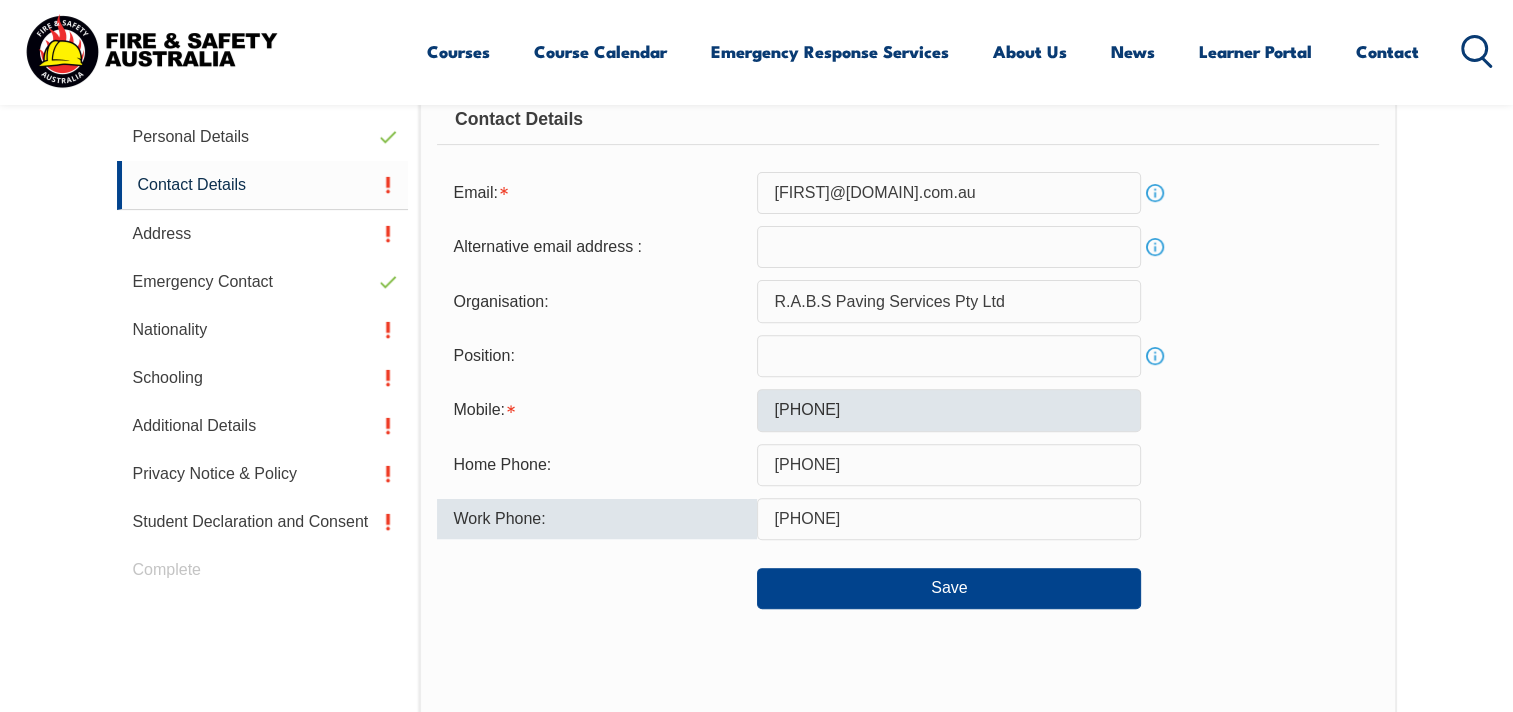 type on "[PHONE]" 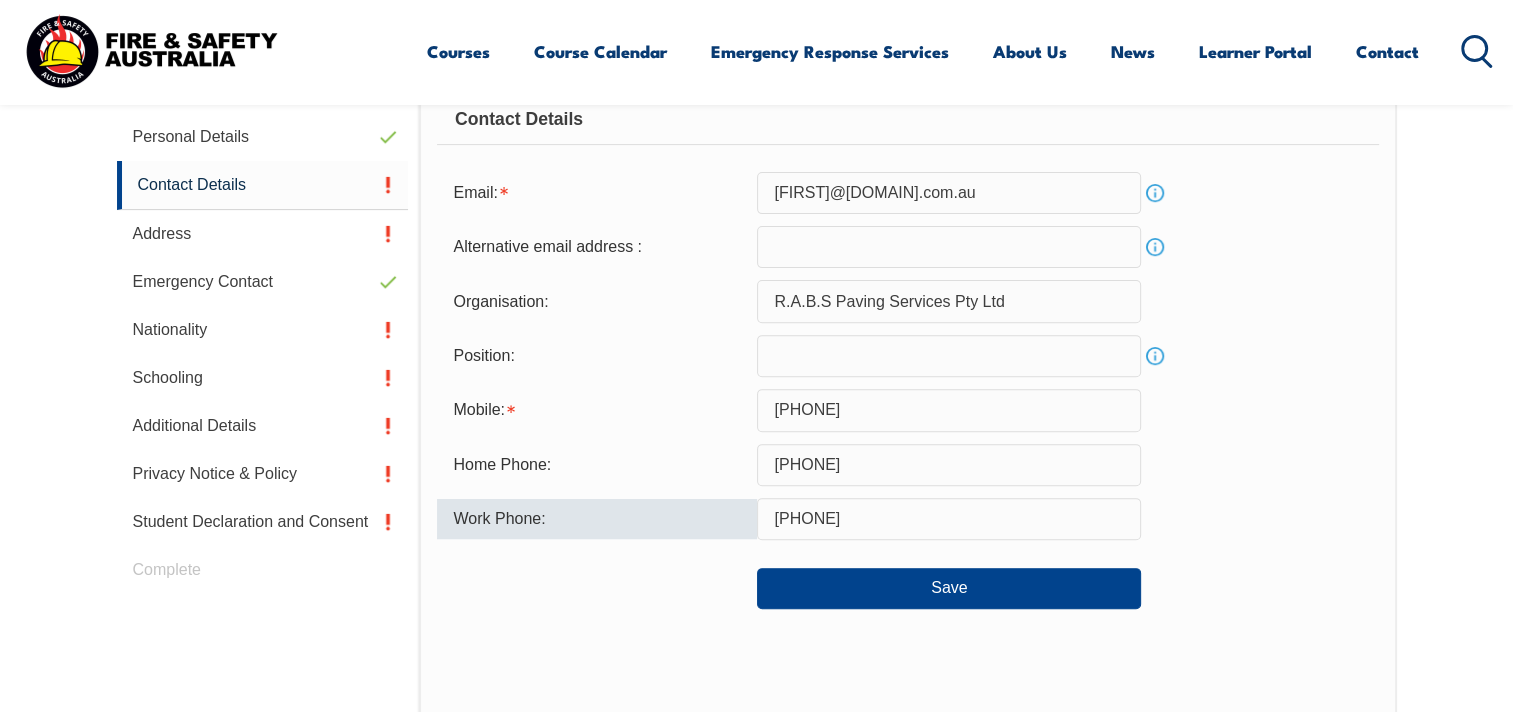 click on "[PHONE]" at bounding box center (949, 410) 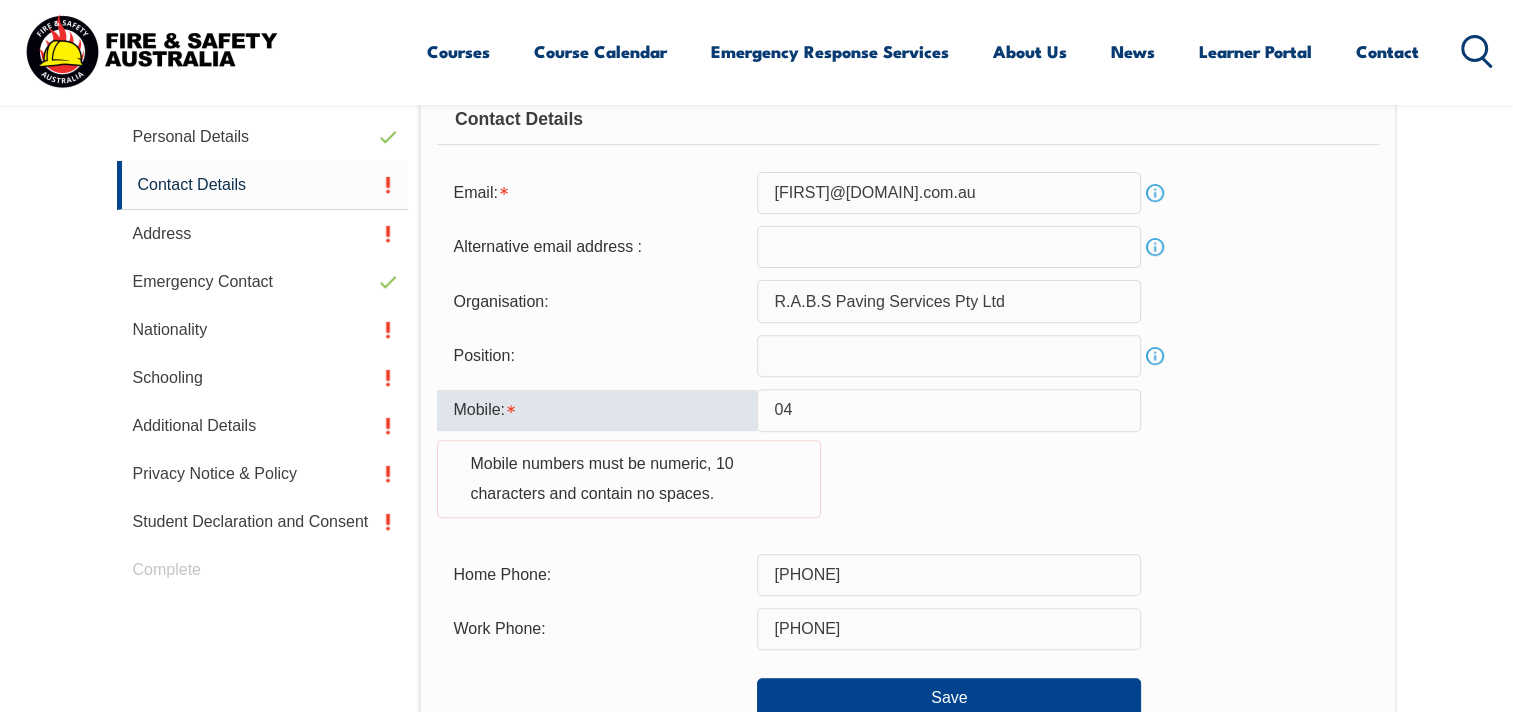 type on "0" 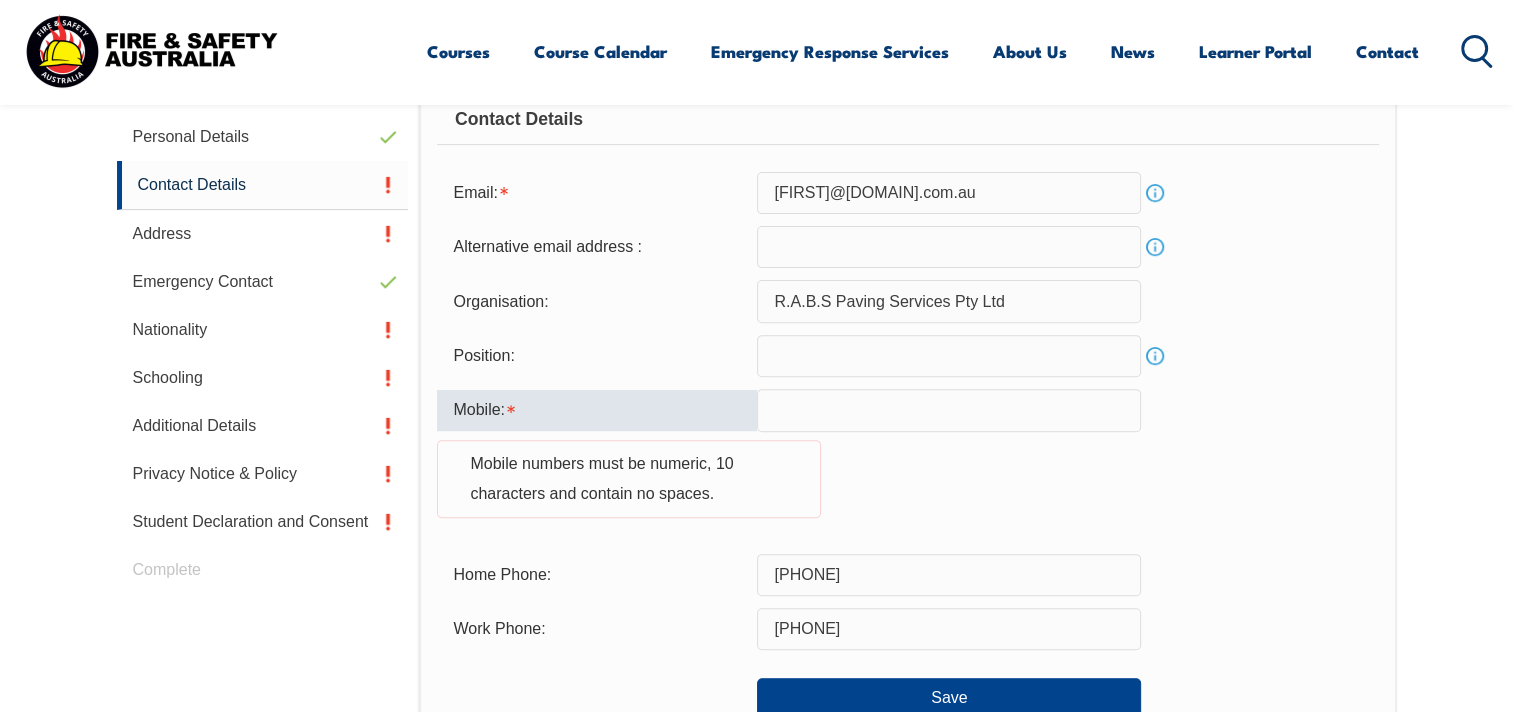 type 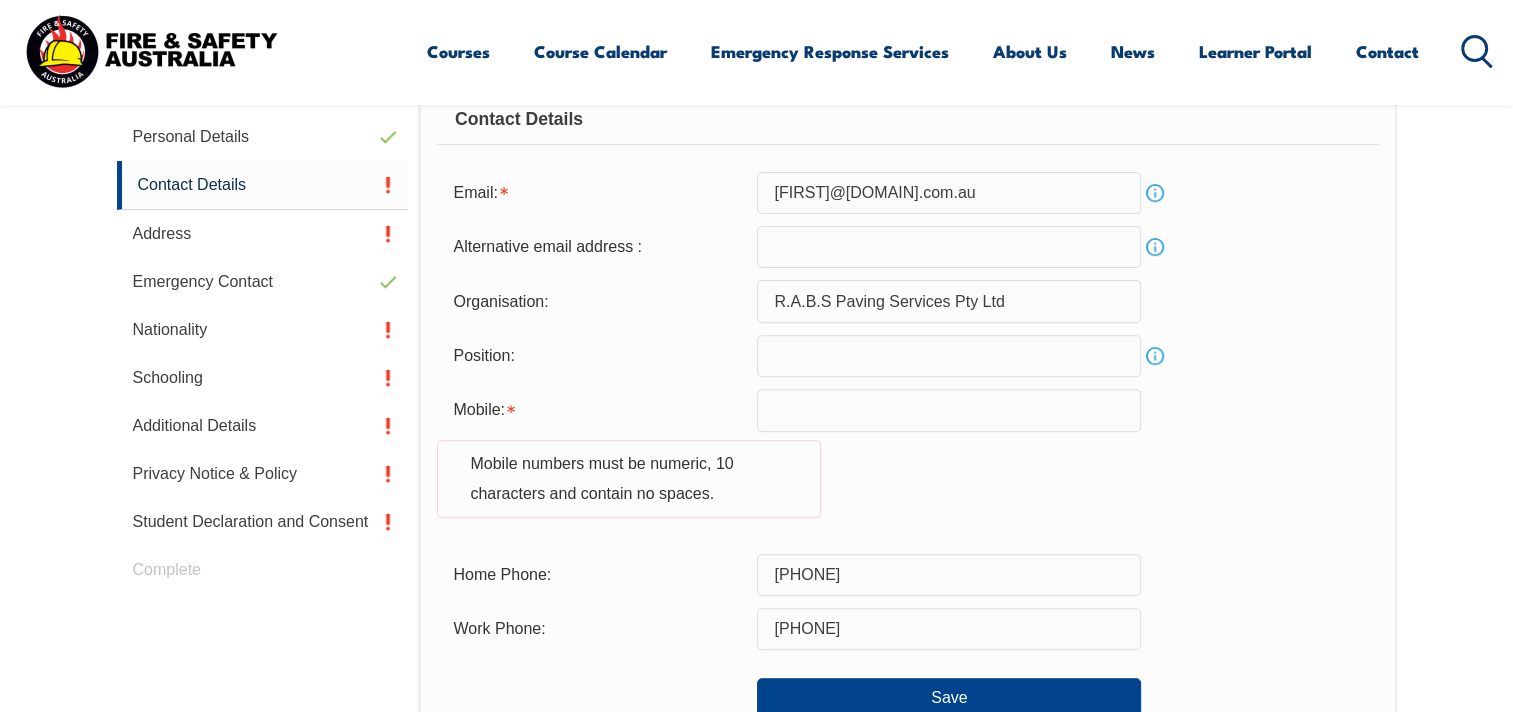 click on "Mobile: Mobile numbers must be numeric, 10 characters and contain no spaces." at bounding box center [907, 465] 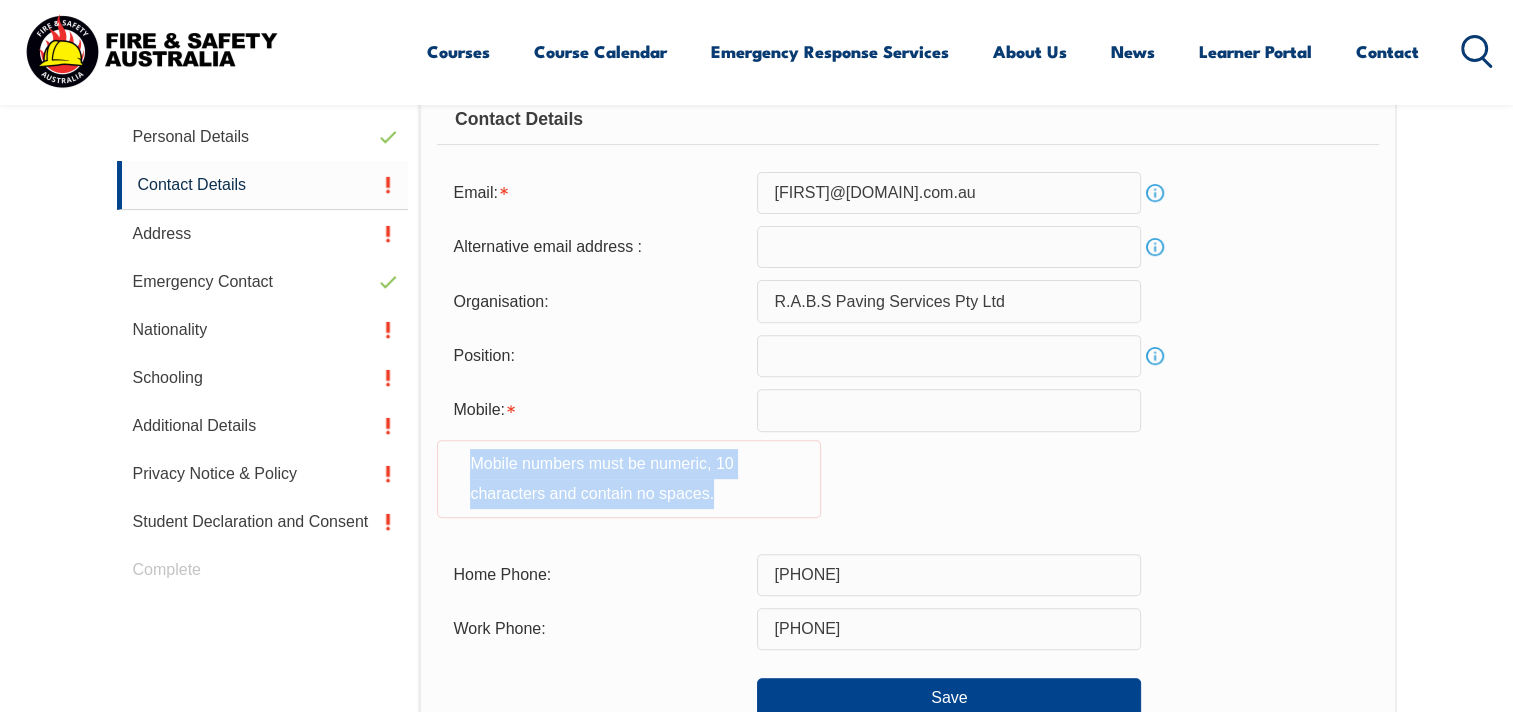 click on "Mobile numbers must be numeric, 10 characters and contain no spaces." at bounding box center (629, 479) 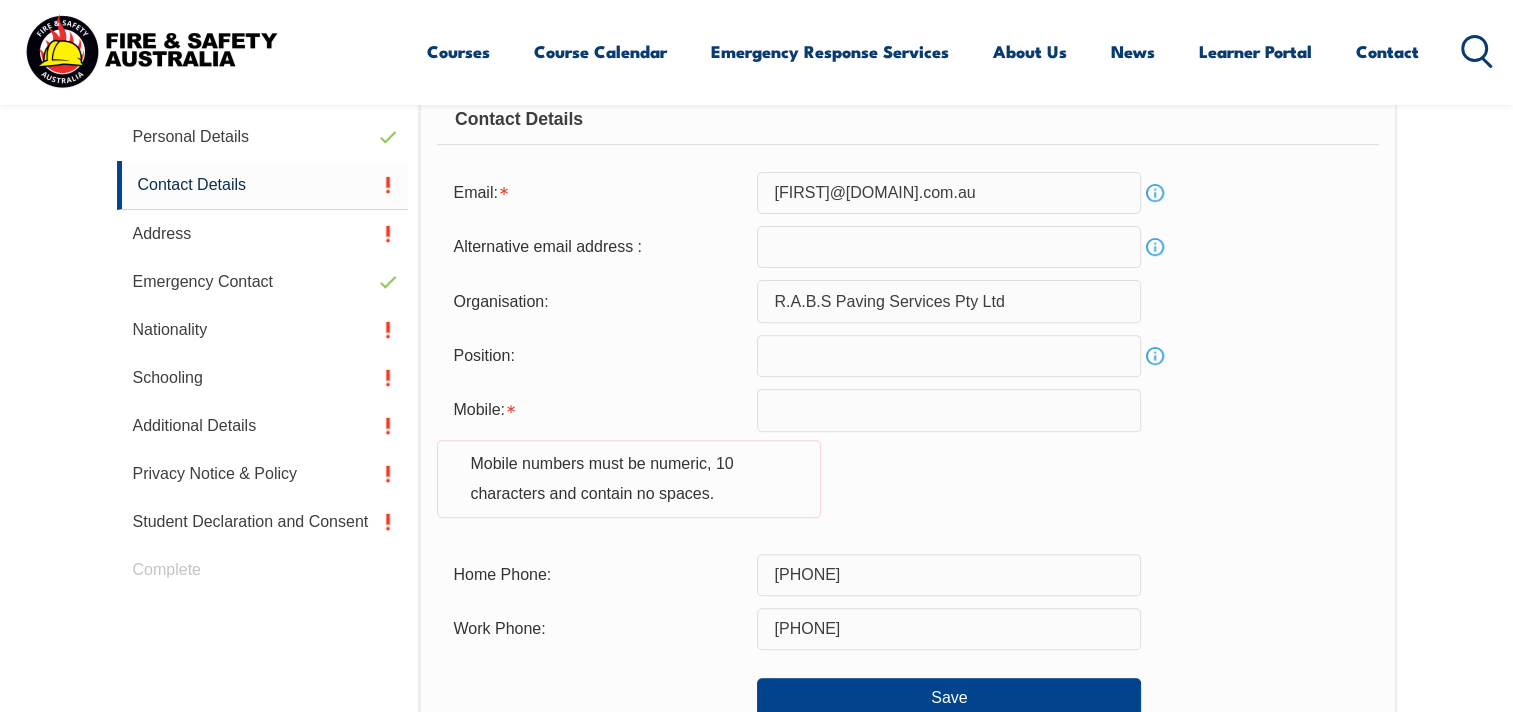 drag, startPoint x: 743, startPoint y: 484, endPoint x: 900, endPoint y: 498, distance: 157.62297 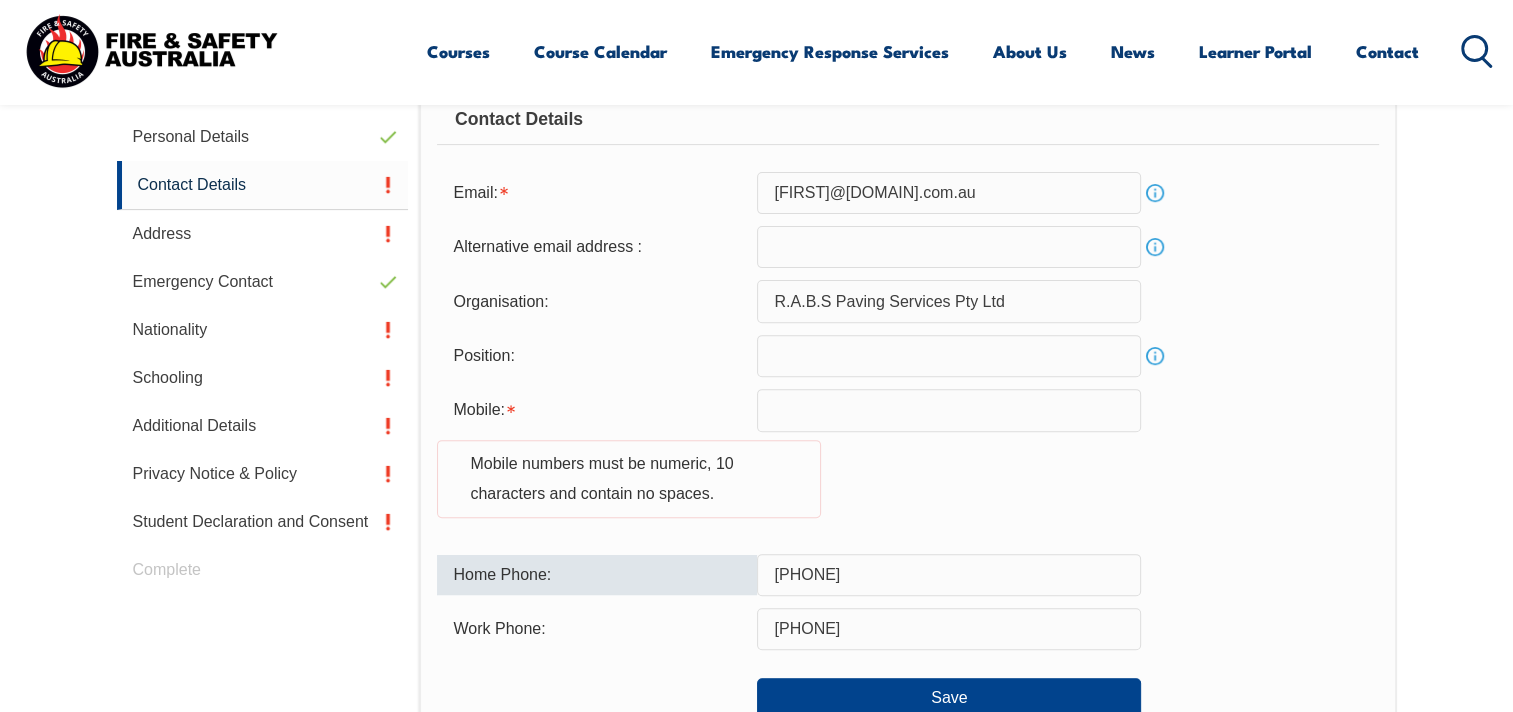 click on "[PHONE]" at bounding box center [949, 575] 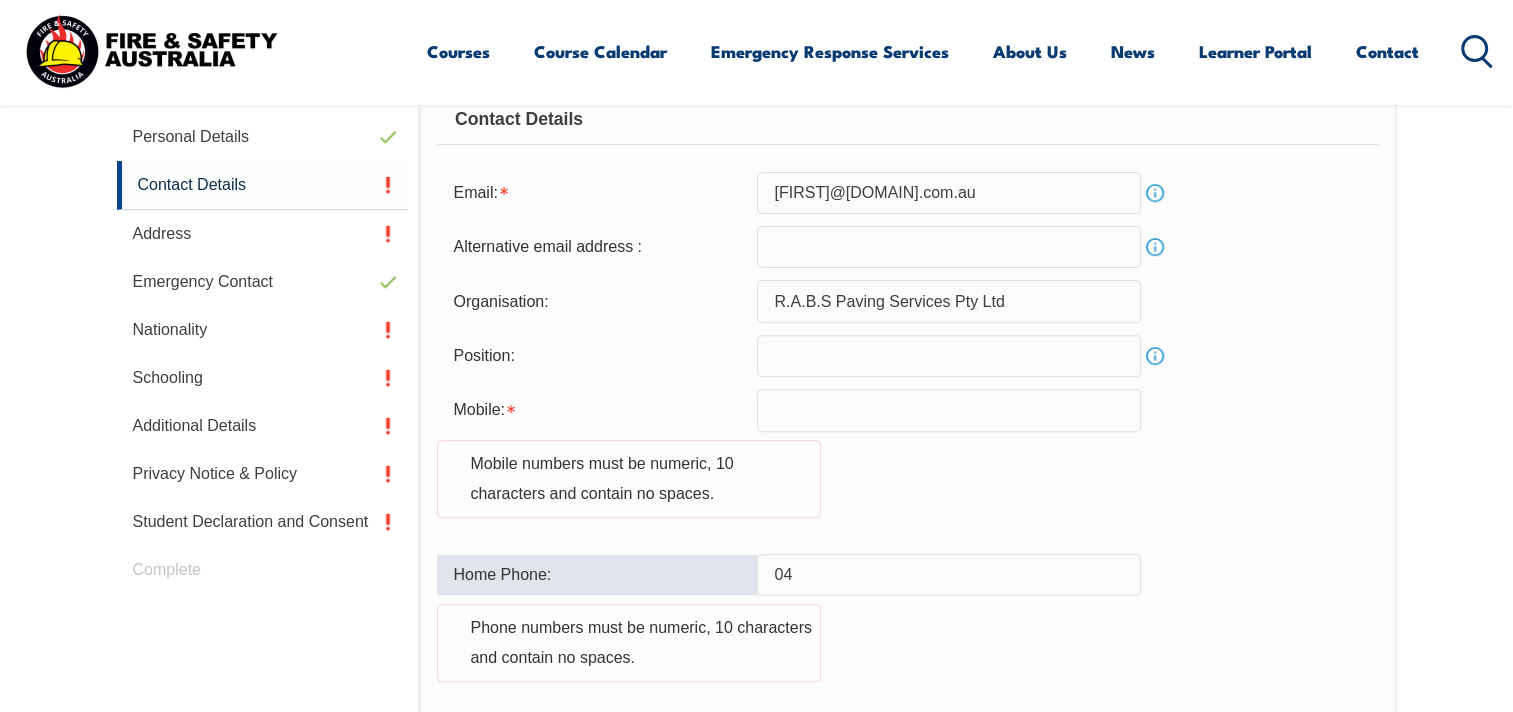 type on "0" 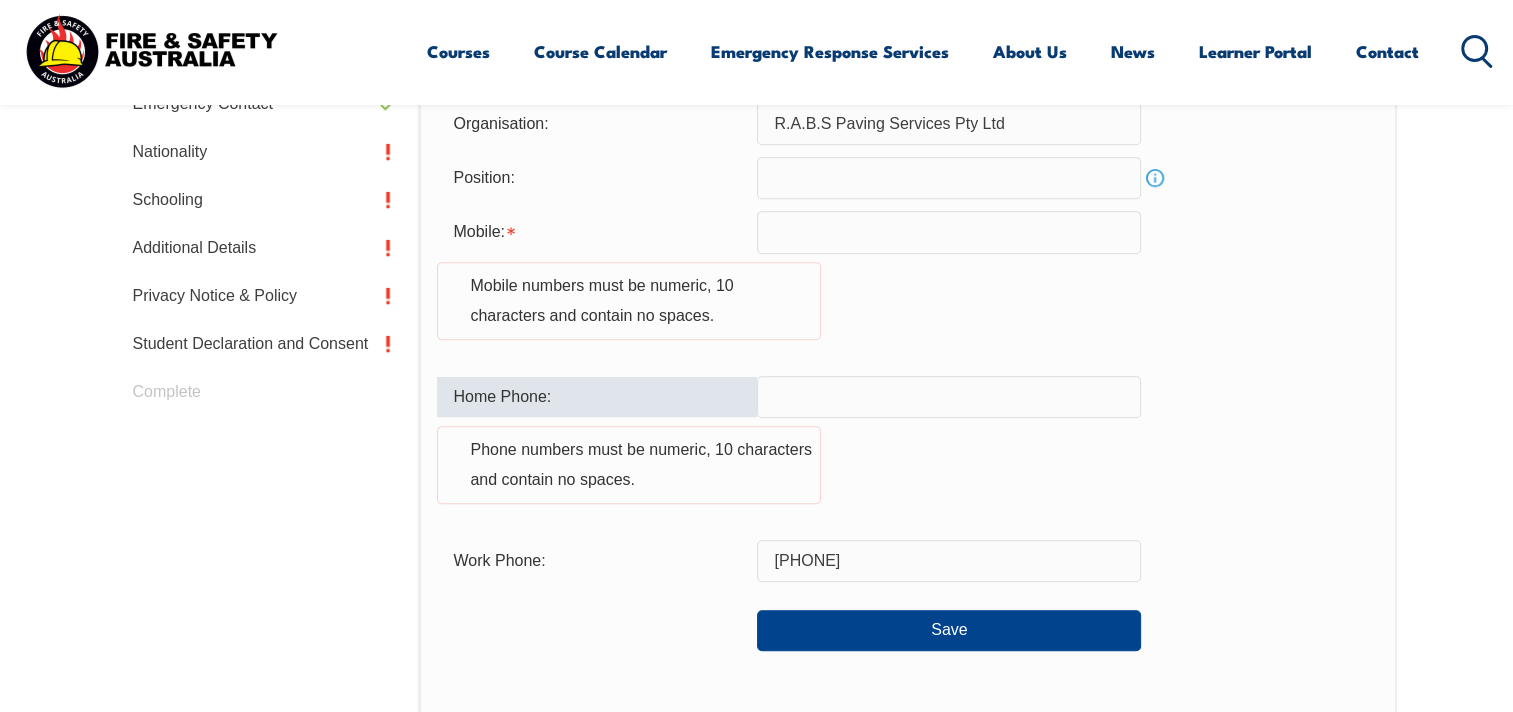 scroll, scrollTop: 844, scrollLeft: 0, axis: vertical 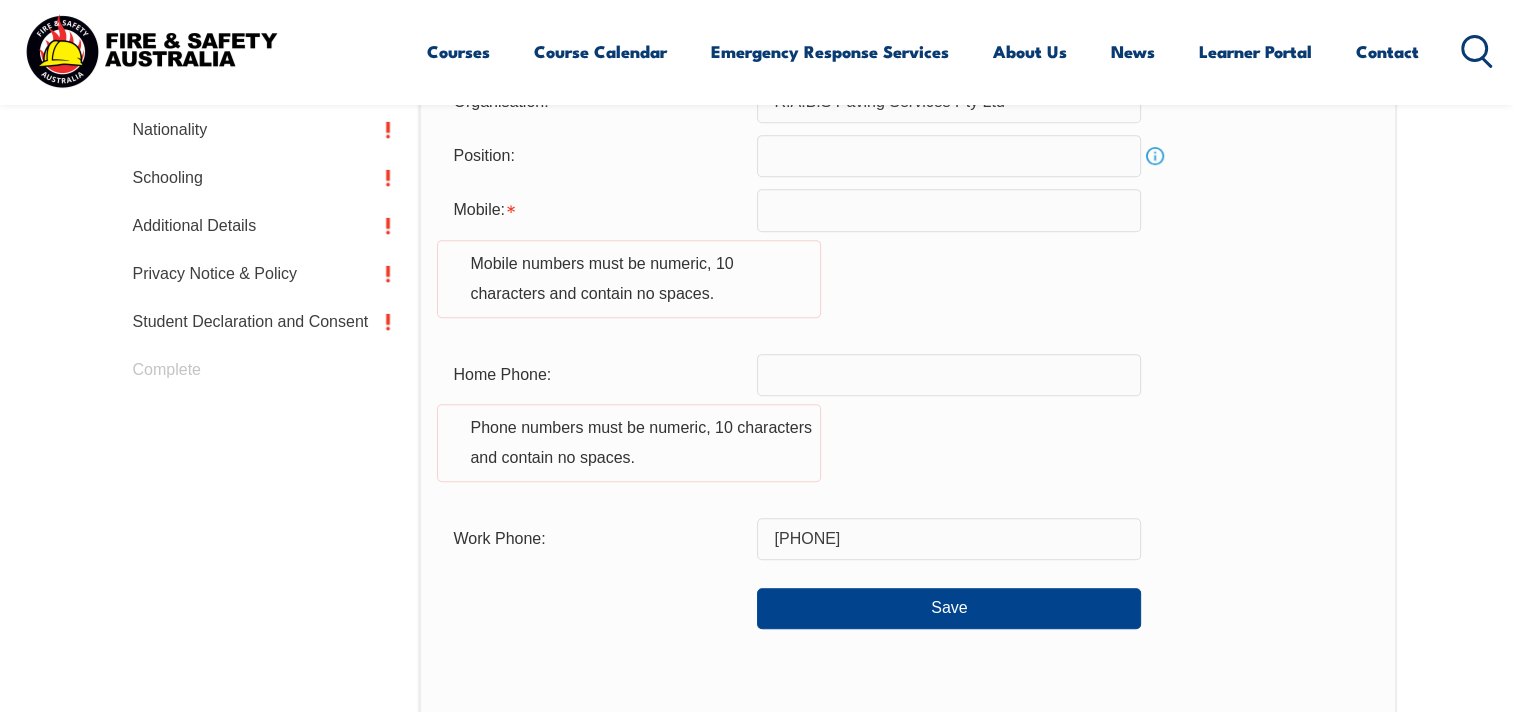 click on "Home Phone: Phone numbers must be numeric, 10 characters and contain no spaces." at bounding box center [907, 430] 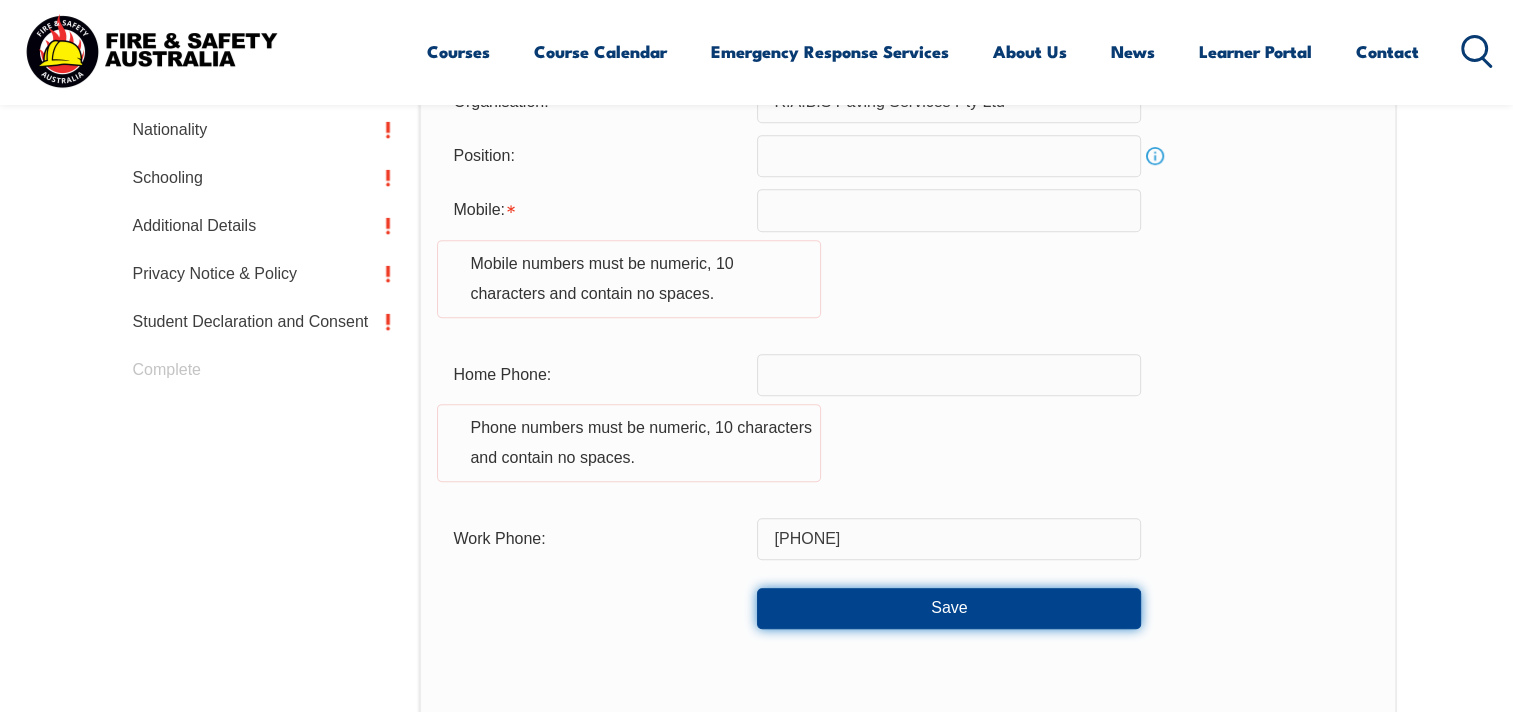 click on "Save" at bounding box center (949, 608) 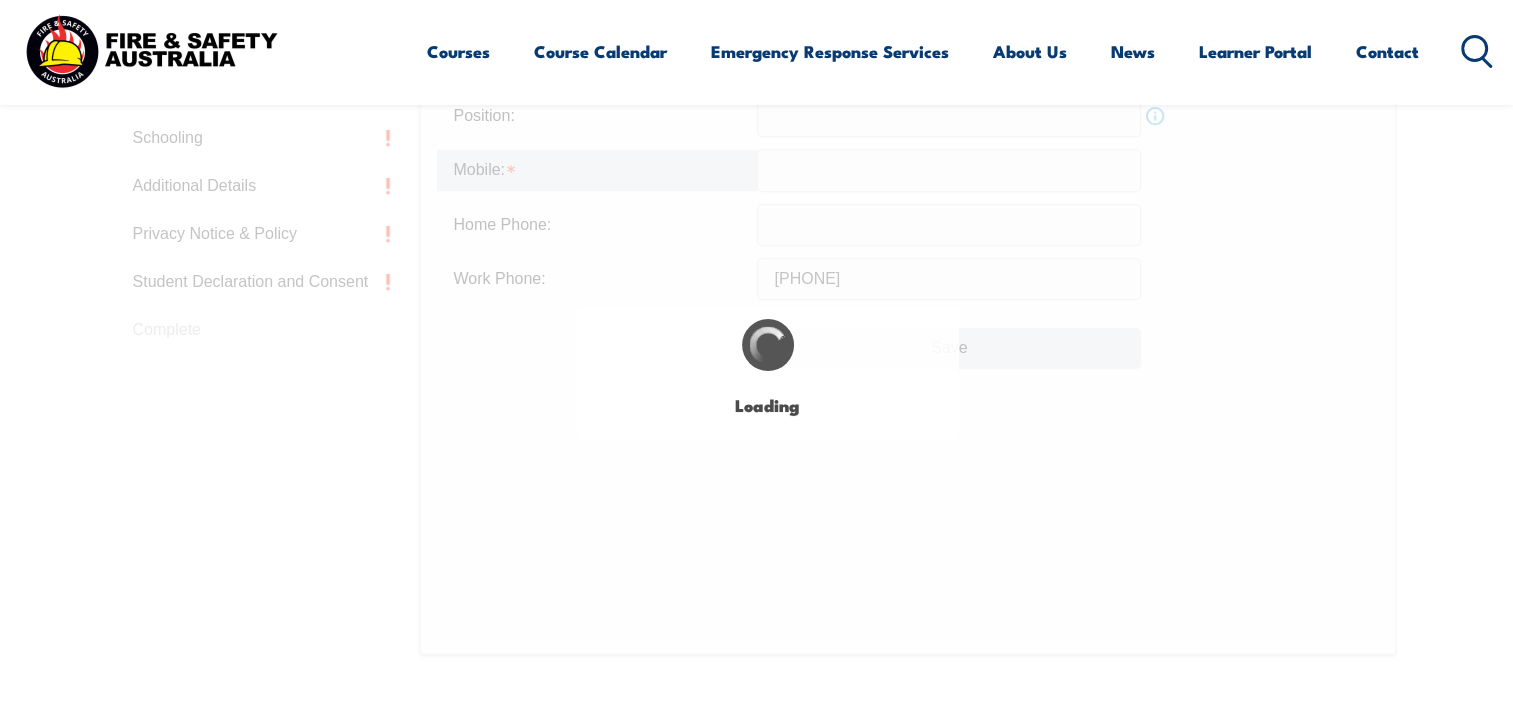 scroll, scrollTop: 932, scrollLeft: 0, axis: vertical 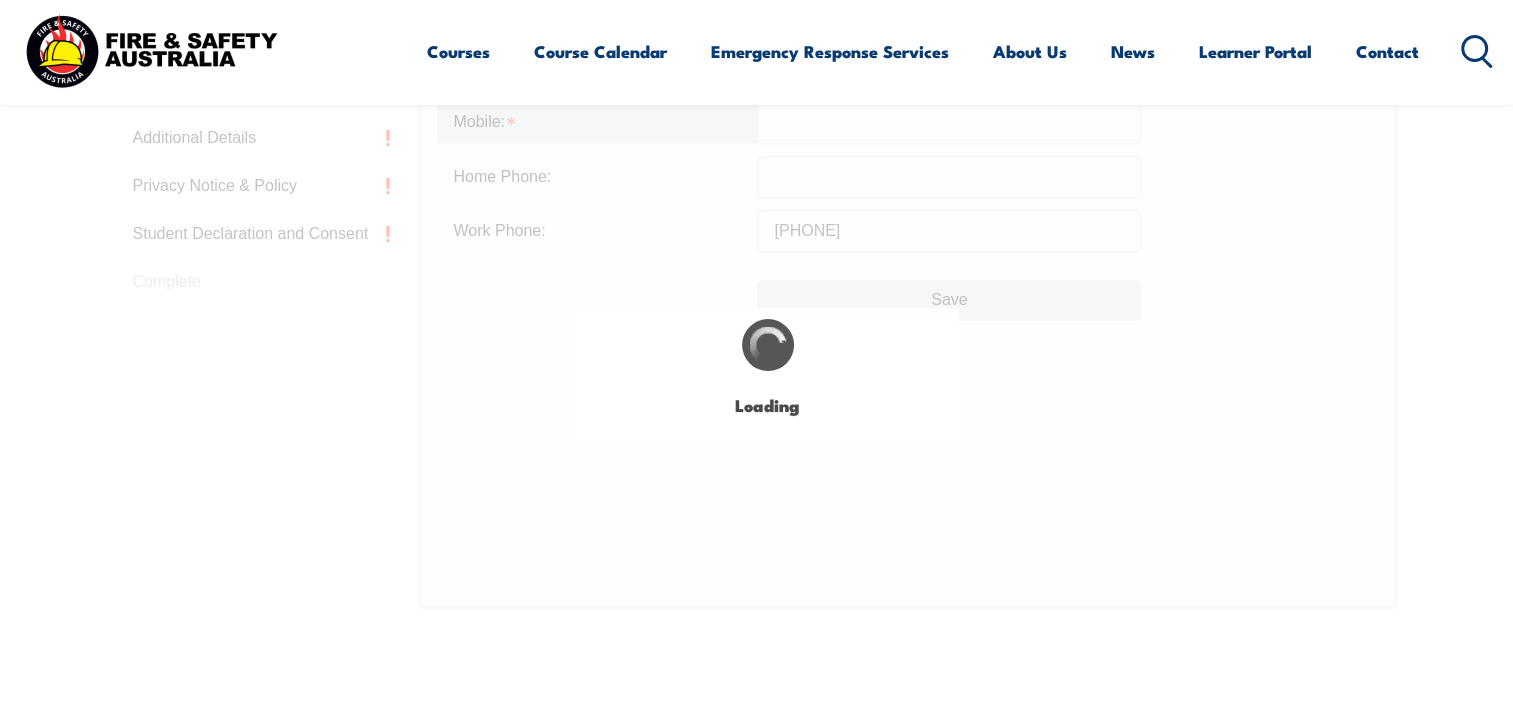 type on "[PHONE]" 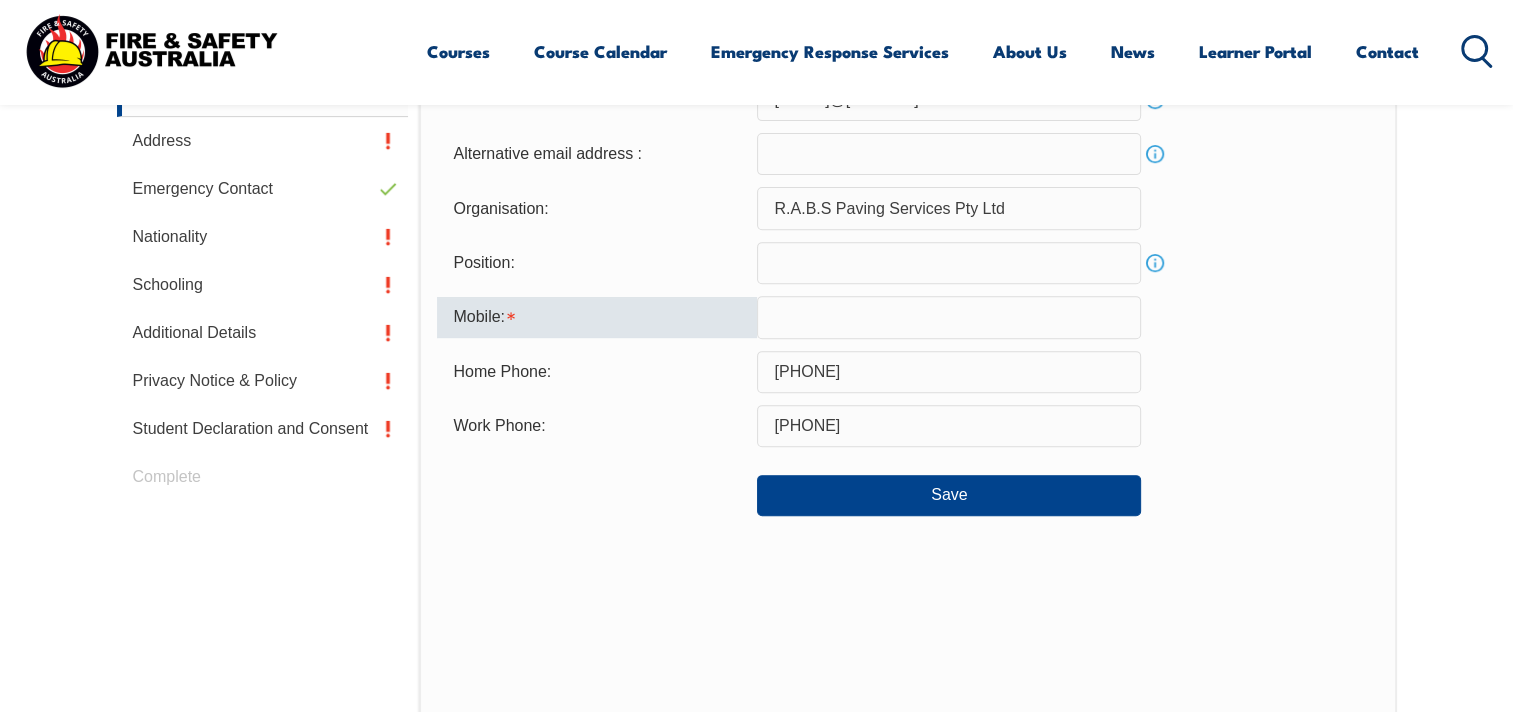scroll, scrollTop: 732, scrollLeft: 0, axis: vertical 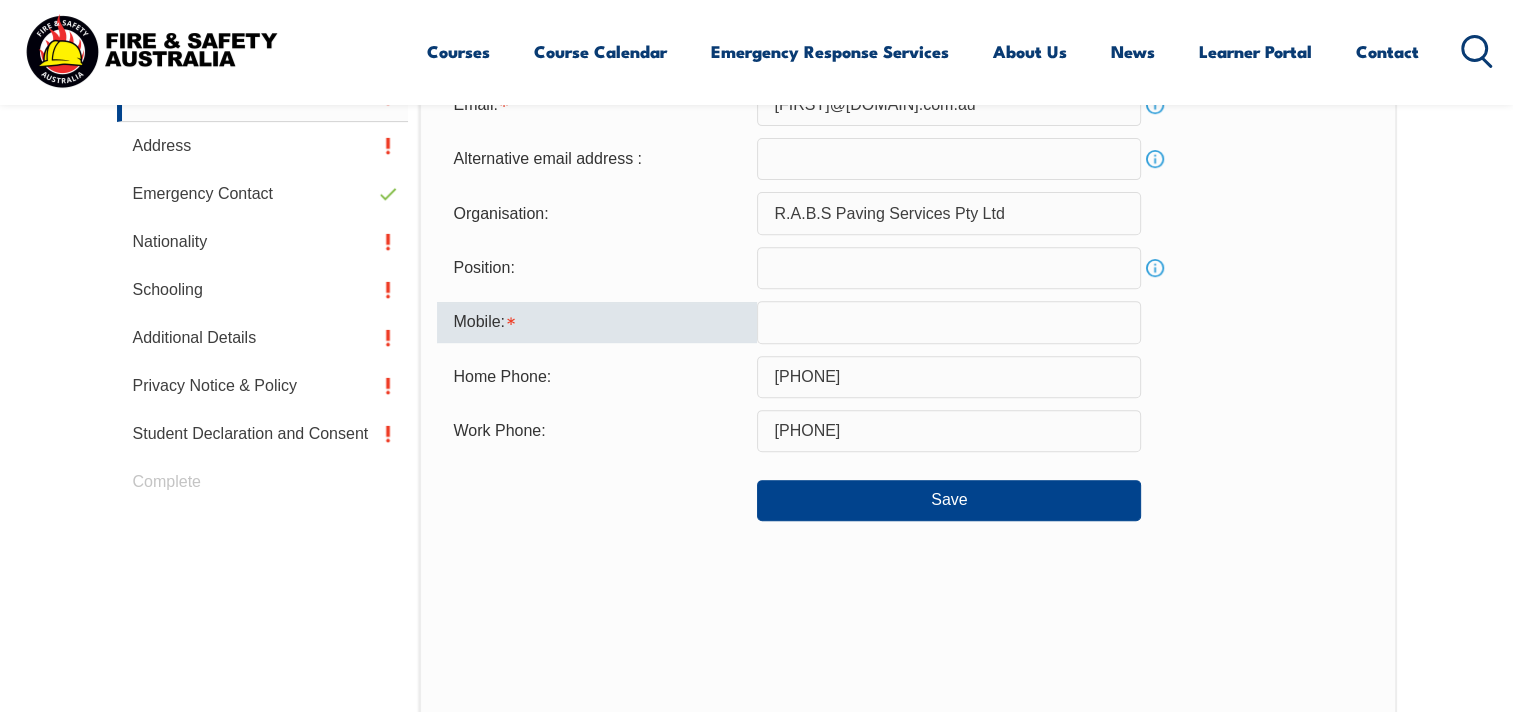 paste on "[PHONE]" 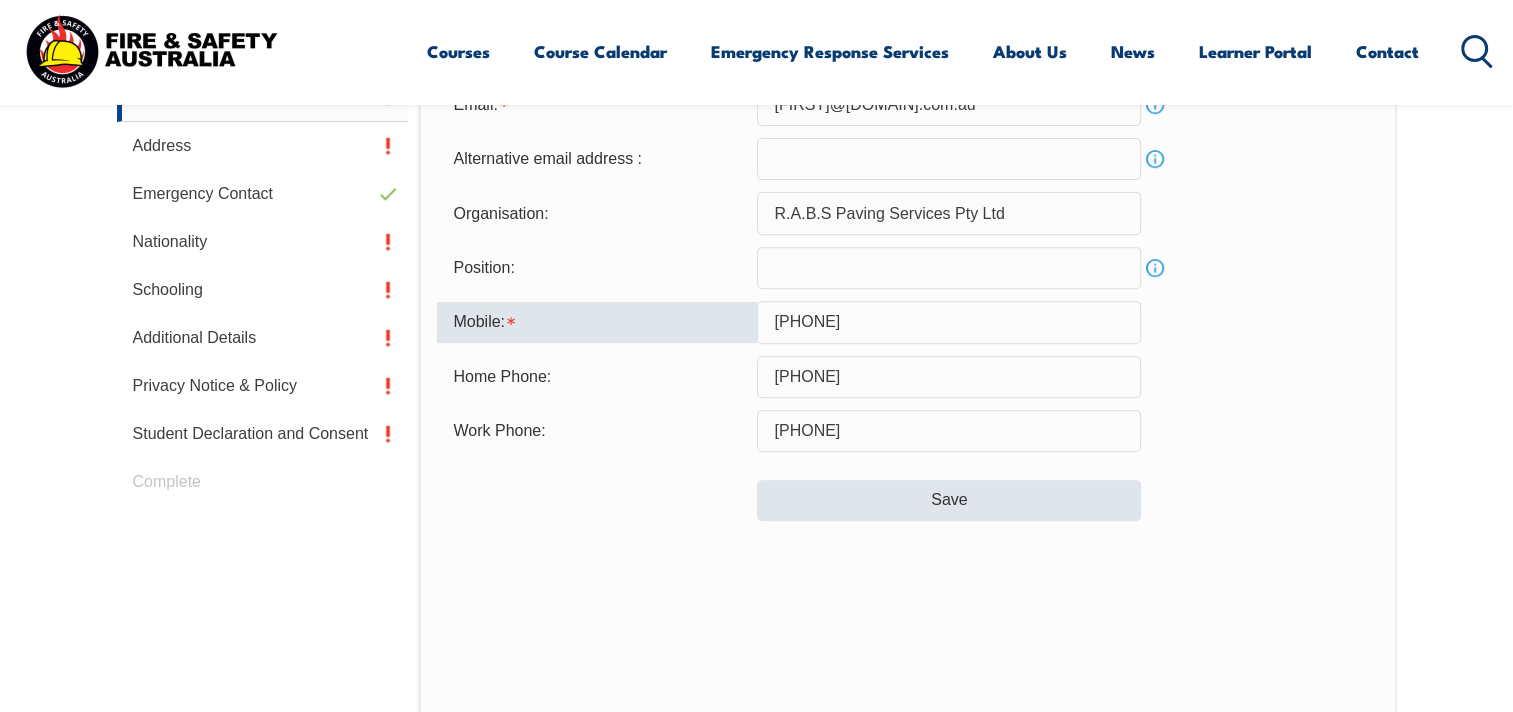 type on "[PHONE]" 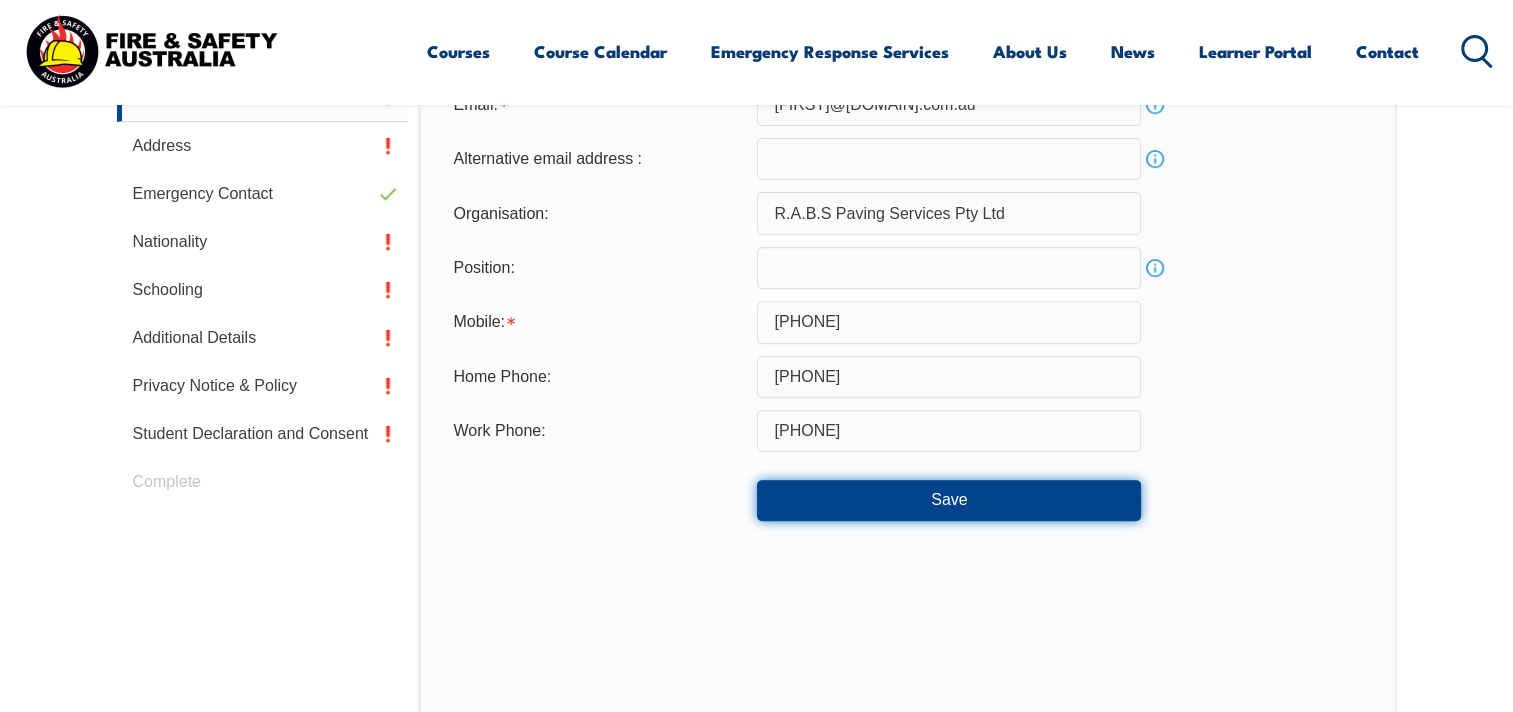 click on "Save" at bounding box center (949, 500) 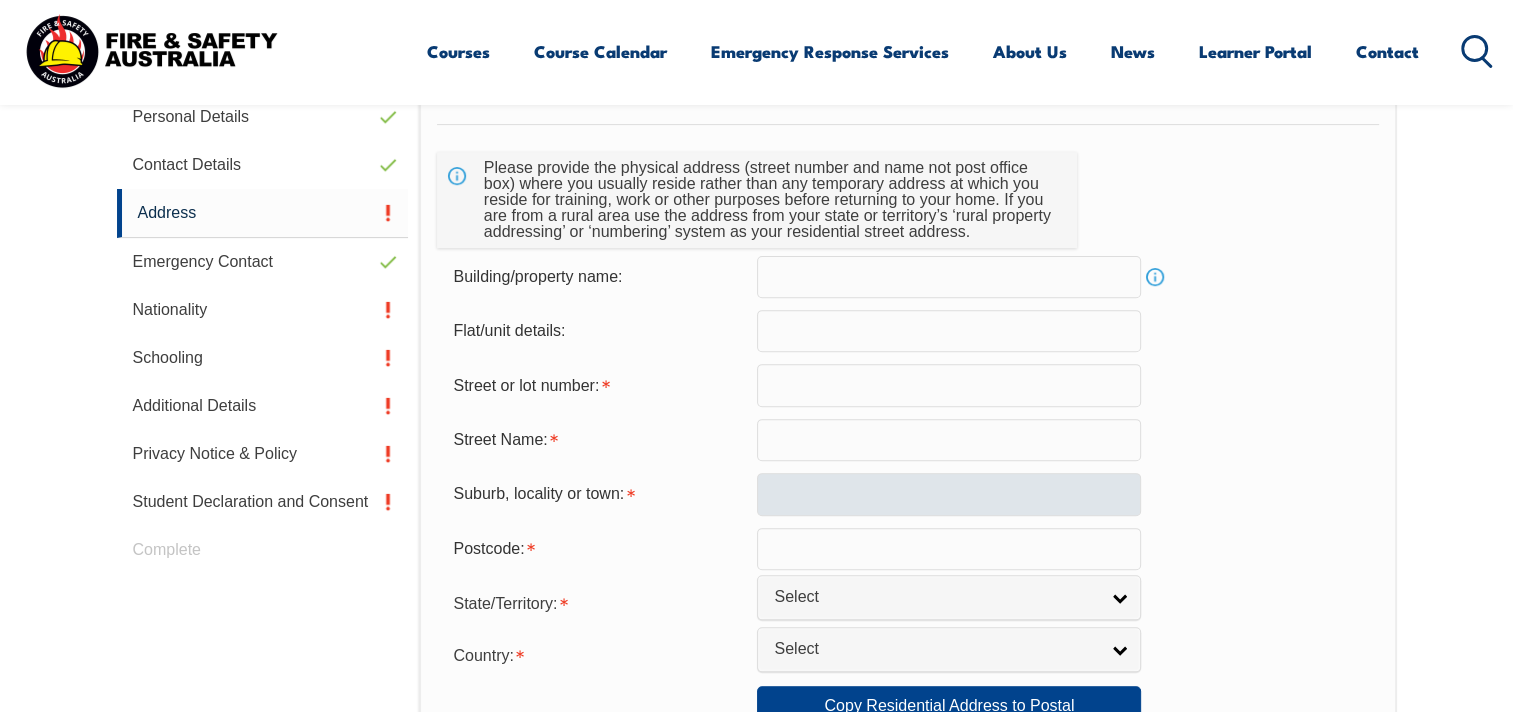 scroll, scrollTop: 644, scrollLeft: 0, axis: vertical 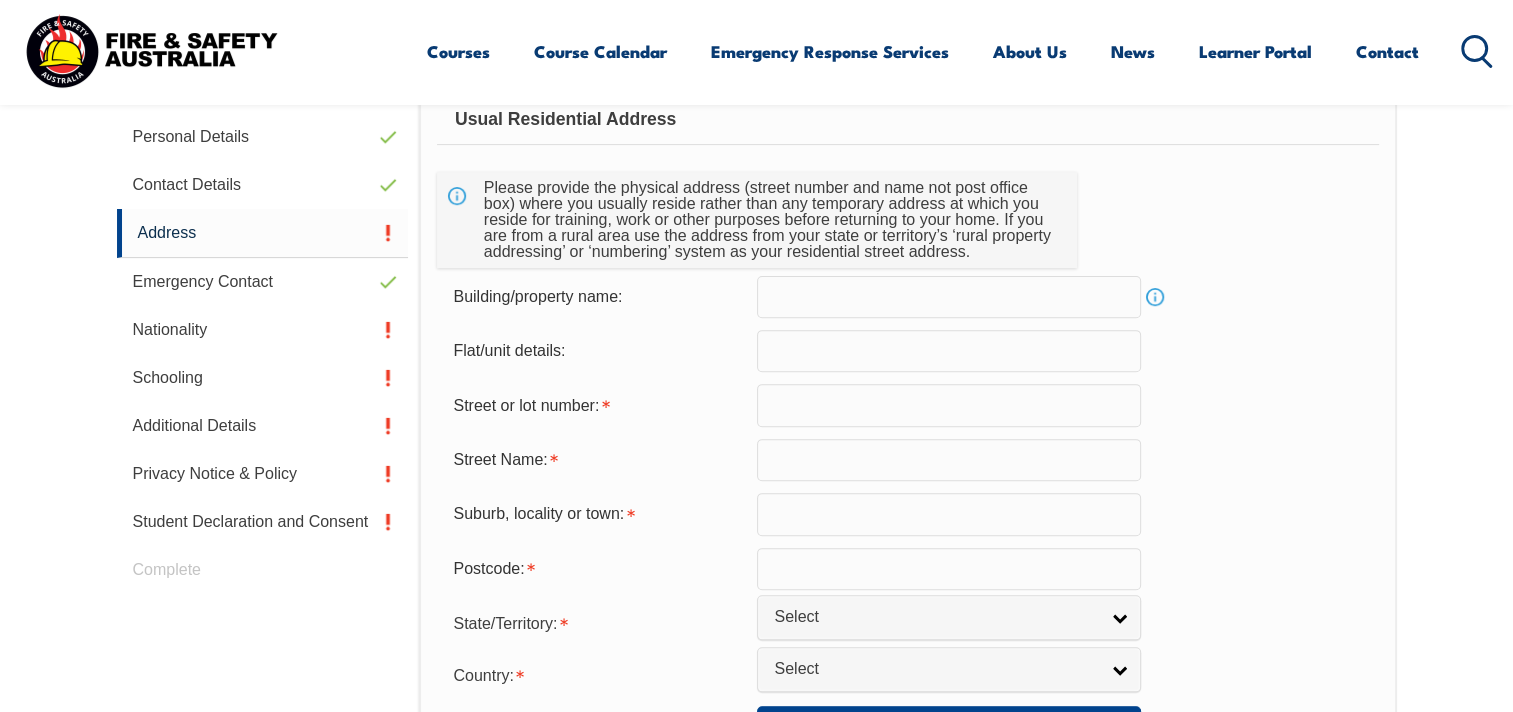 click on "Info" at bounding box center (1155, 297) 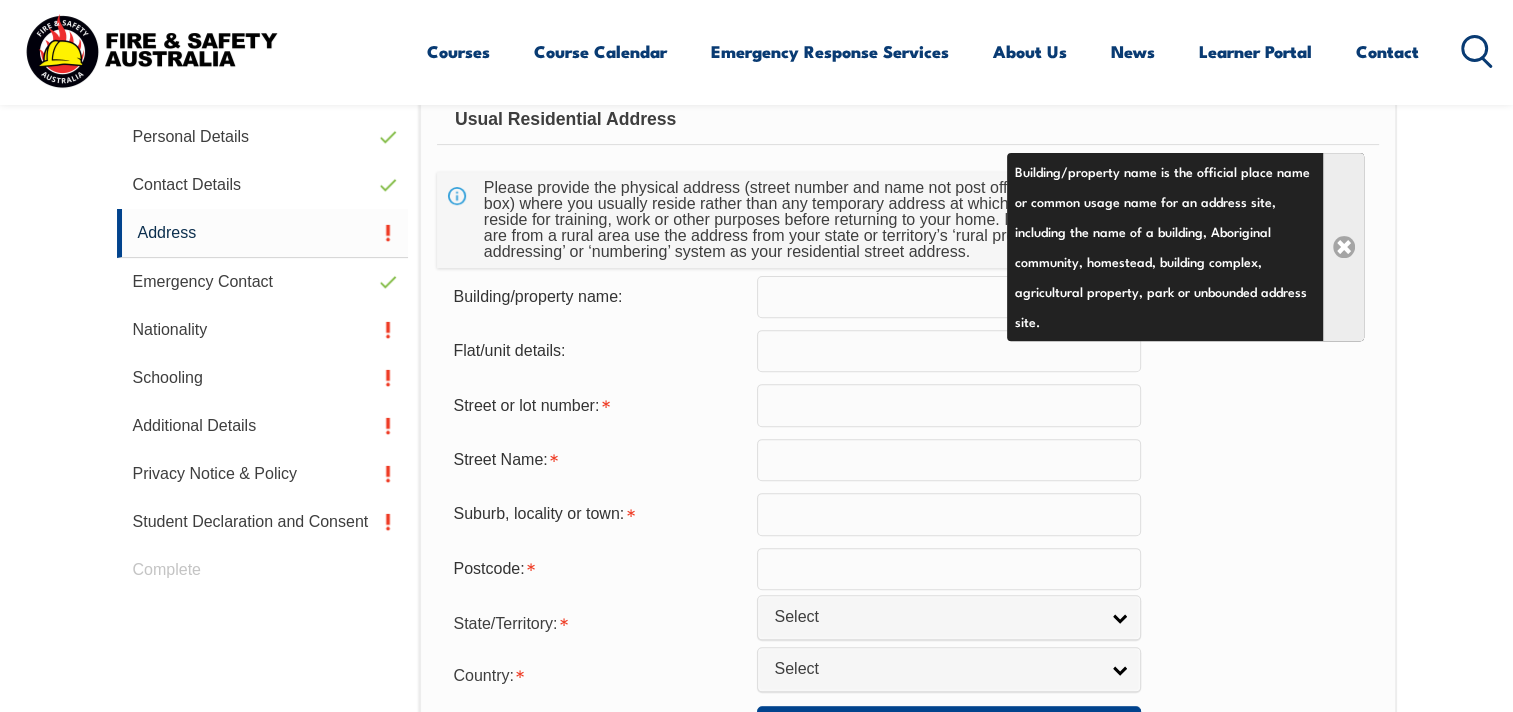 click on "Close" at bounding box center (1343, 247) 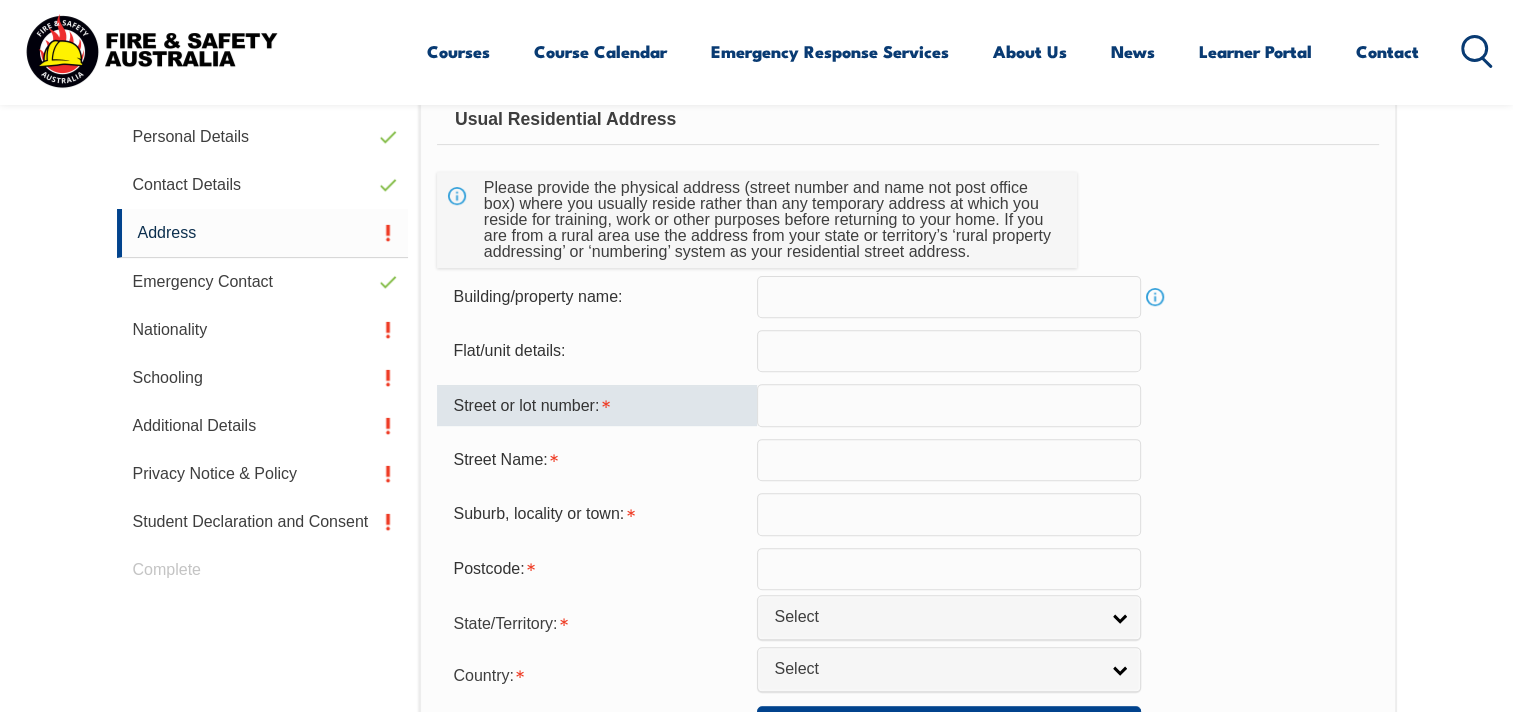 click at bounding box center [949, 405] 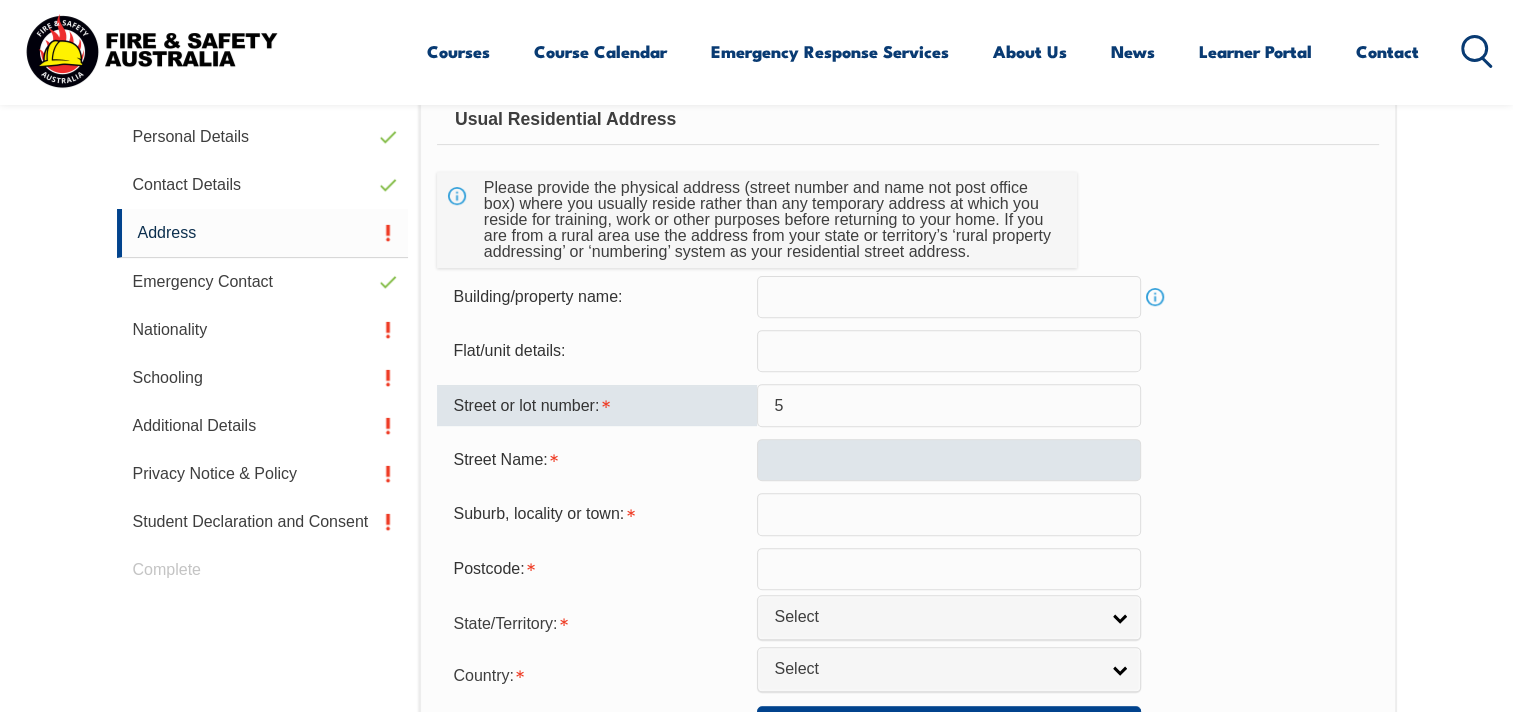 type on "5" 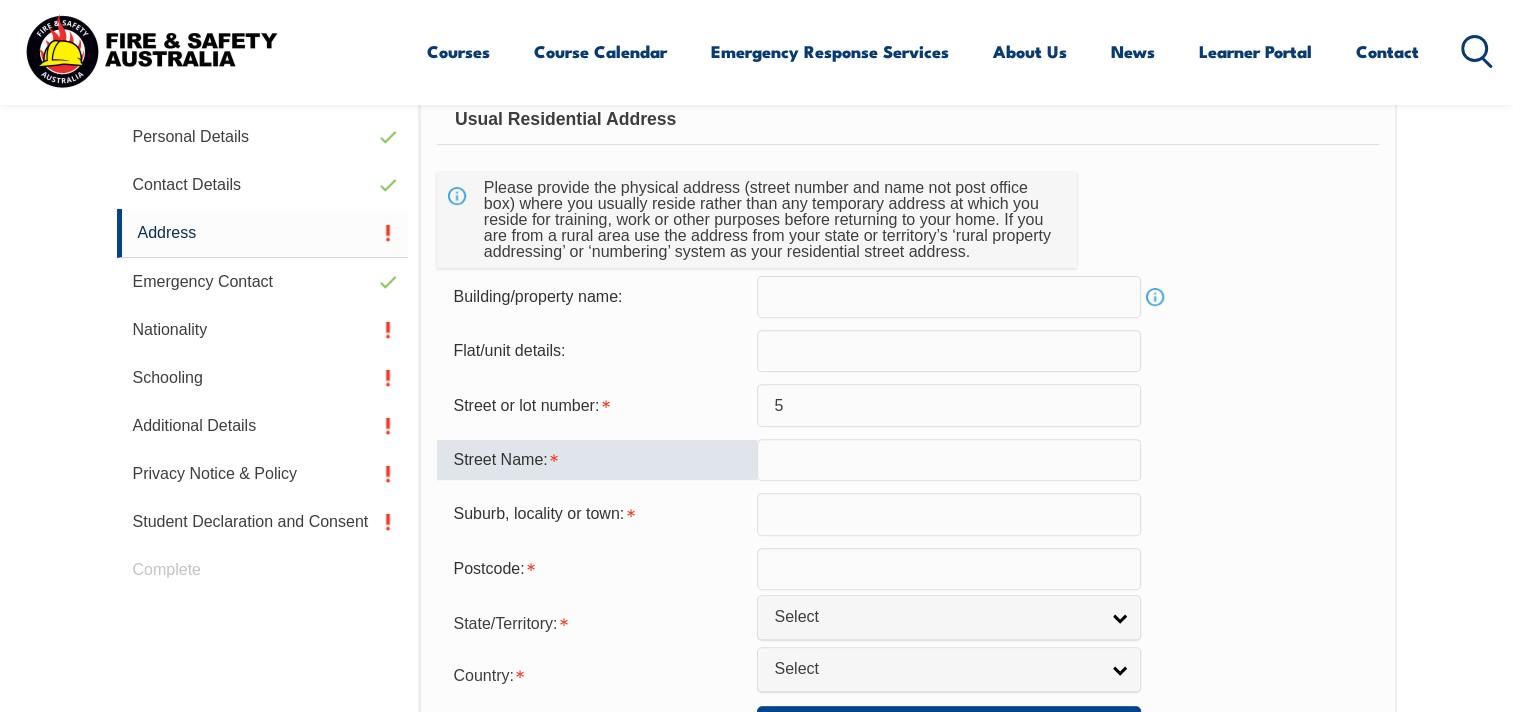 click at bounding box center [949, 460] 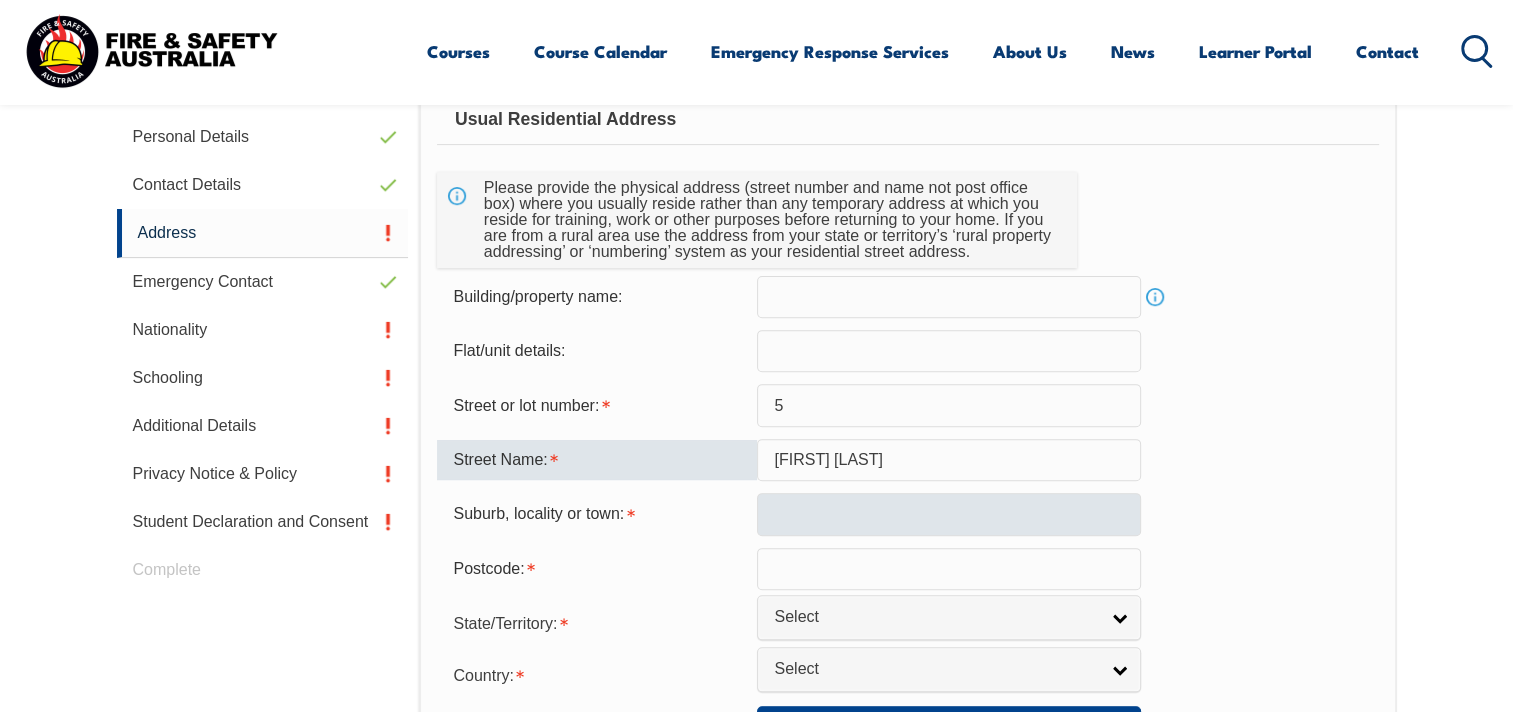 type on "[FIRST] [LAST]" 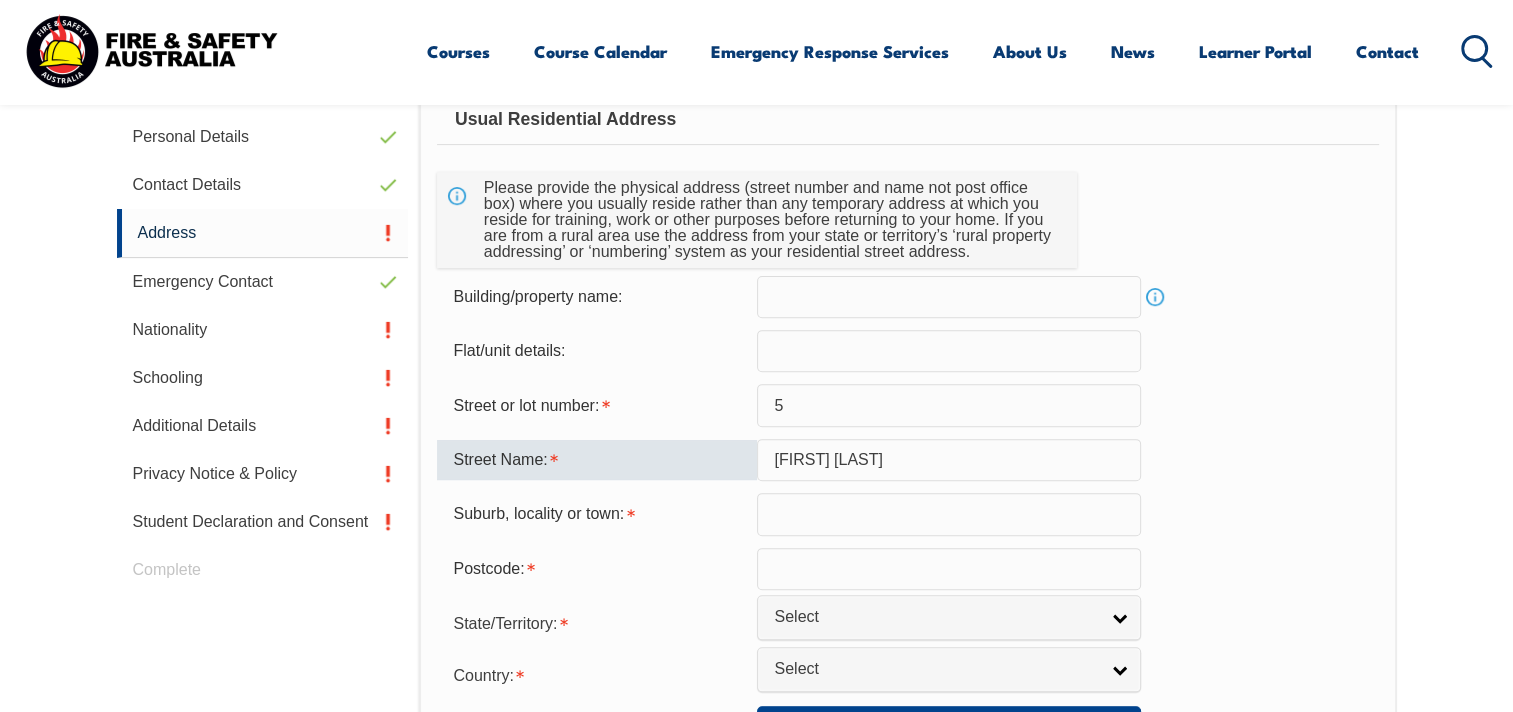 click at bounding box center [949, 514] 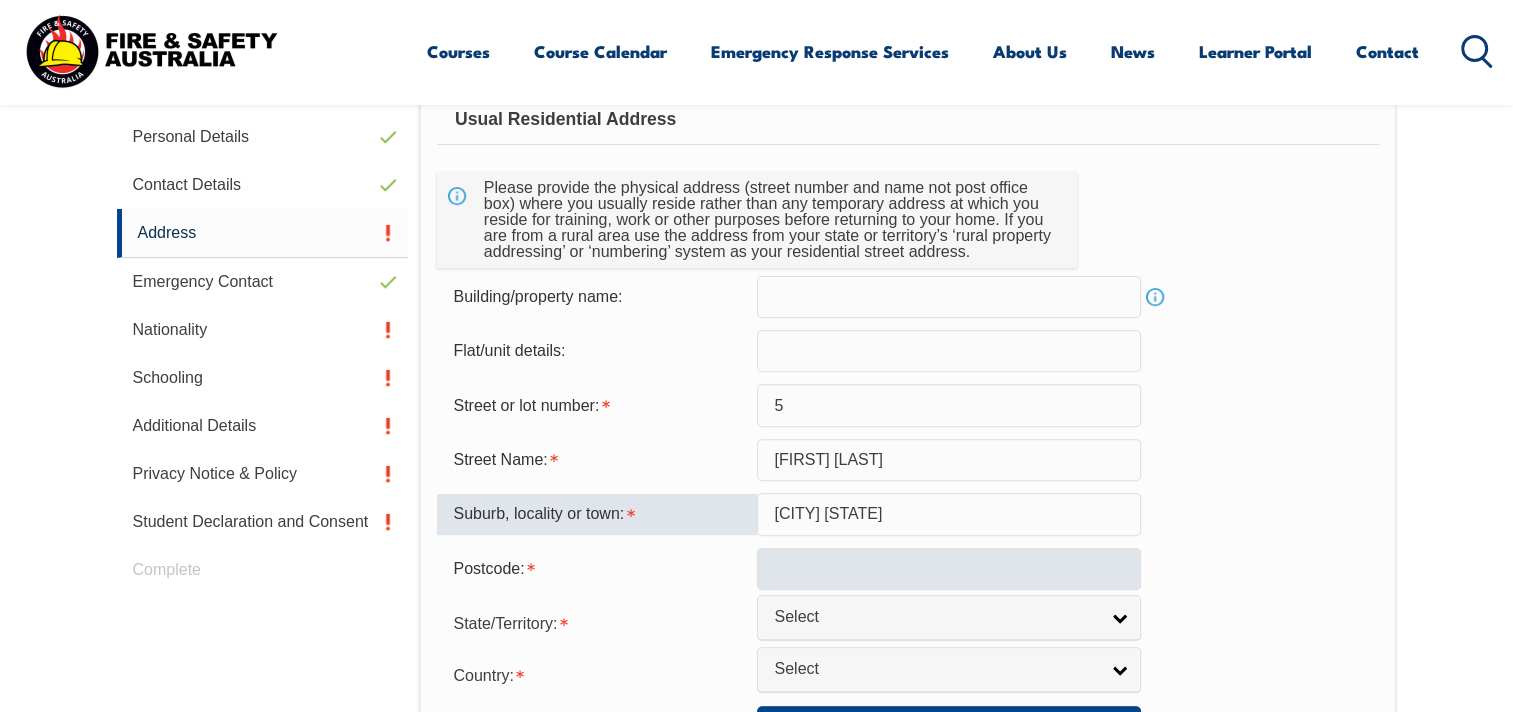 type on "[CITY] [STATE]" 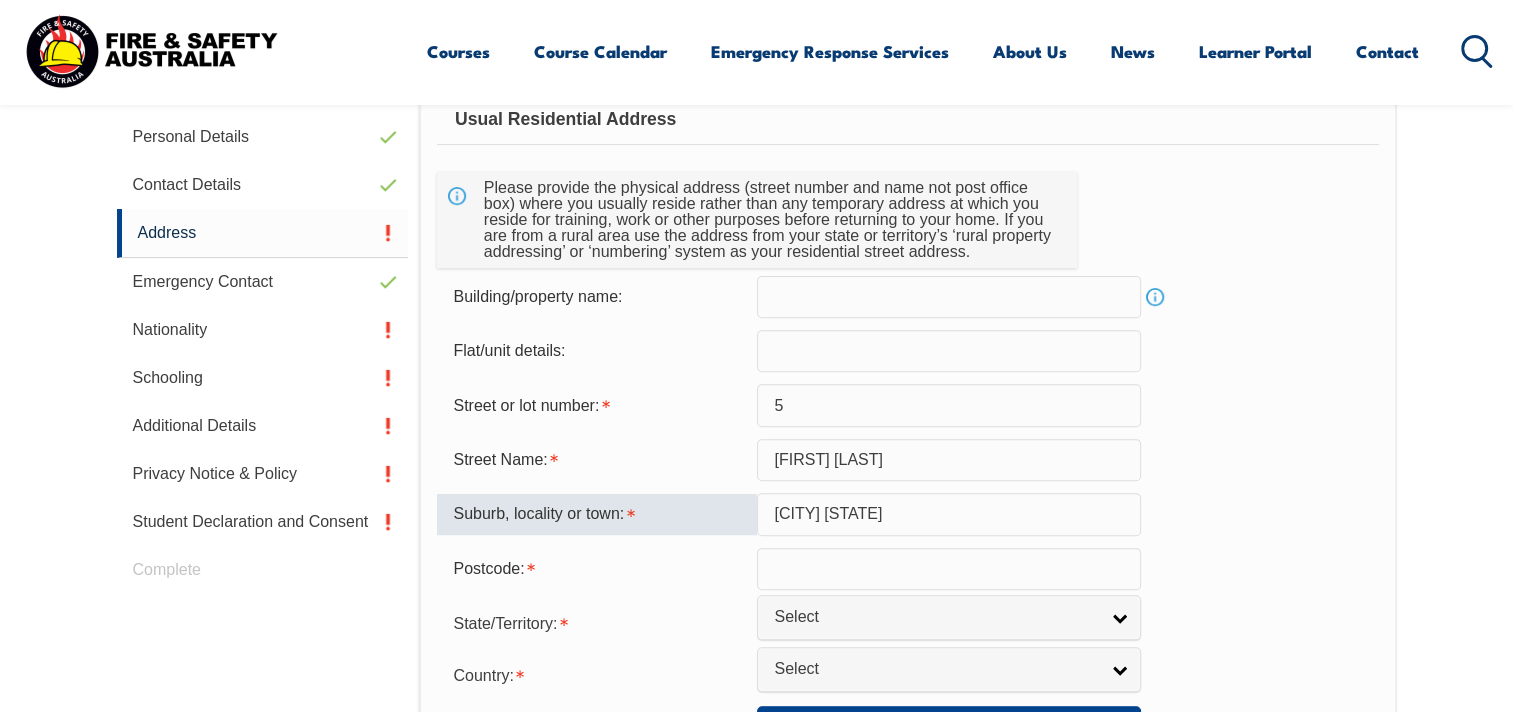 click at bounding box center (949, 569) 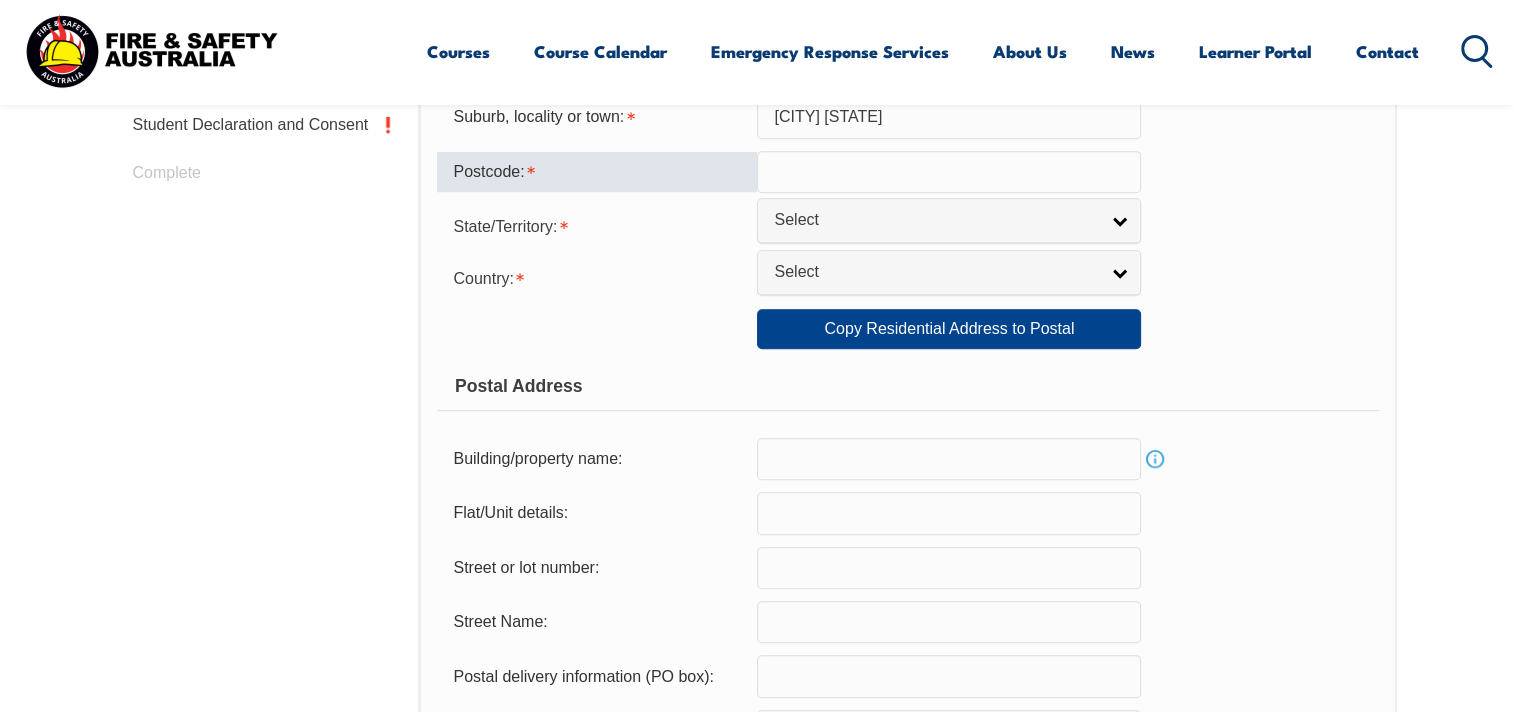 scroll, scrollTop: 867, scrollLeft: 0, axis: vertical 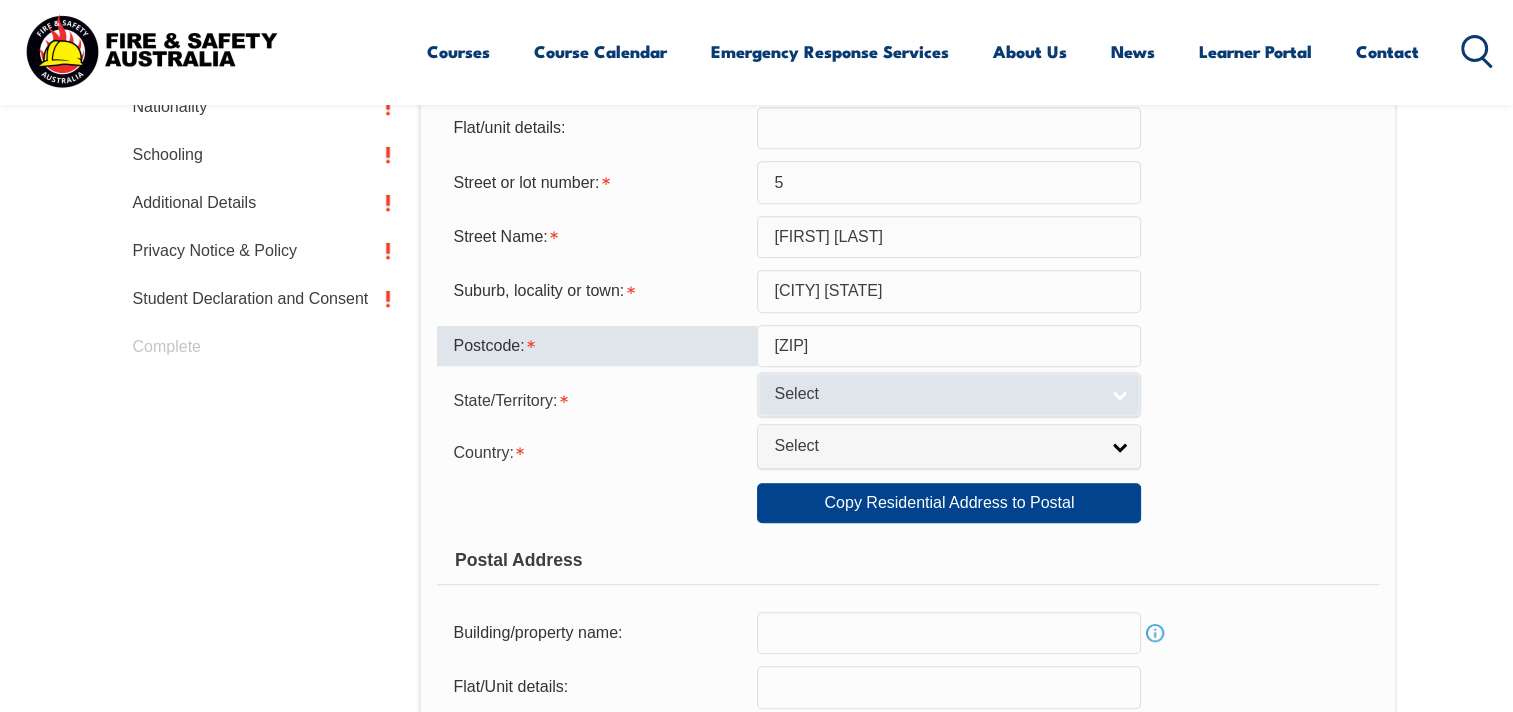 type on "[ZIP]" 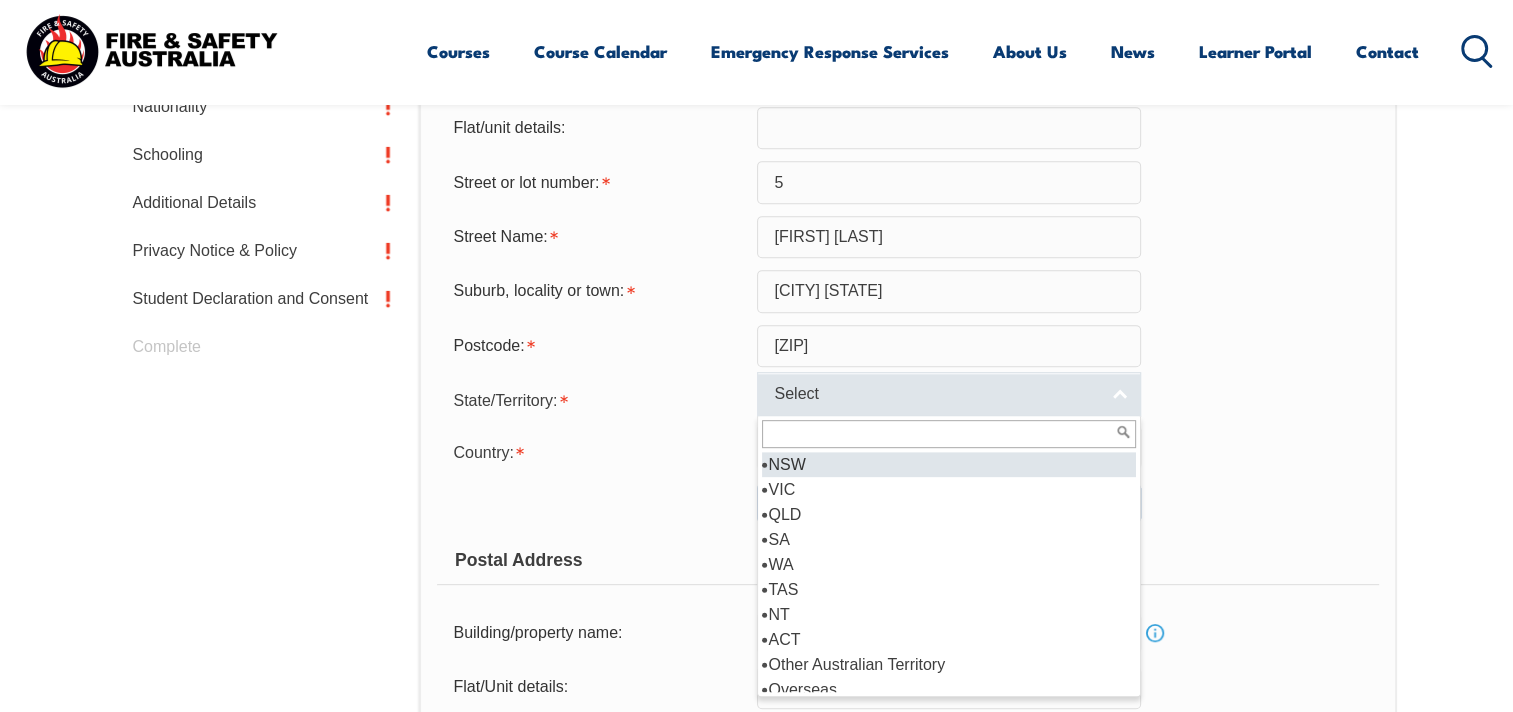 click on "Select" at bounding box center [949, 394] 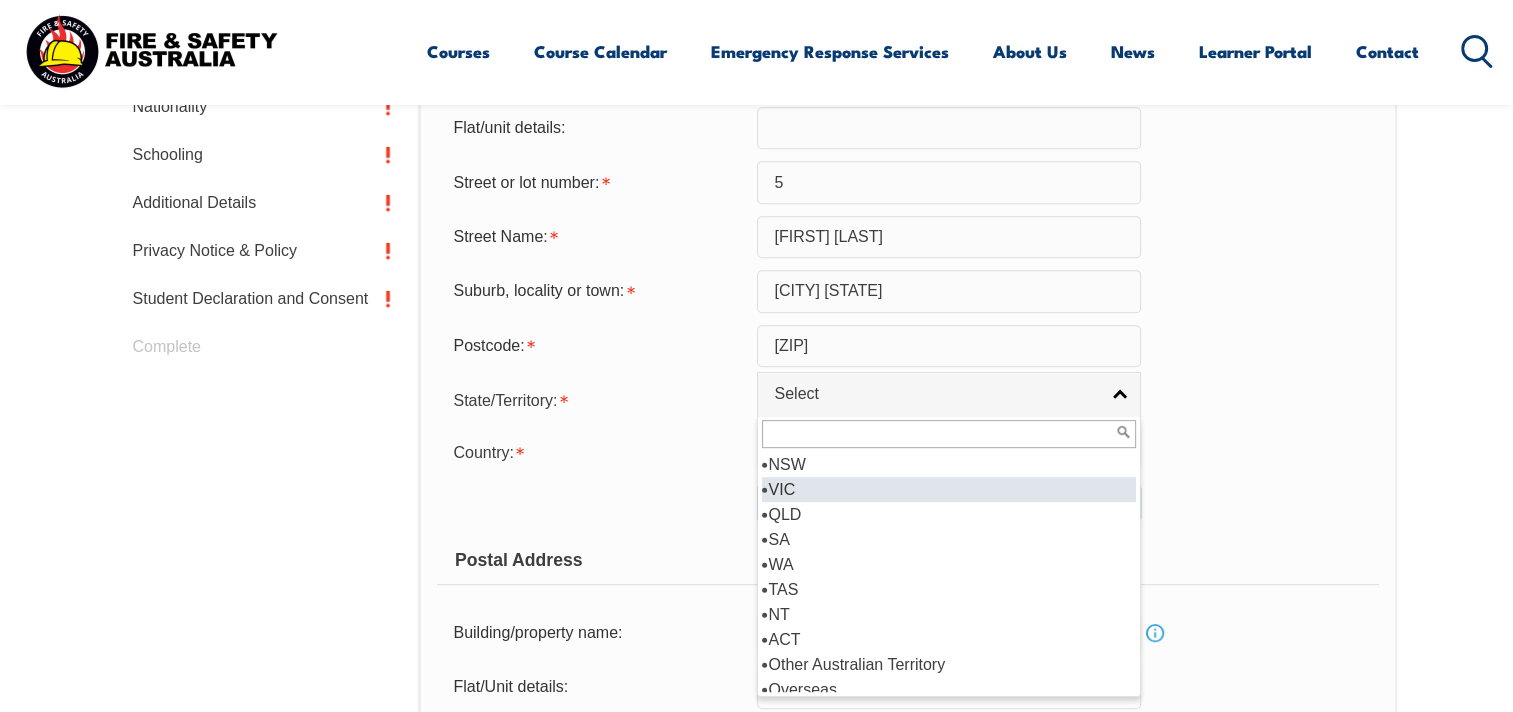 click on "VIC" at bounding box center [949, 489] 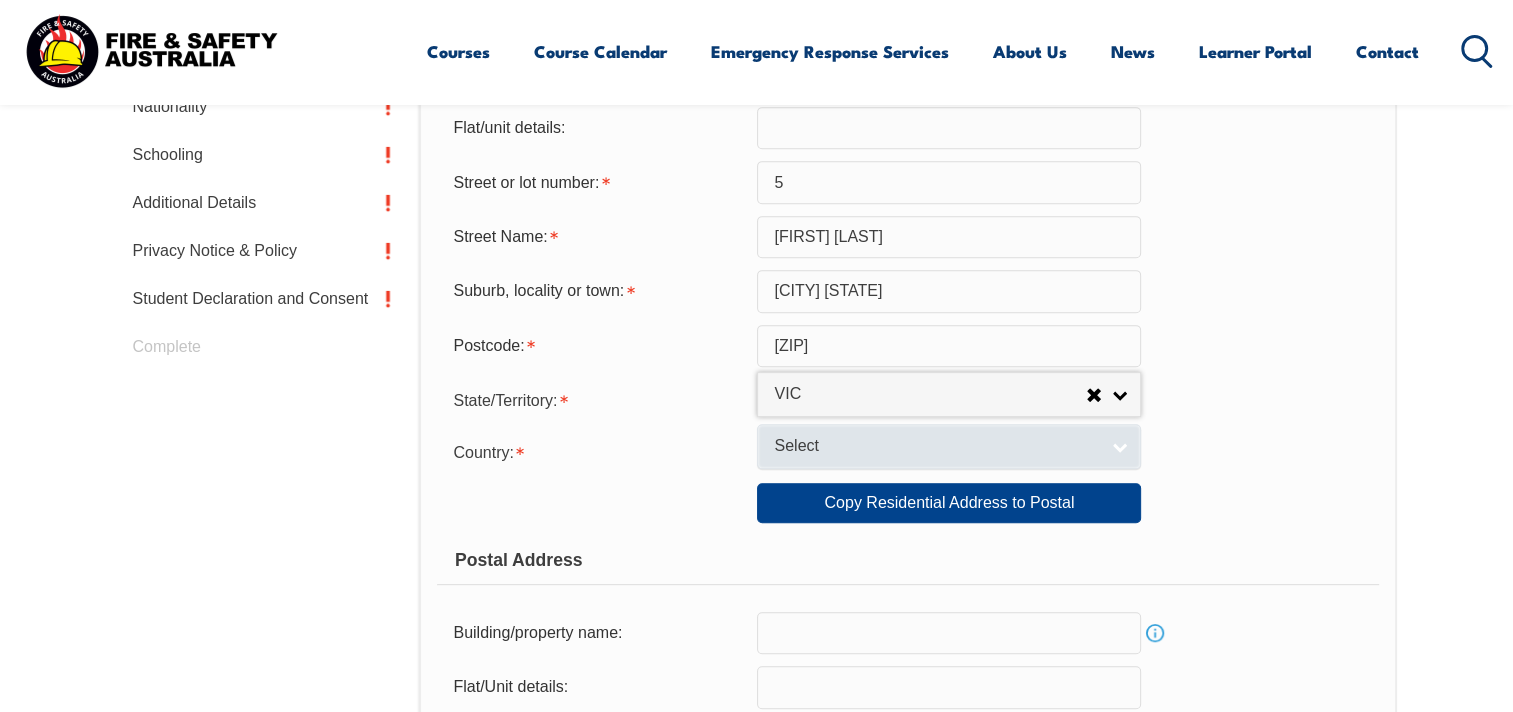 click on "Select" at bounding box center [949, 446] 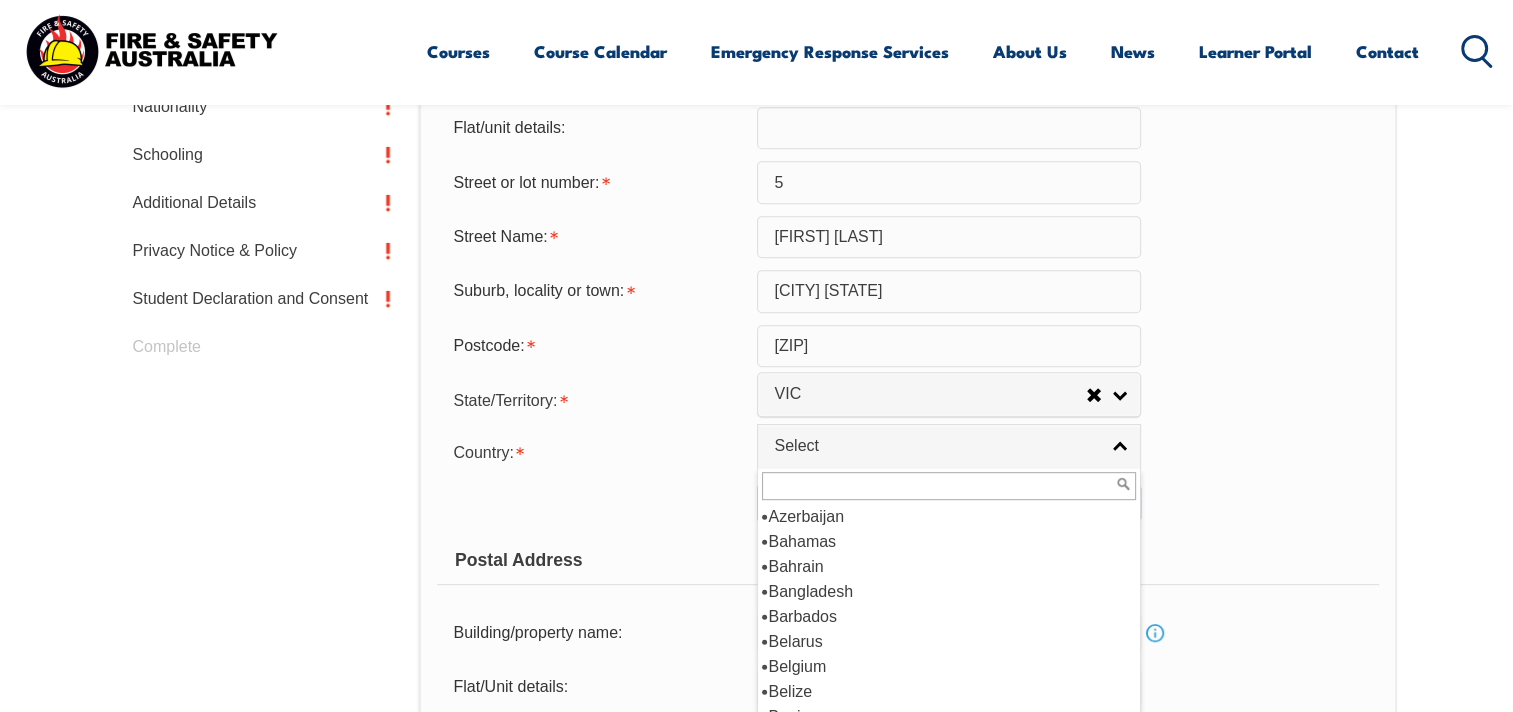 scroll, scrollTop: 300, scrollLeft: 0, axis: vertical 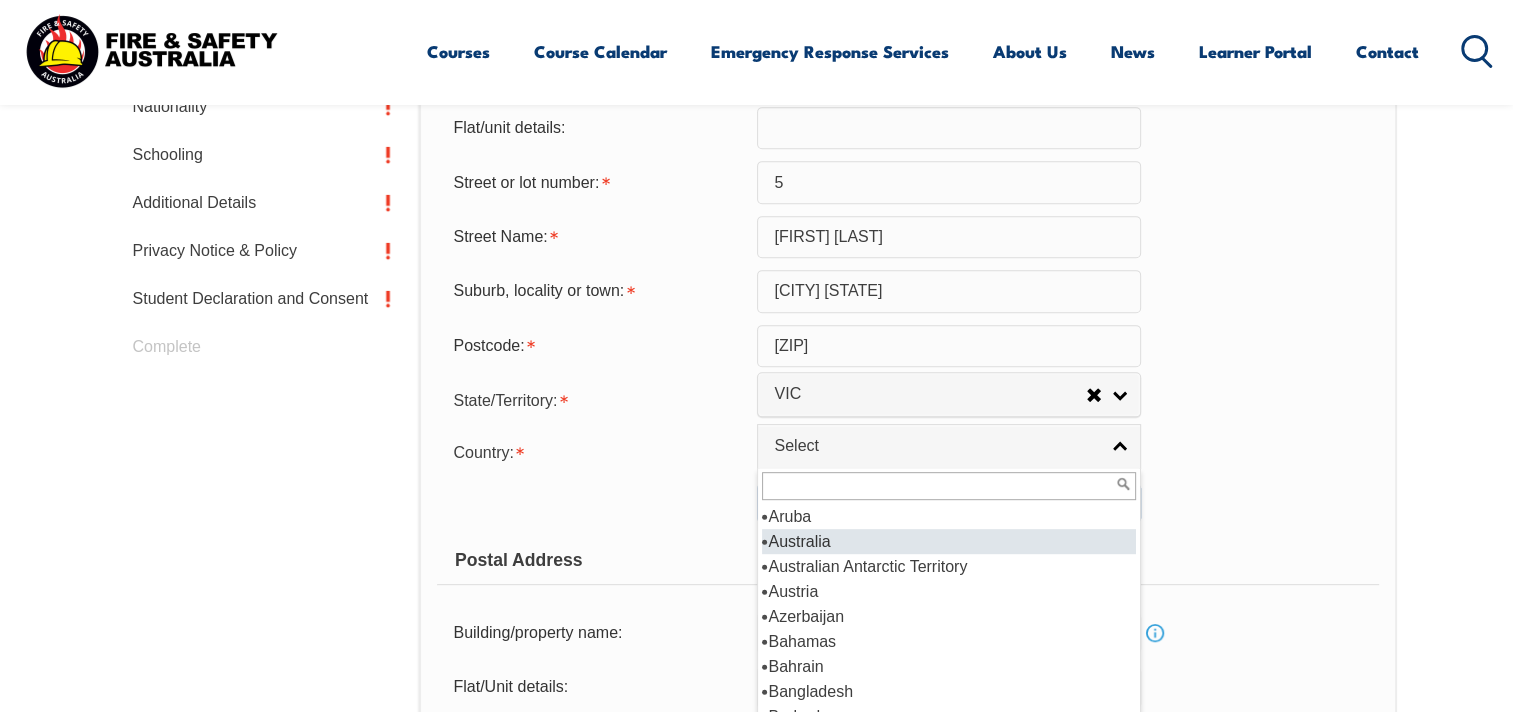 click on "Australia" at bounding box center (949, 541) 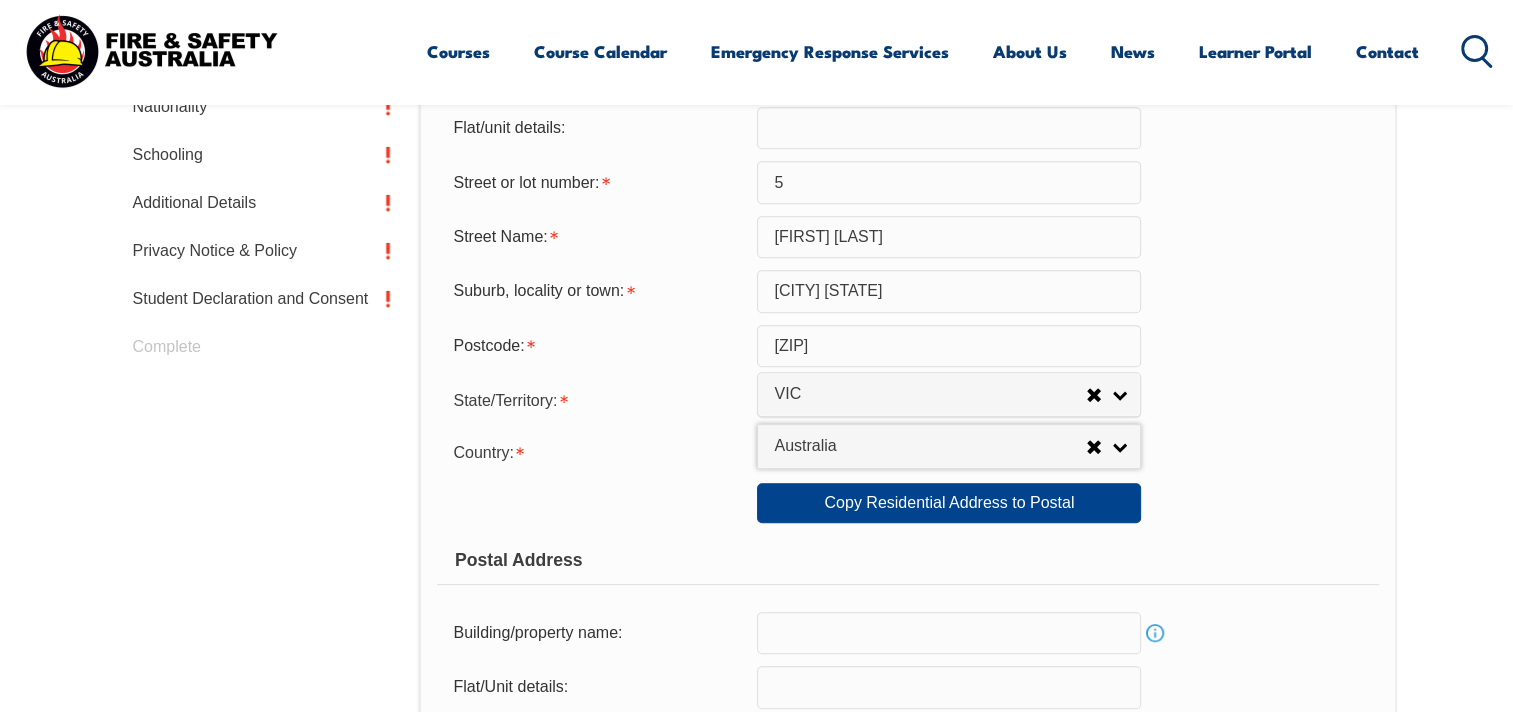 select on "1101" 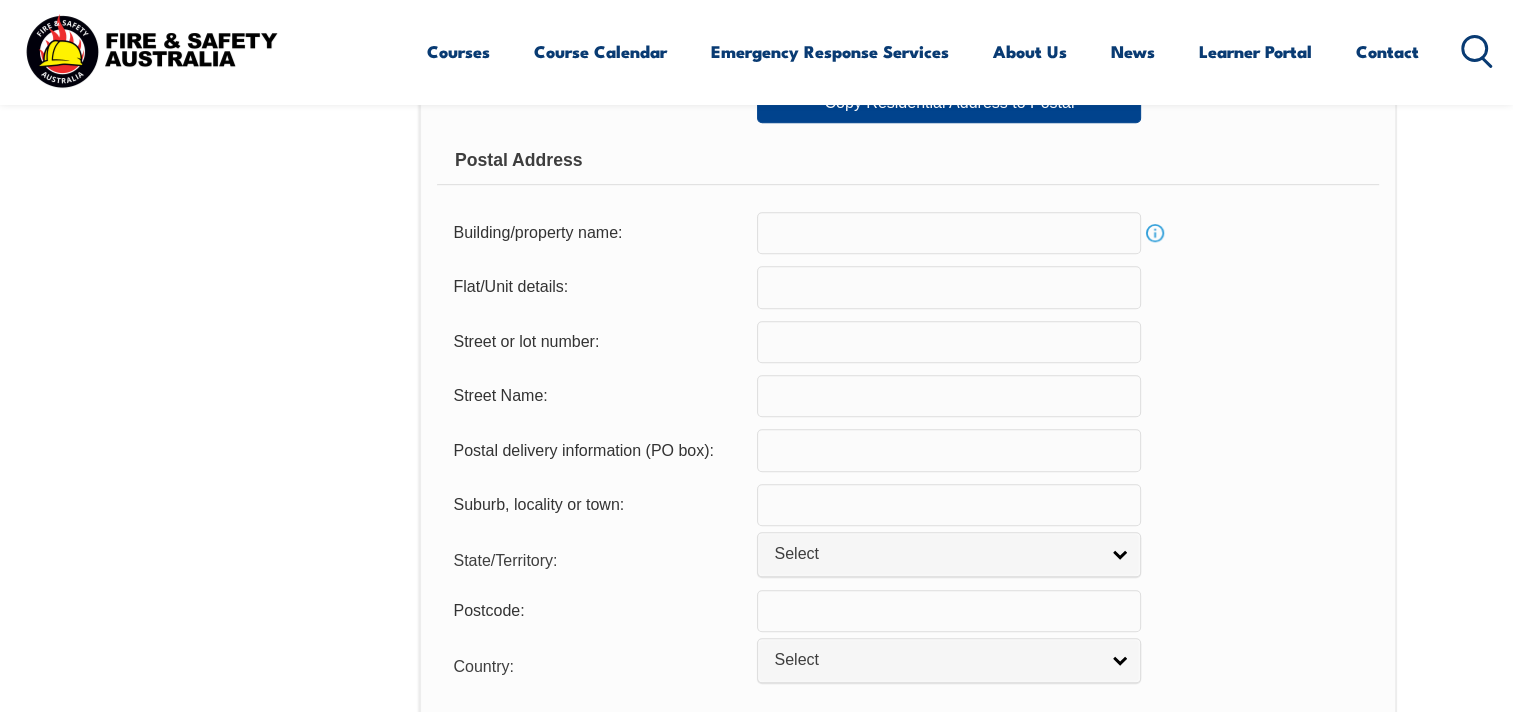 scroll, scrollTop: 1167, scrollLeft: 0, axis: vertical 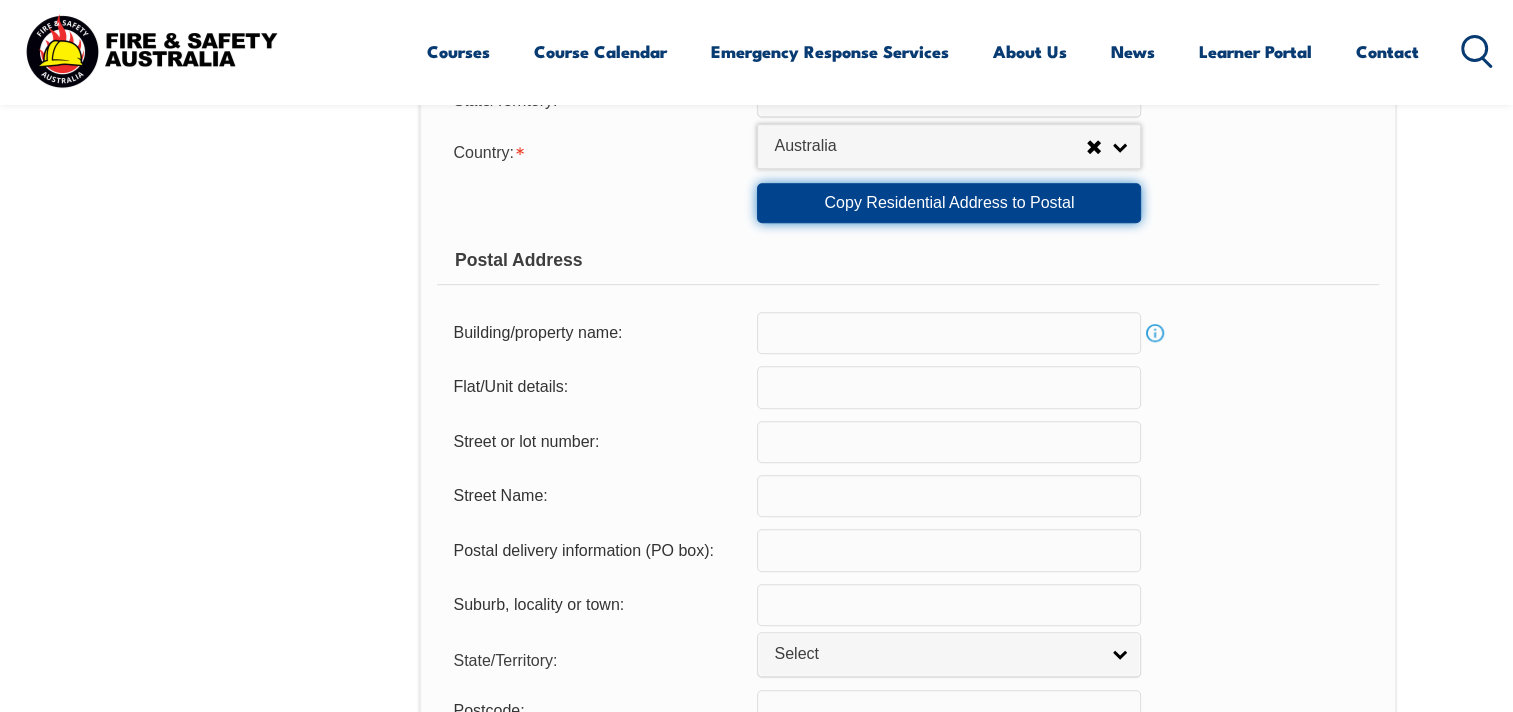 click on "Copy Residential Address to Postal" at bounding box center (949, 203) 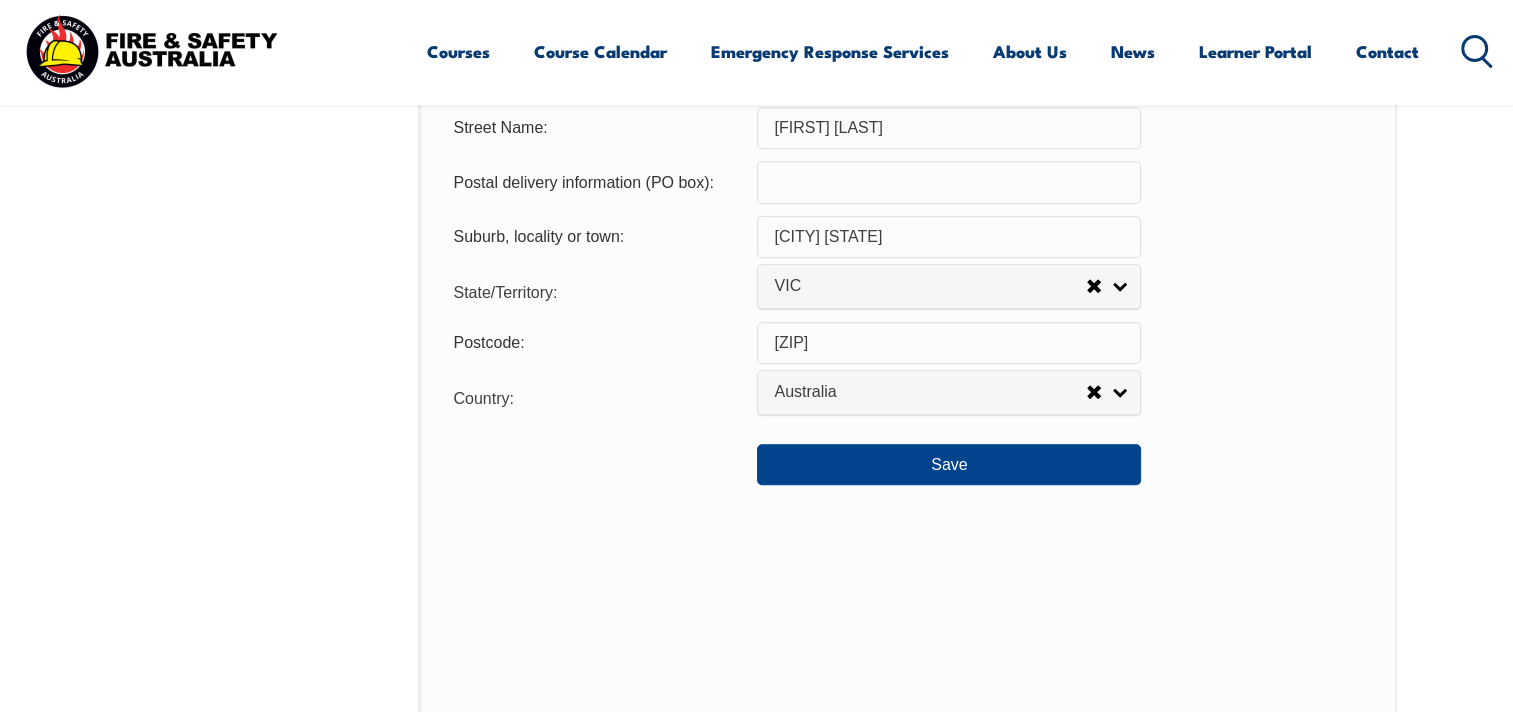 scroll, scrollTop: 1567, scrollLeft: 0, axis: vertical 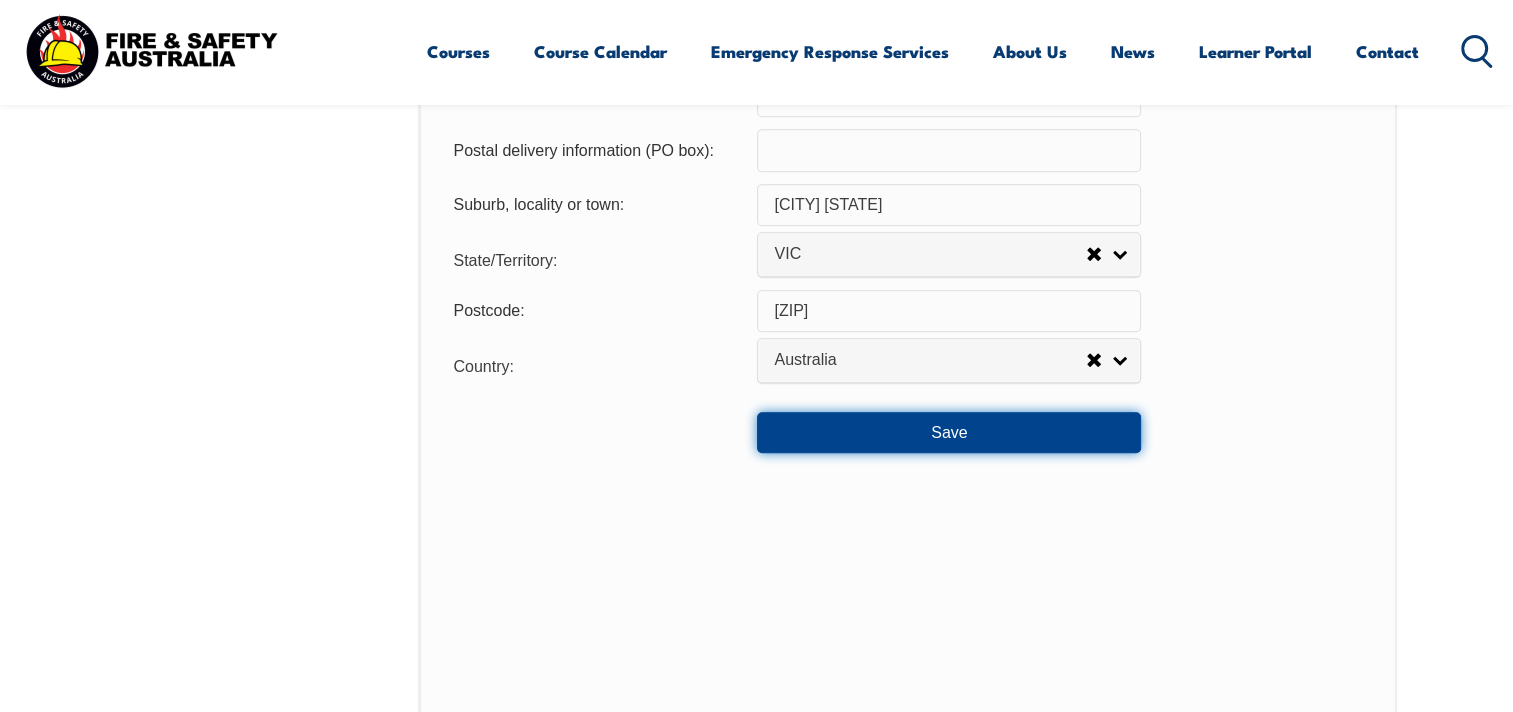click on "Save" at bounding box center [949, 432] 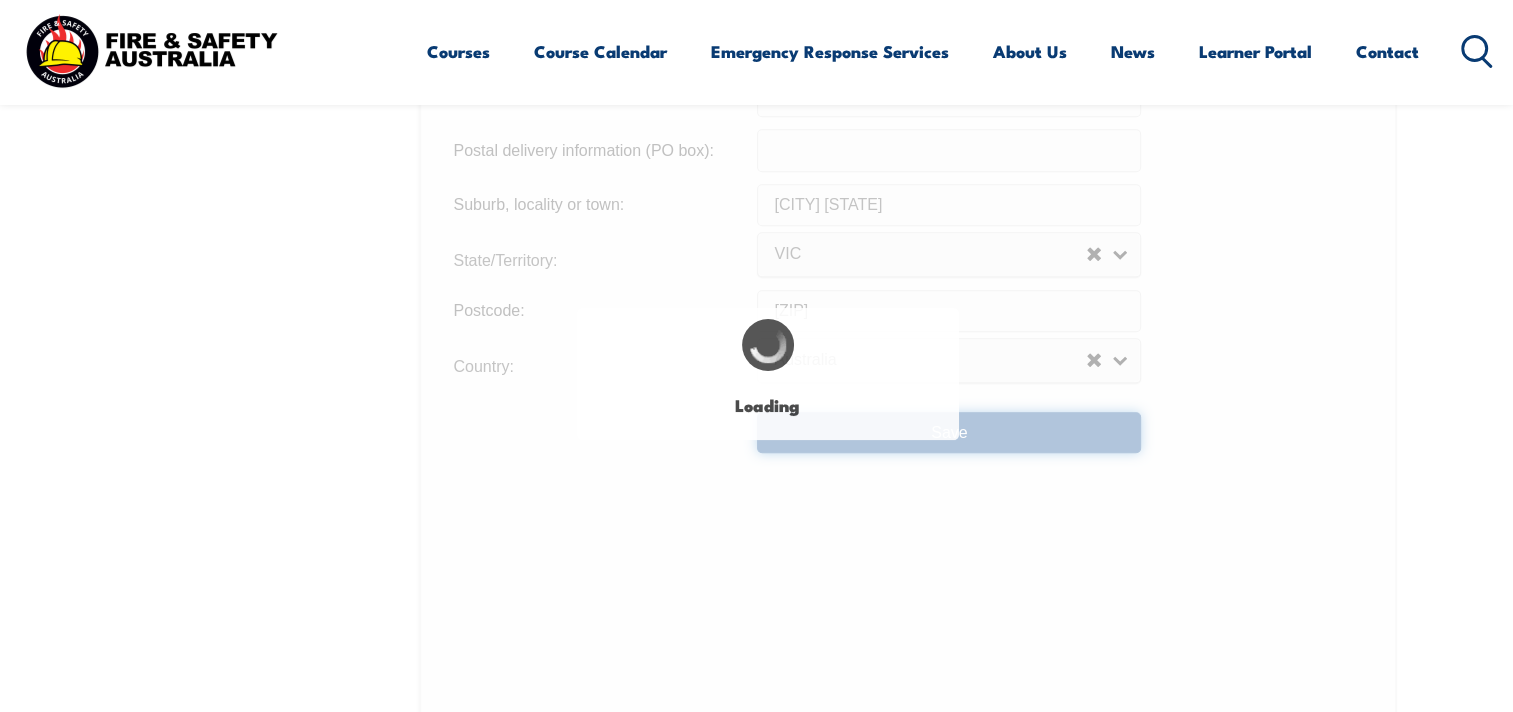 scroll, scrollTop: 0, scrollLeft: 0, axis: both 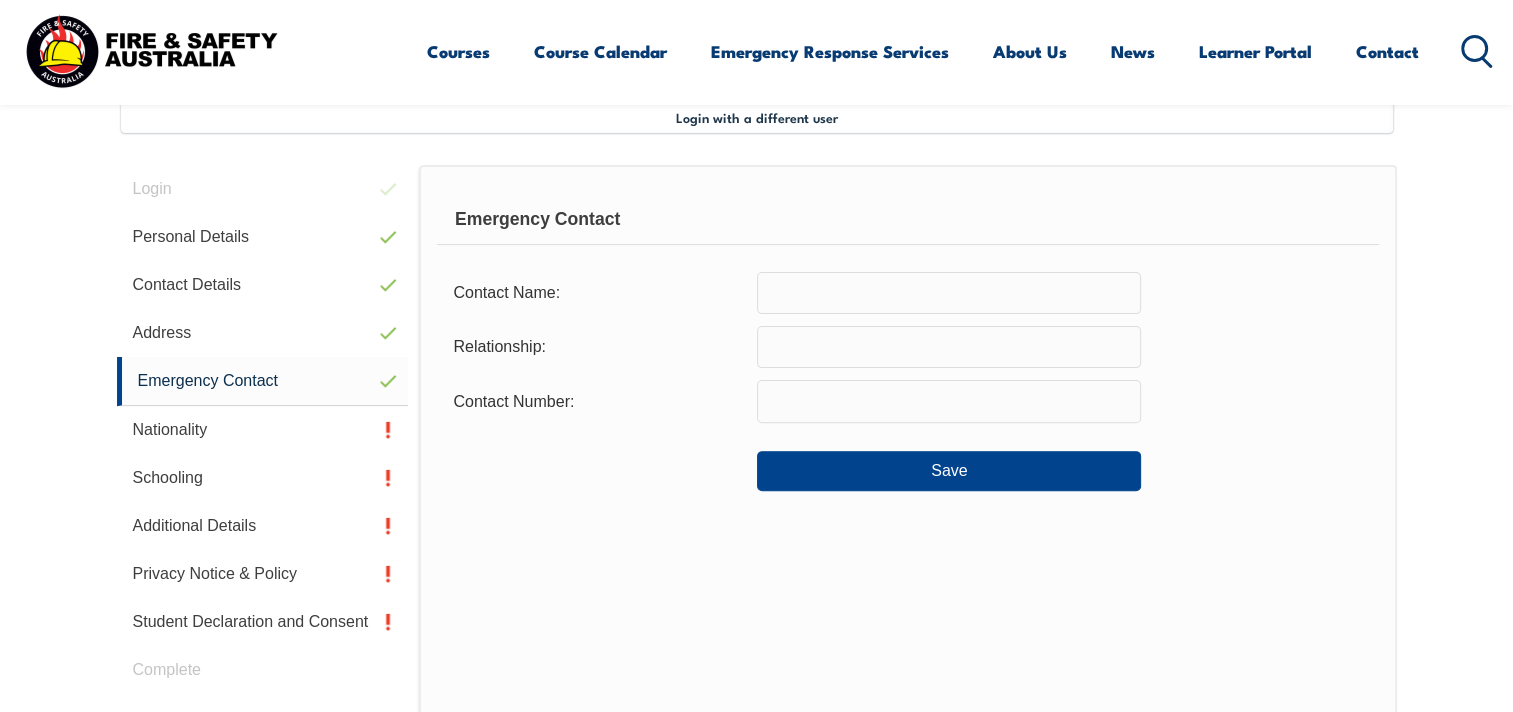 click at bounding box center (949, 293) 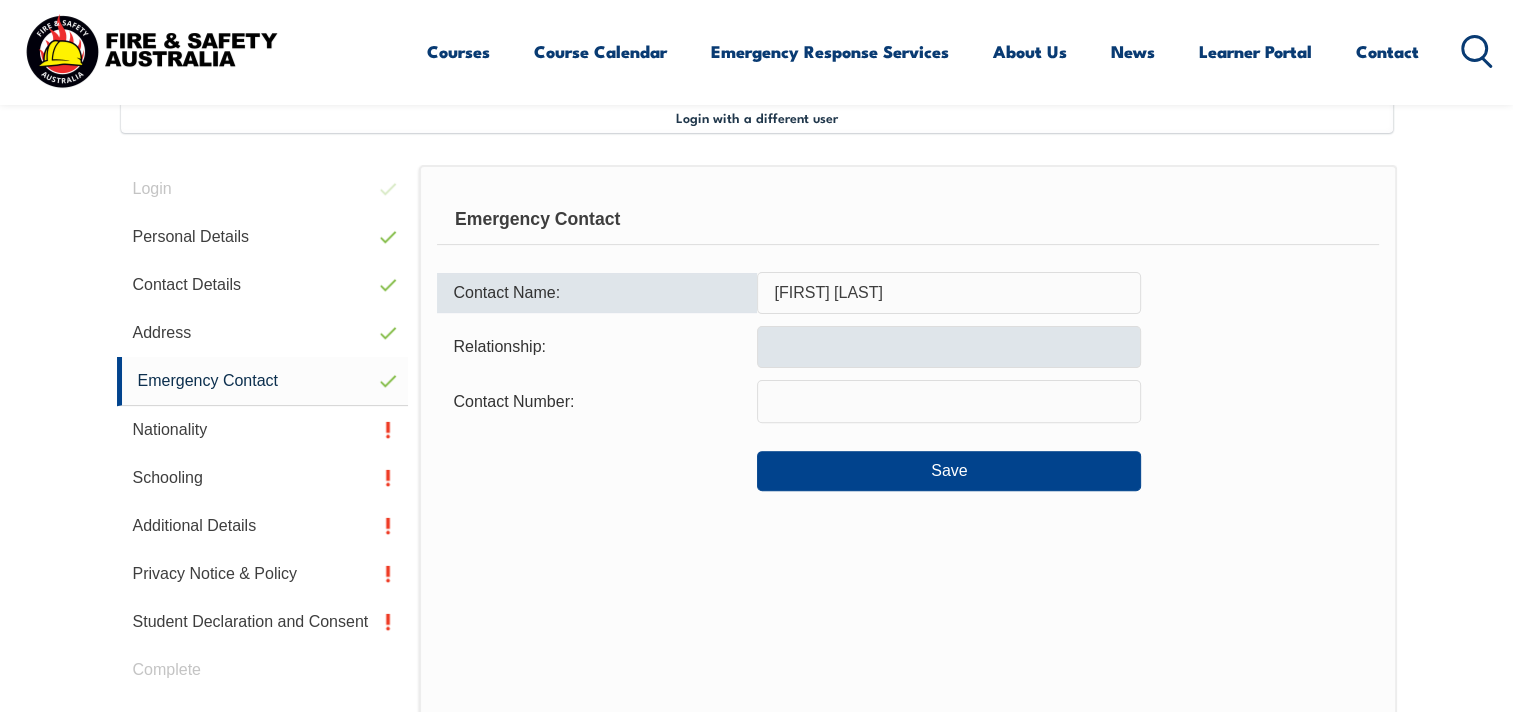 type on "[FIRST] [LAST]" 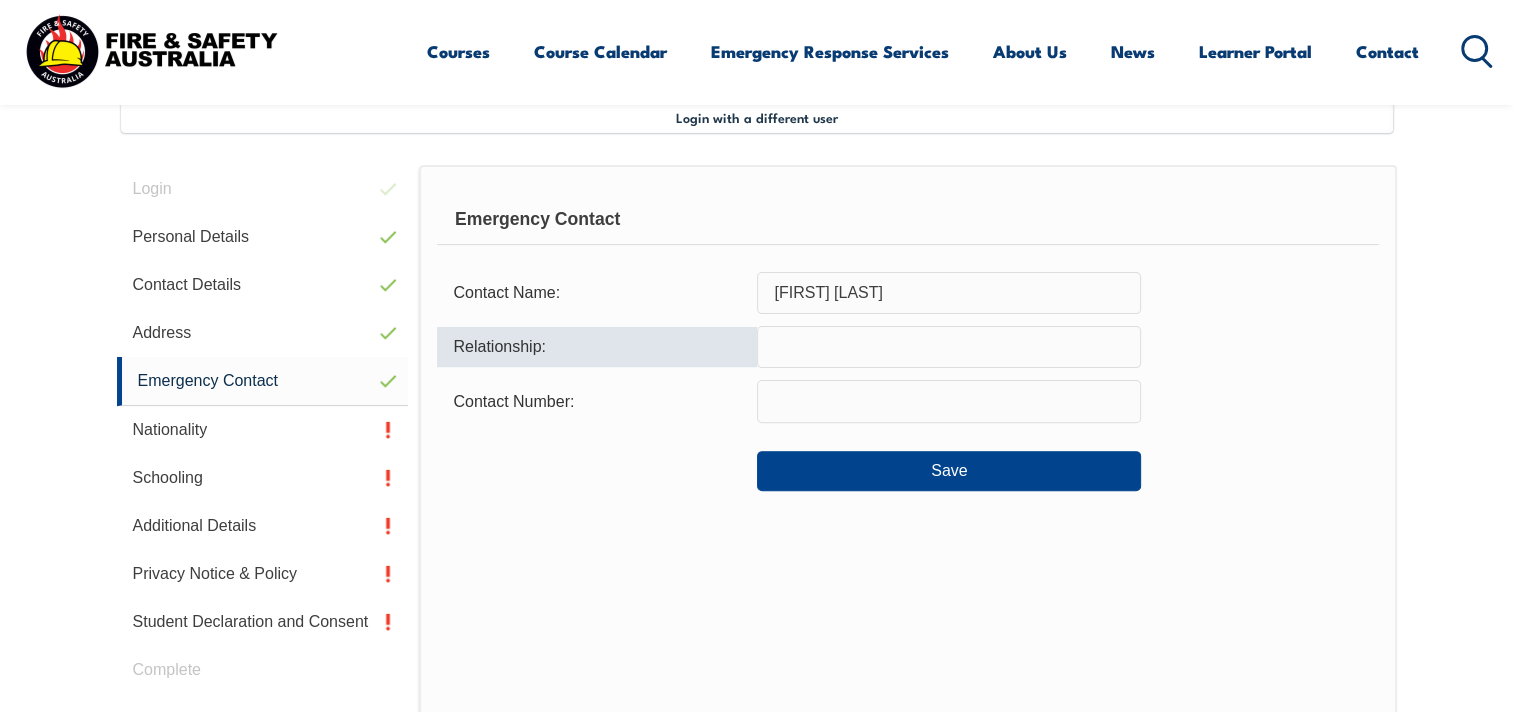 click at bounding box center (949, 347) 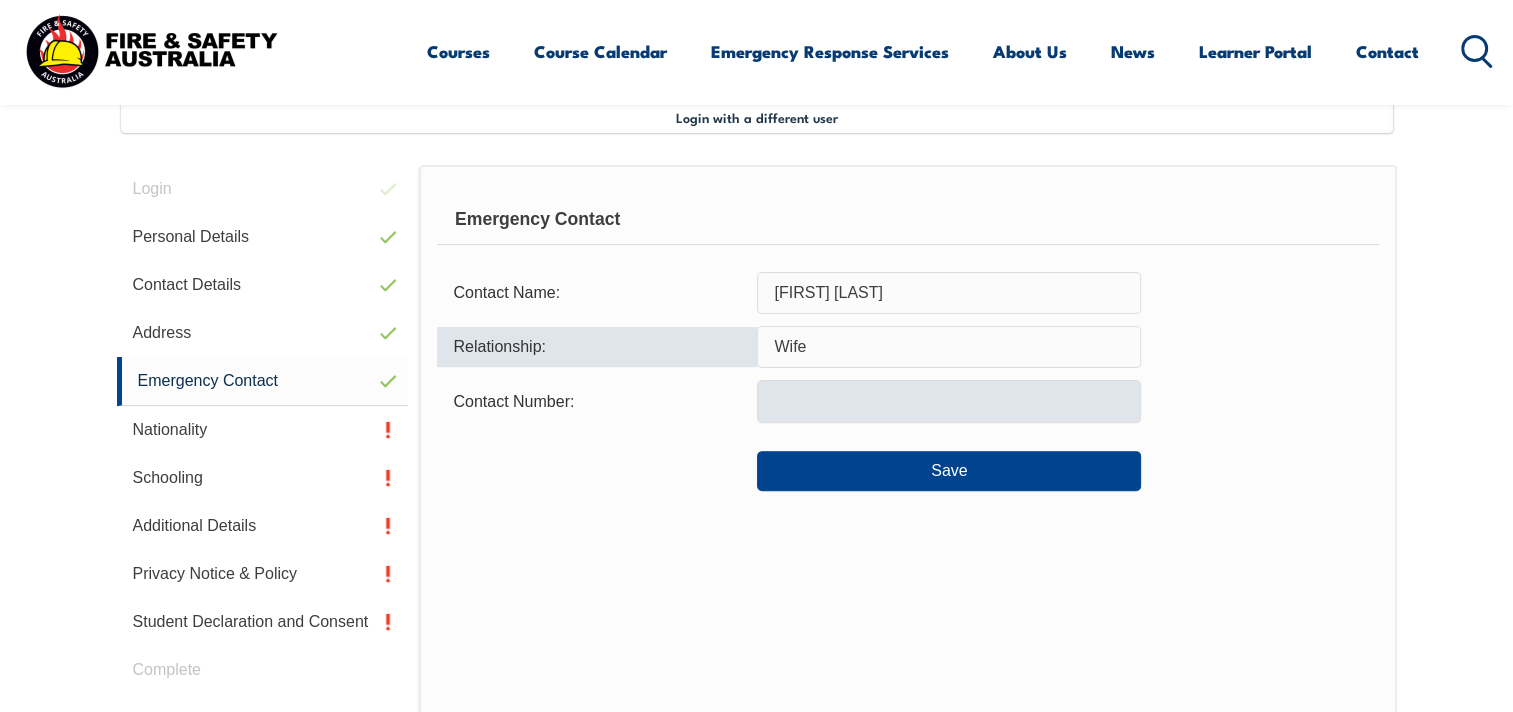 type on "Wife" 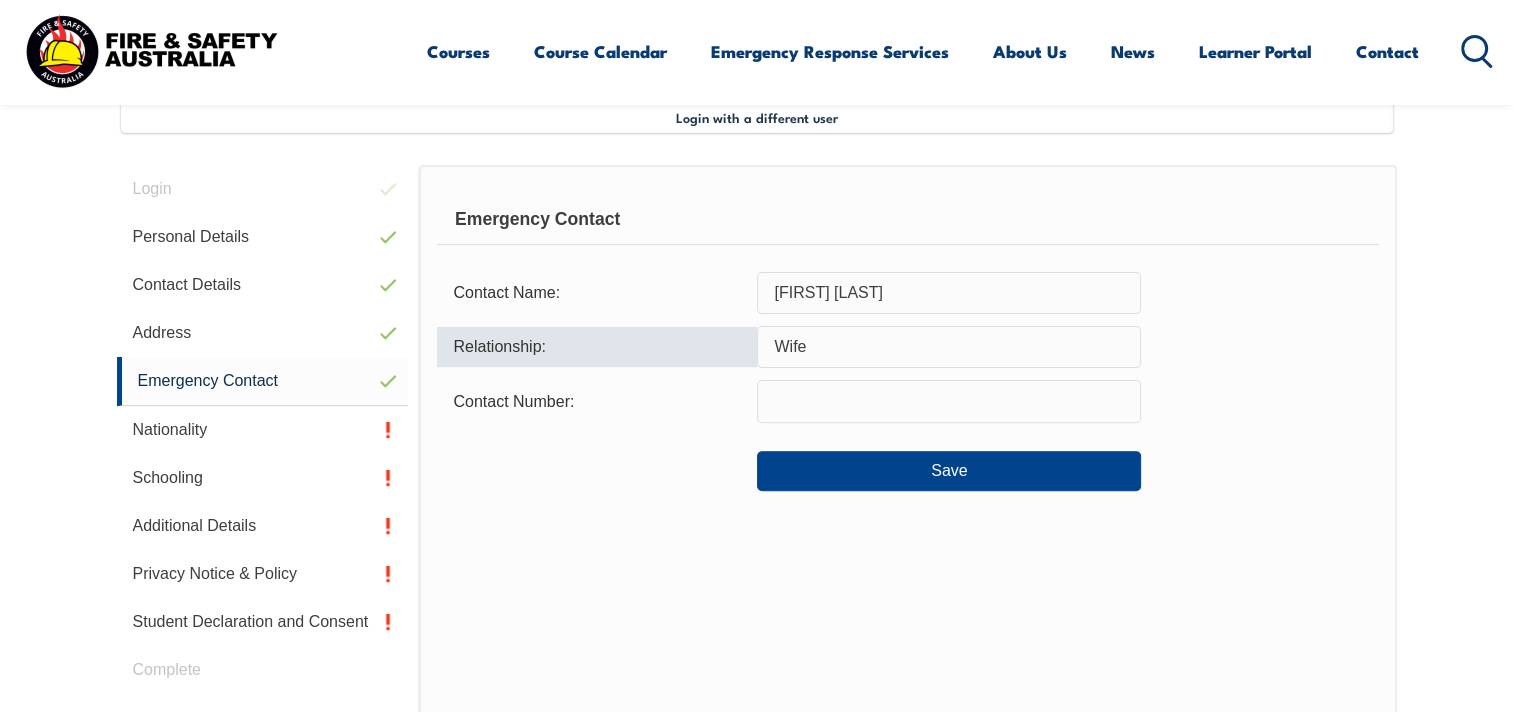click at bounding box center [949, 401] 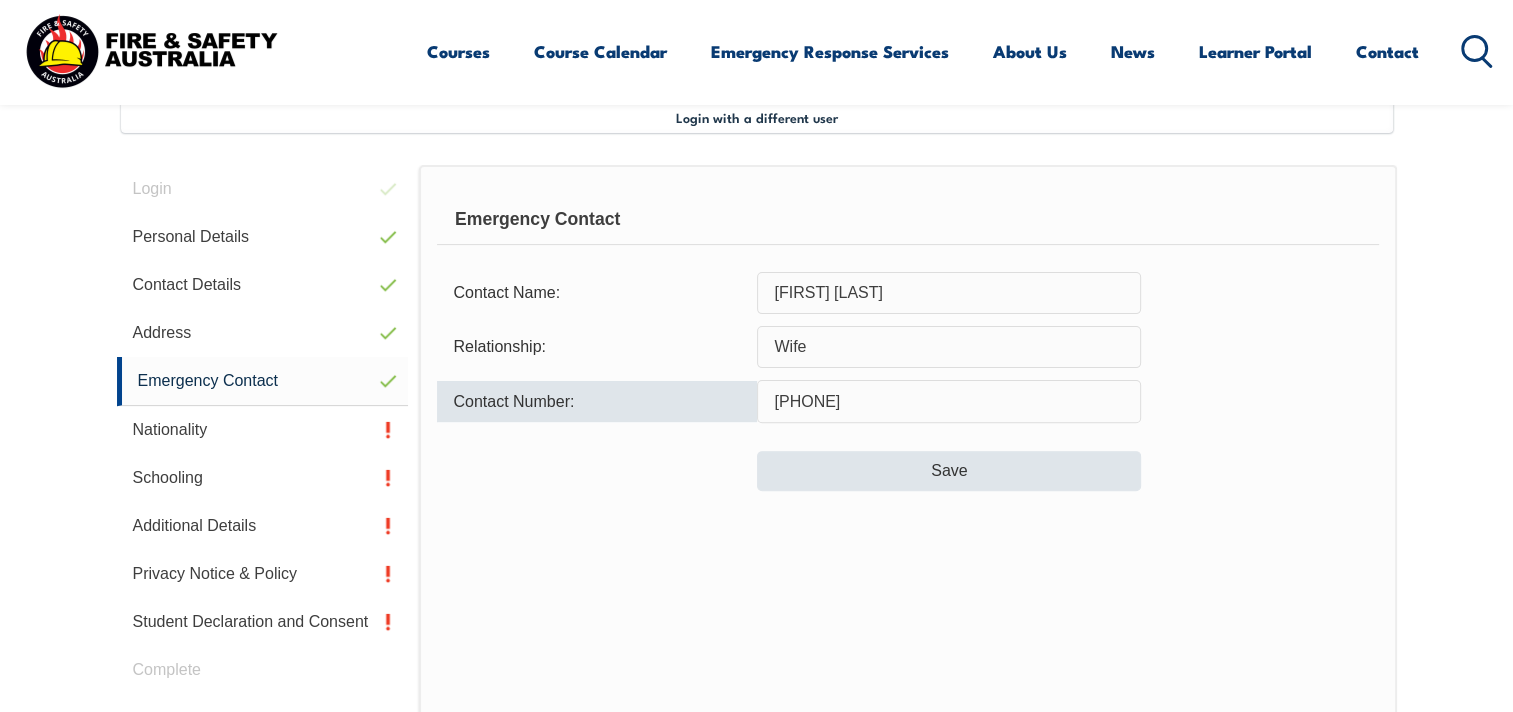type on "[PHONE]" 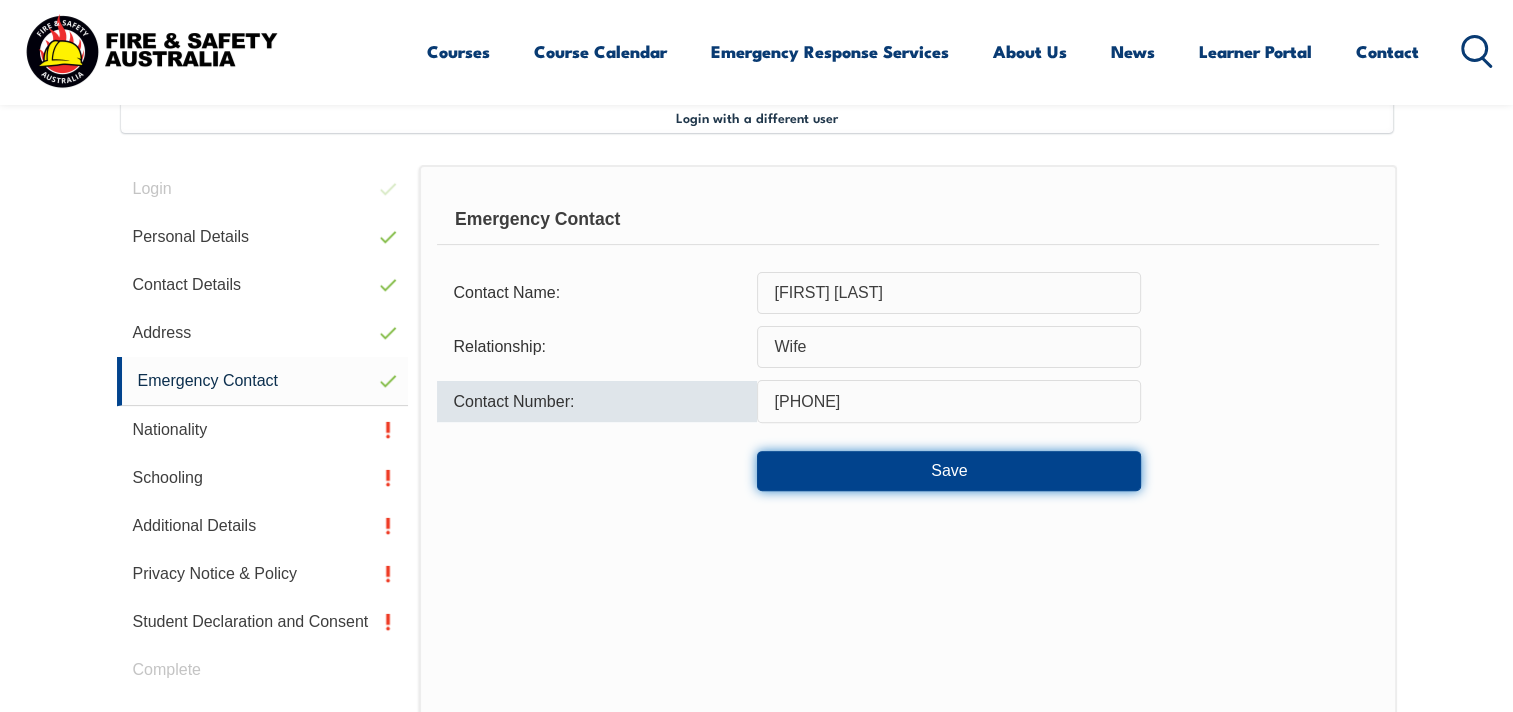 click on "Save" at bounding box center [949, 471] 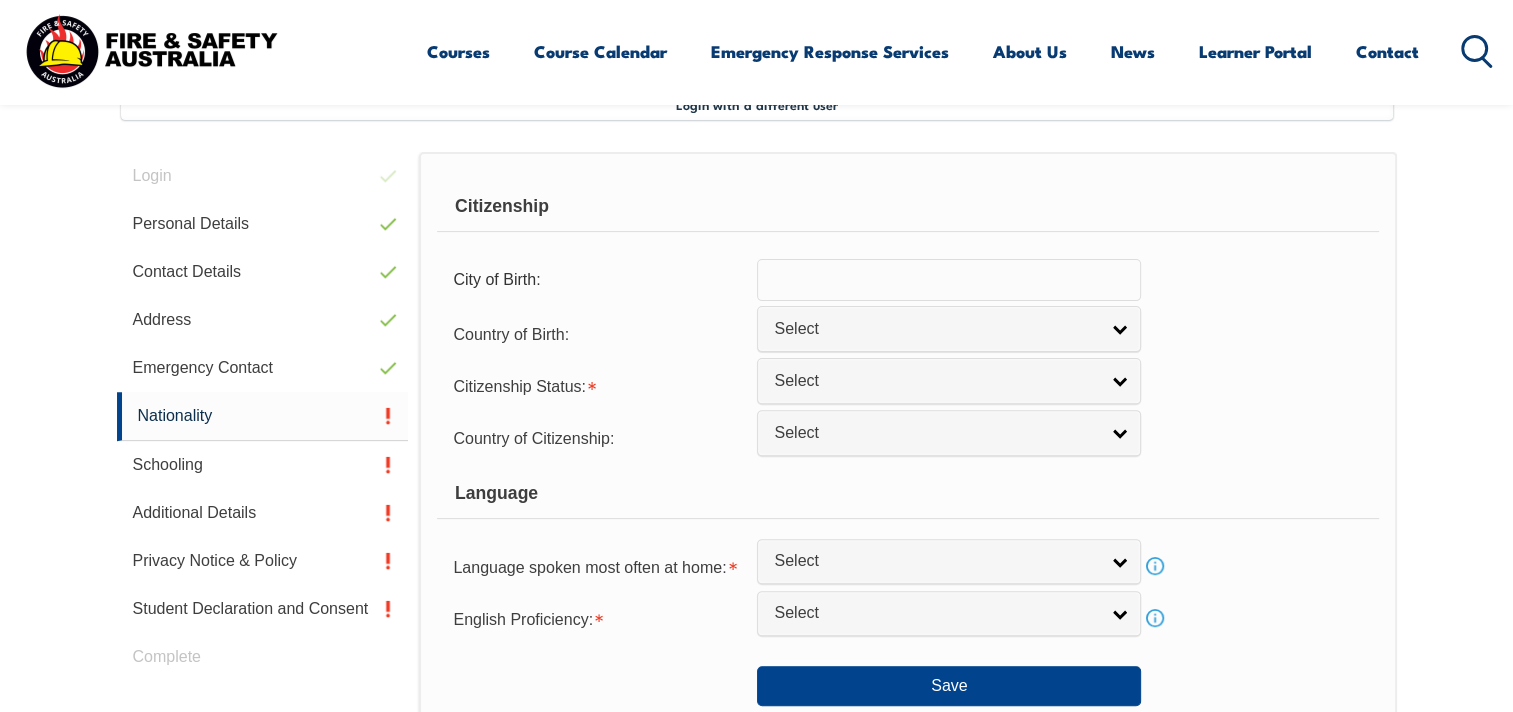 scroll, scrollTop: 544, scrollLeft: 0, axis: vertical 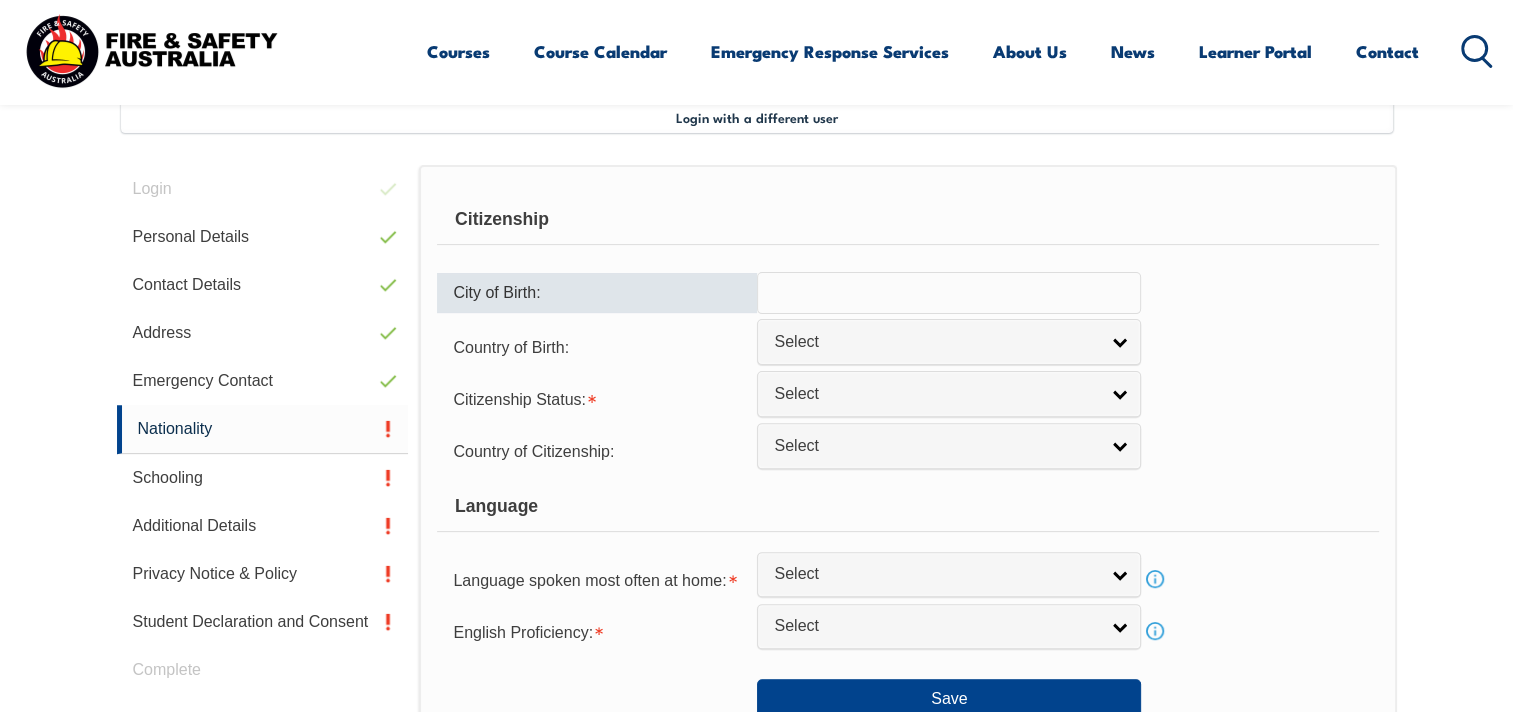 click at bounding box center (949, 293) 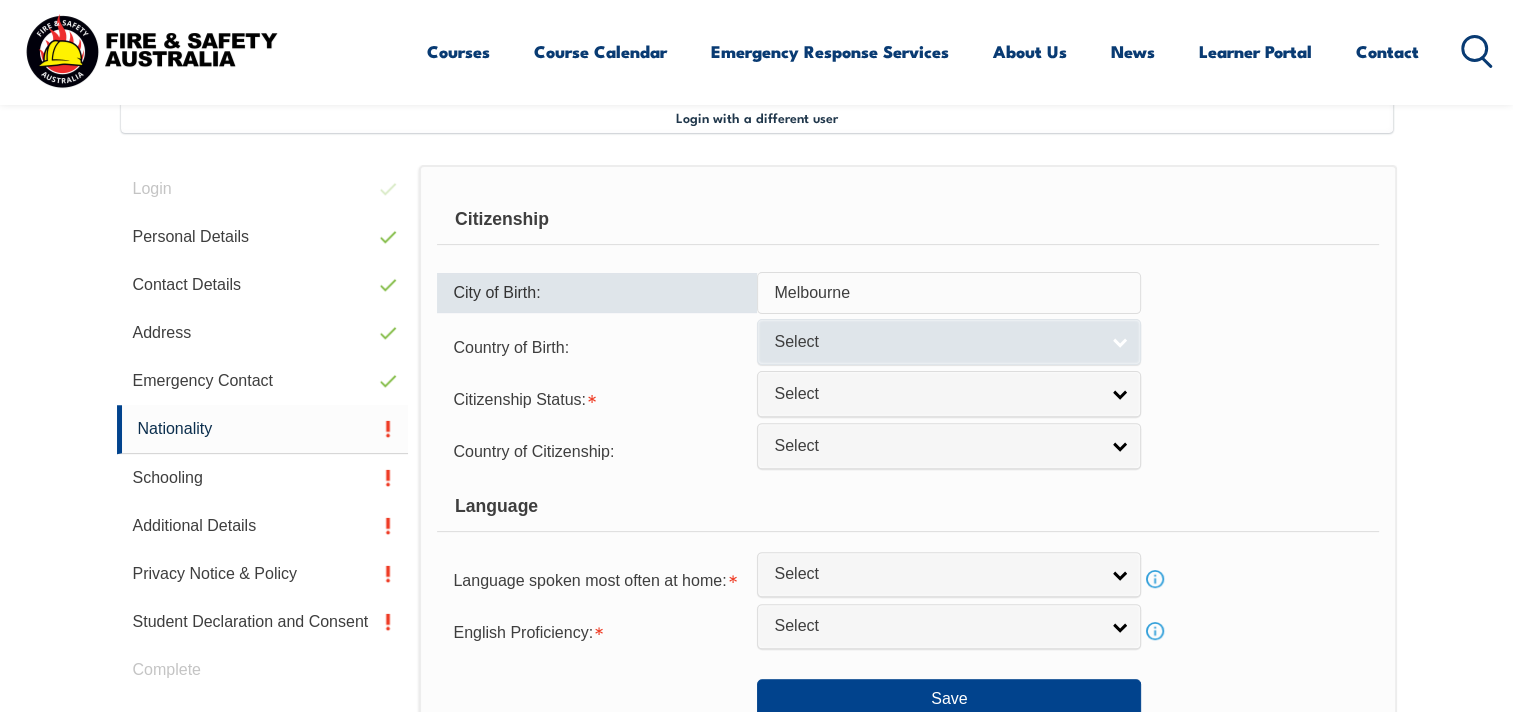 type on "Melbourne" 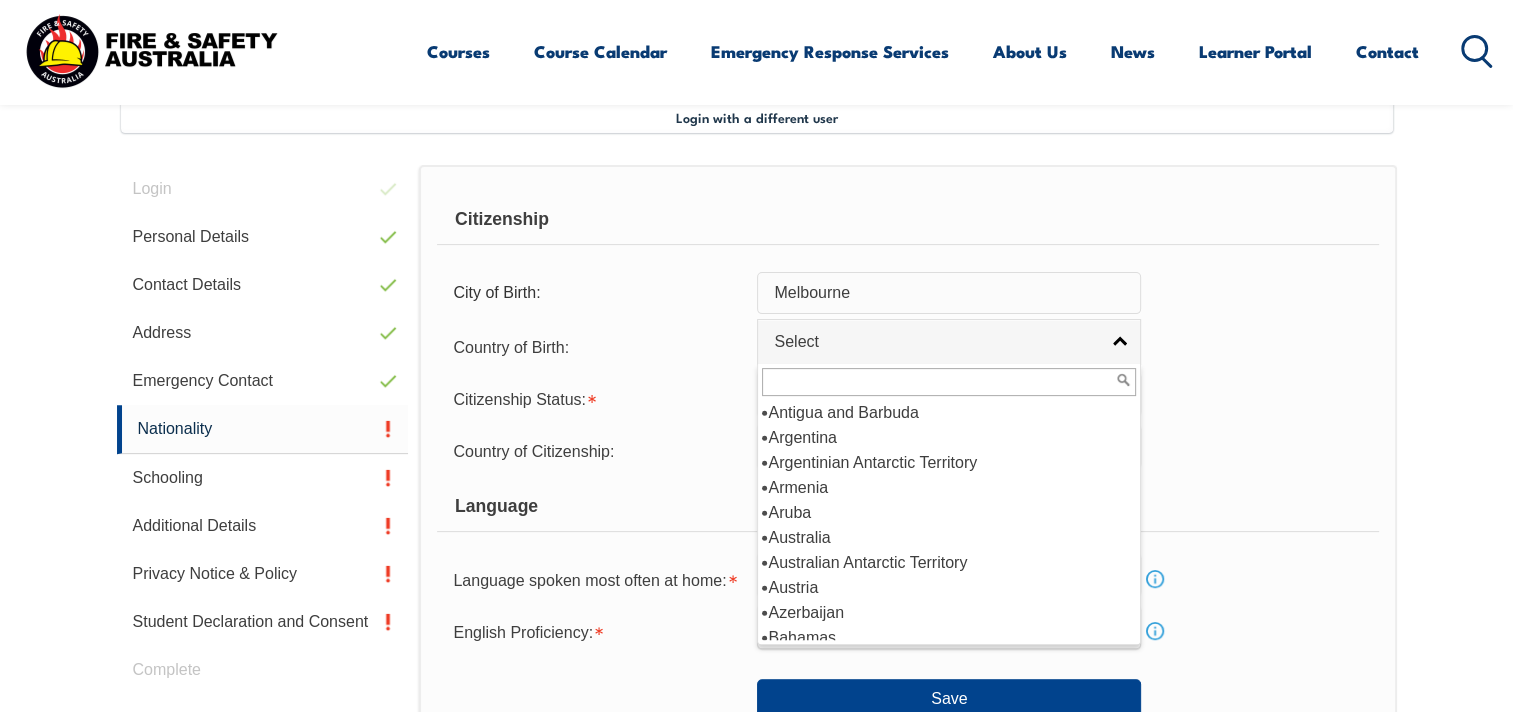 scroll, scrollTop: 300, scrollLeft: 0, axis: vertical 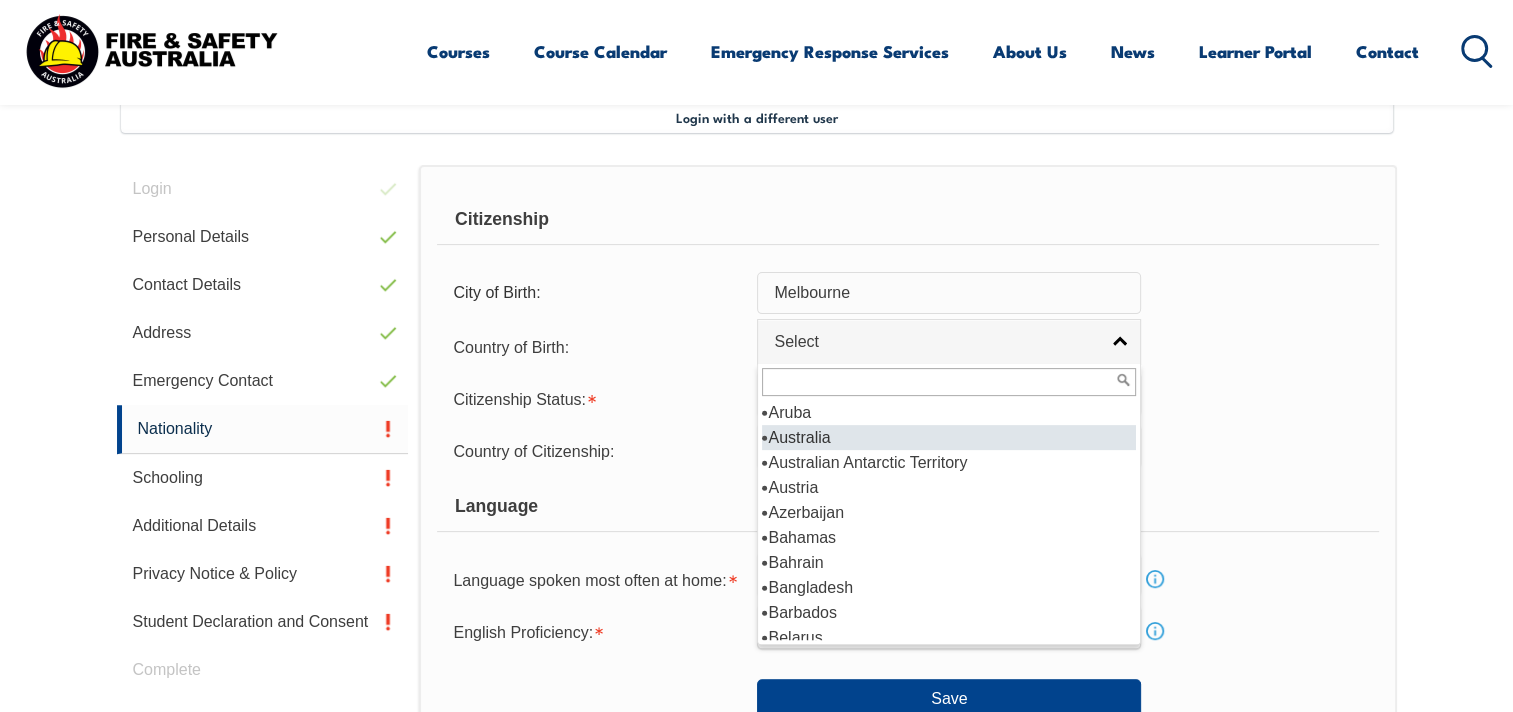 click on "Australia" at bounding box center (949, 437) 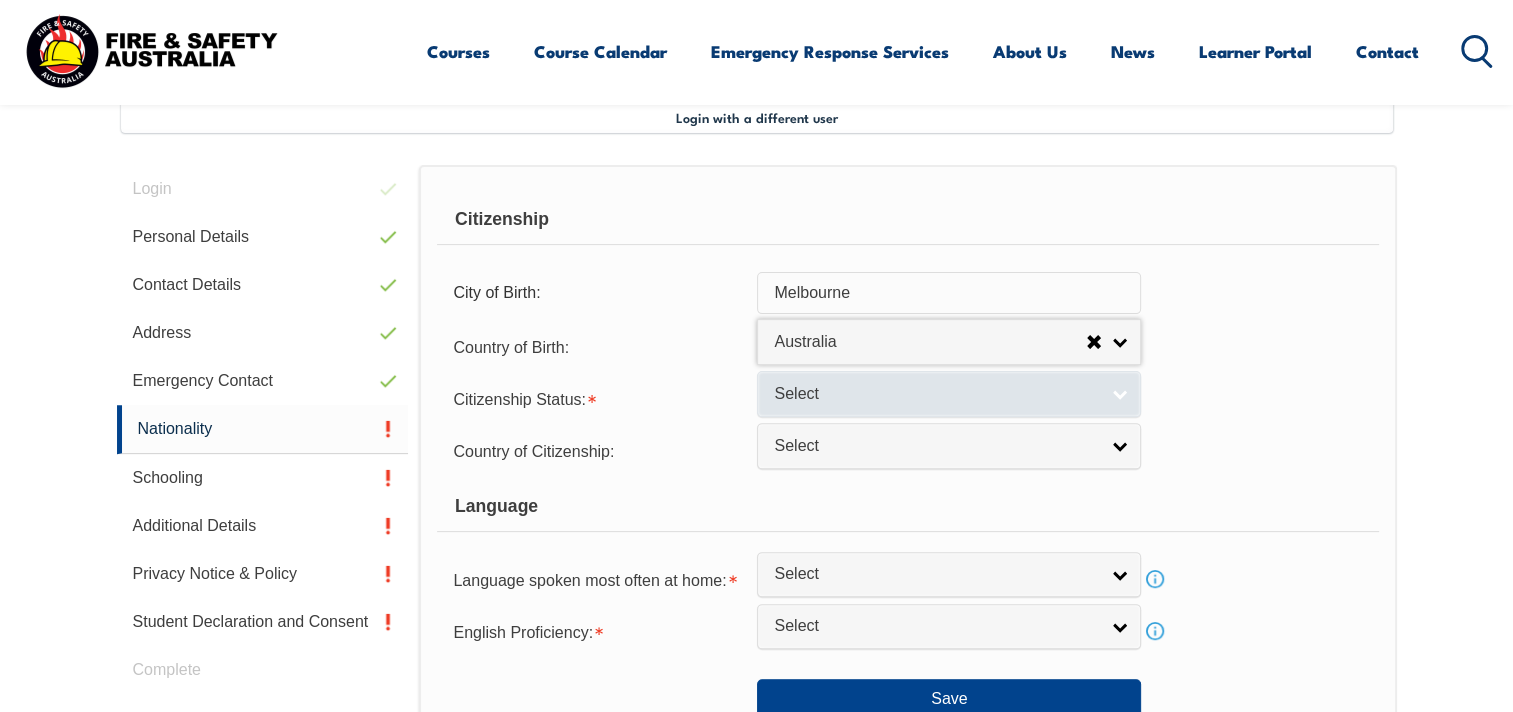click on "Select" at bounding box center (949, 393) 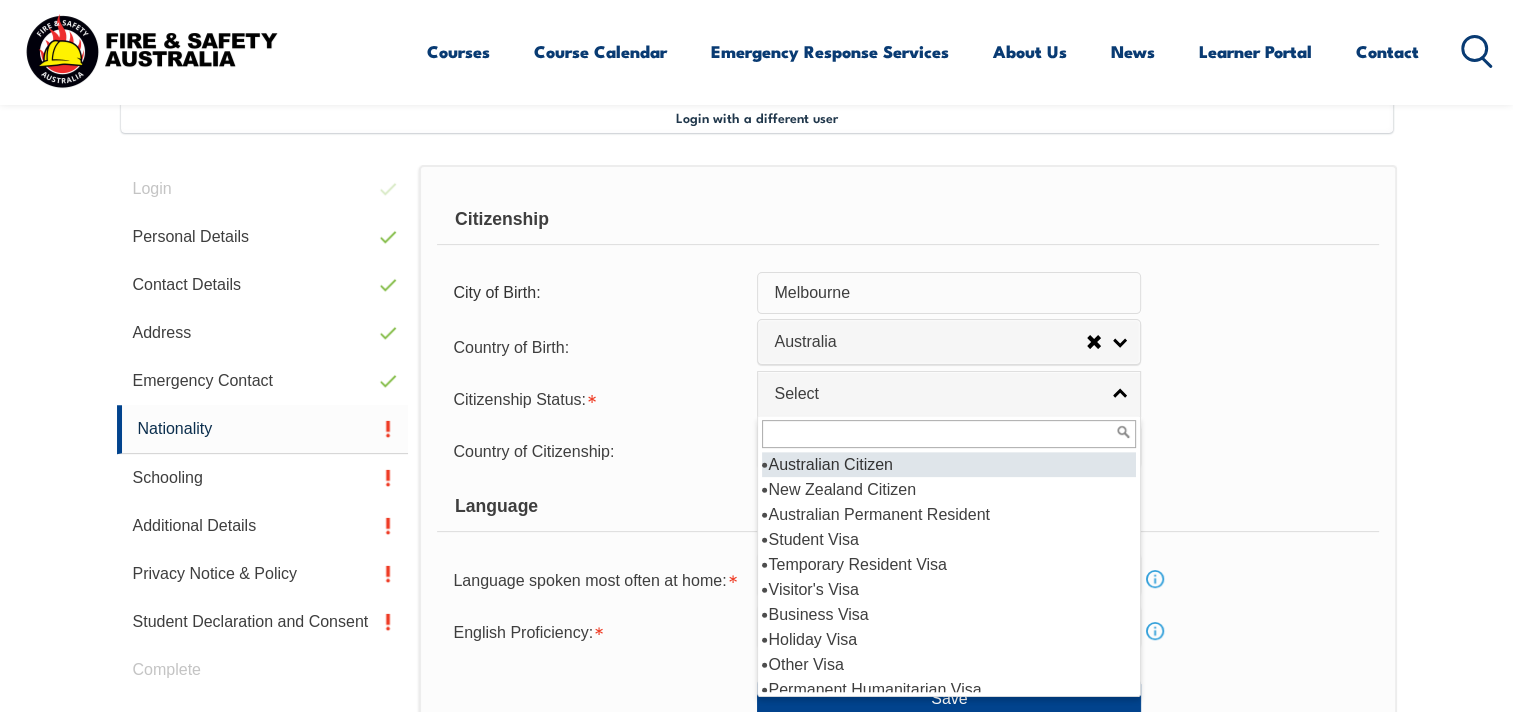 click on "Australian Citizen" at bounding box center [949, 464] 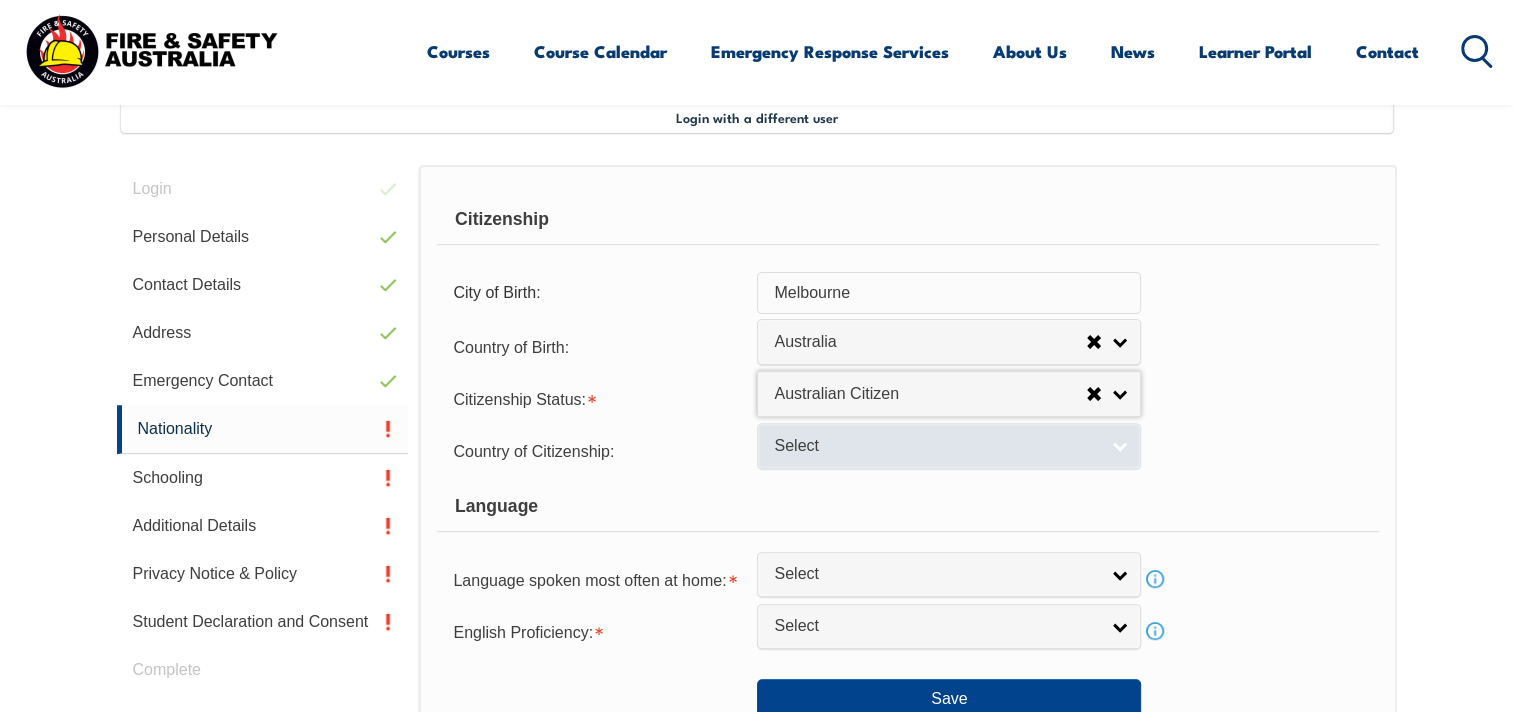 click on "Select" at bounding box center (949, 445) 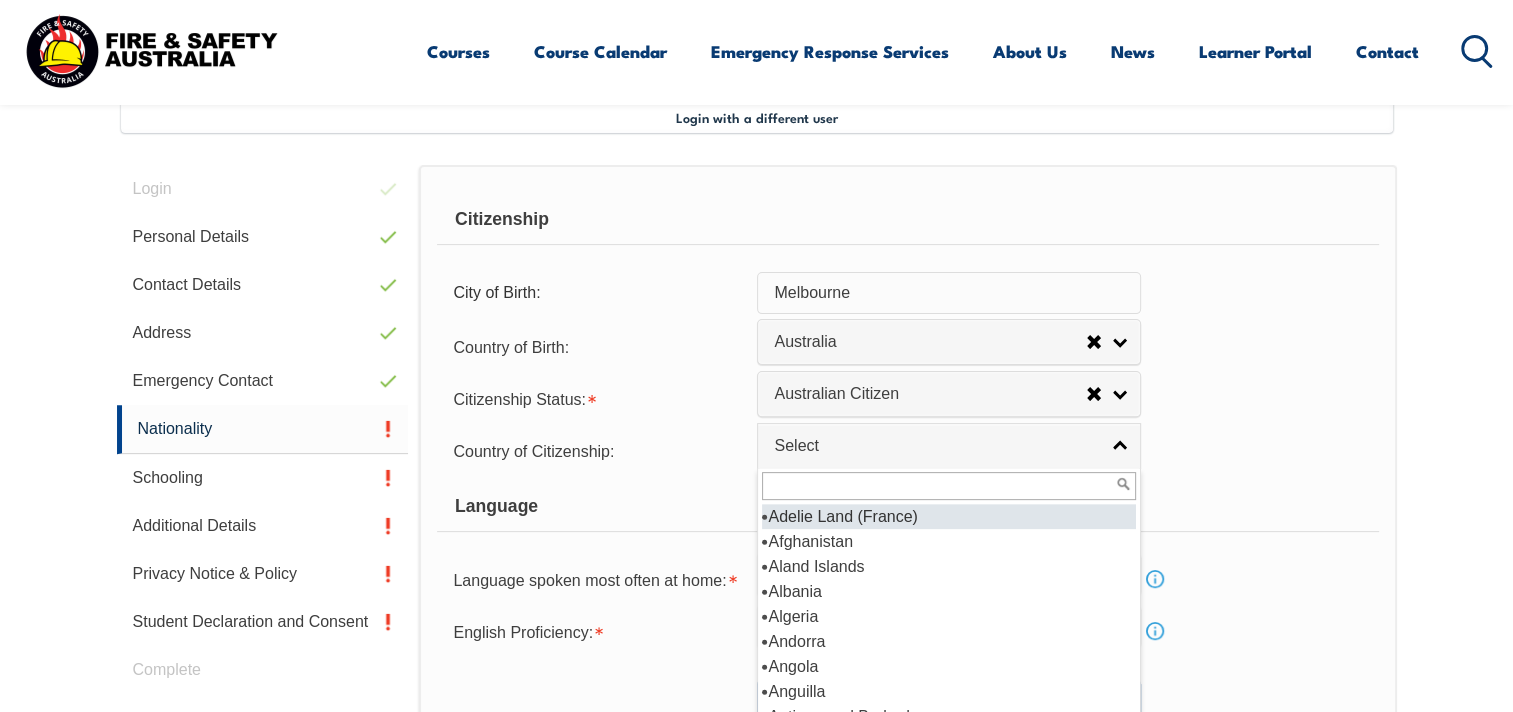 click on "Country of Citizenship: Adelie Land (France) Afghanistan Aland Islands Albania Algeria Andorra Angola Anguilla Antigua and Barbuda Argentina Argentinian Antarctic Territory Armenia Aruba Australia Australian Antarctic Territory Austria Azerbaijan Bahamas Bahrain Bangladesh Barbados Belarus Belgium Belize Benin Bermuda Bhutan Bolivia Bonaire, Sint Eustatius and Saba Bosnia and Herzegovina Botswana Brazil British Antarctic Territory Brunei Darussalam Bulgaria Burkina Faso Burundi Cambodia Cameroon Canada Cape Verde Cayman Islands Central African Republic Chad Chile Chilean Antarctic Territory China (excludes SARs and Taiwan) Colombia Comoros Congo, Democratic Republic of Congo, Republic of Cook Islands Costa Rica Cote d'Ivoire Croatia Cuba Curacao Cyprus Czechia Denmark Djibouti Dominica Dominican Republic Ecuador Egypt El Salvador England Equatorial Guinea Eritrea Estonia Eswatini Ethiopia Falkland Islands Faroe Islands Fiji Finland France French Guiana French Polynesia Gabon Gambia Georgia Germany Ghana Guam" at bounding box center [907, 450] 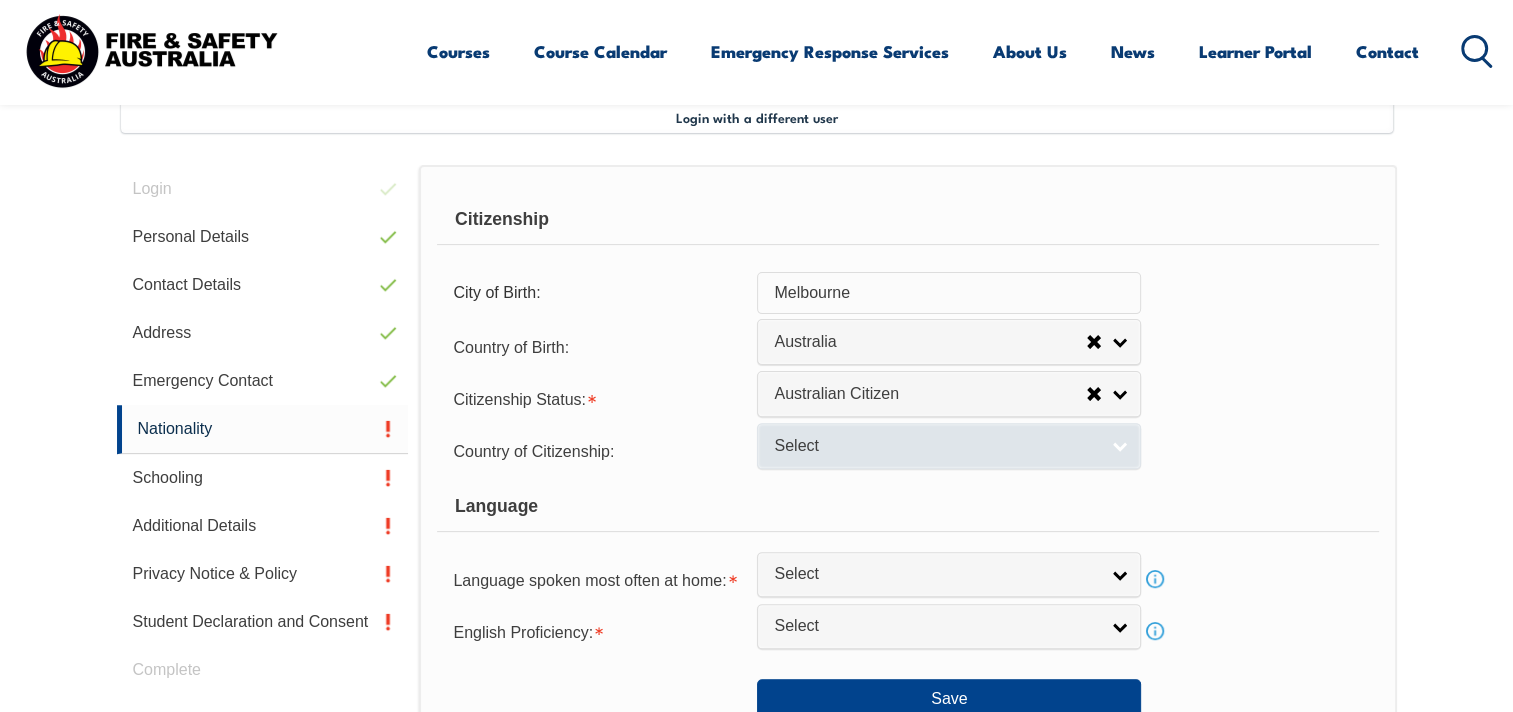 click on "Select" at bounding box center [949, 445] 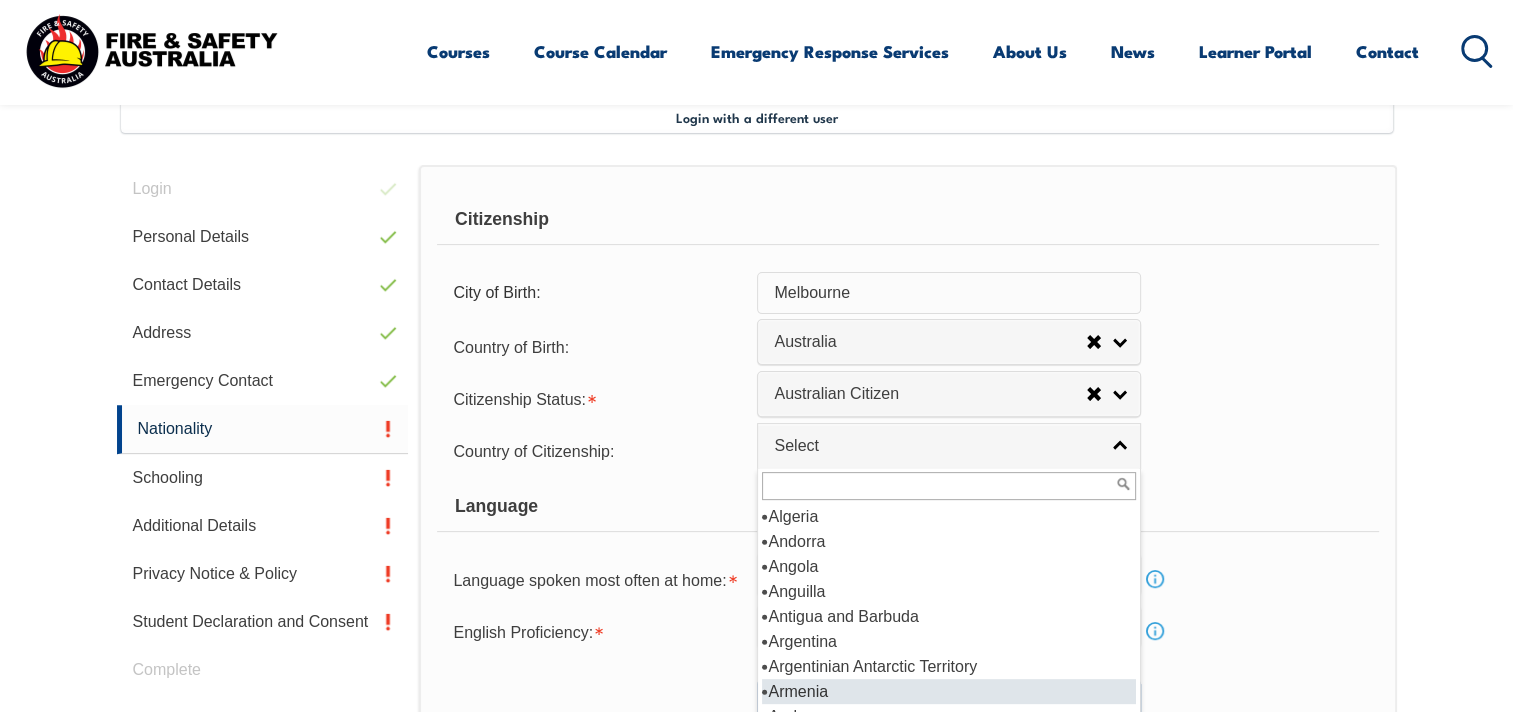 scroll, scrollTop: 200, scrollLeft: 0, axis: vertical 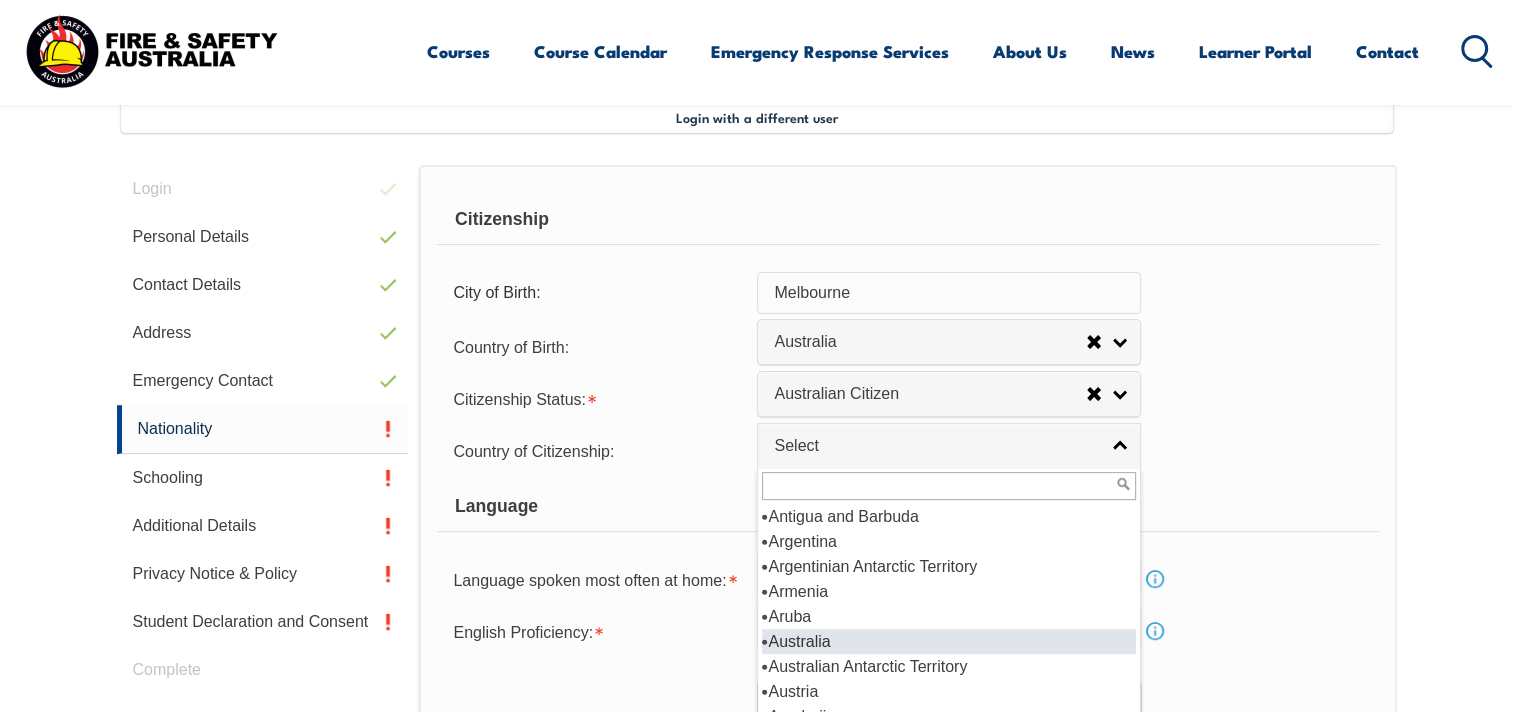 click on "Australia" at bounding box center [949, 641] 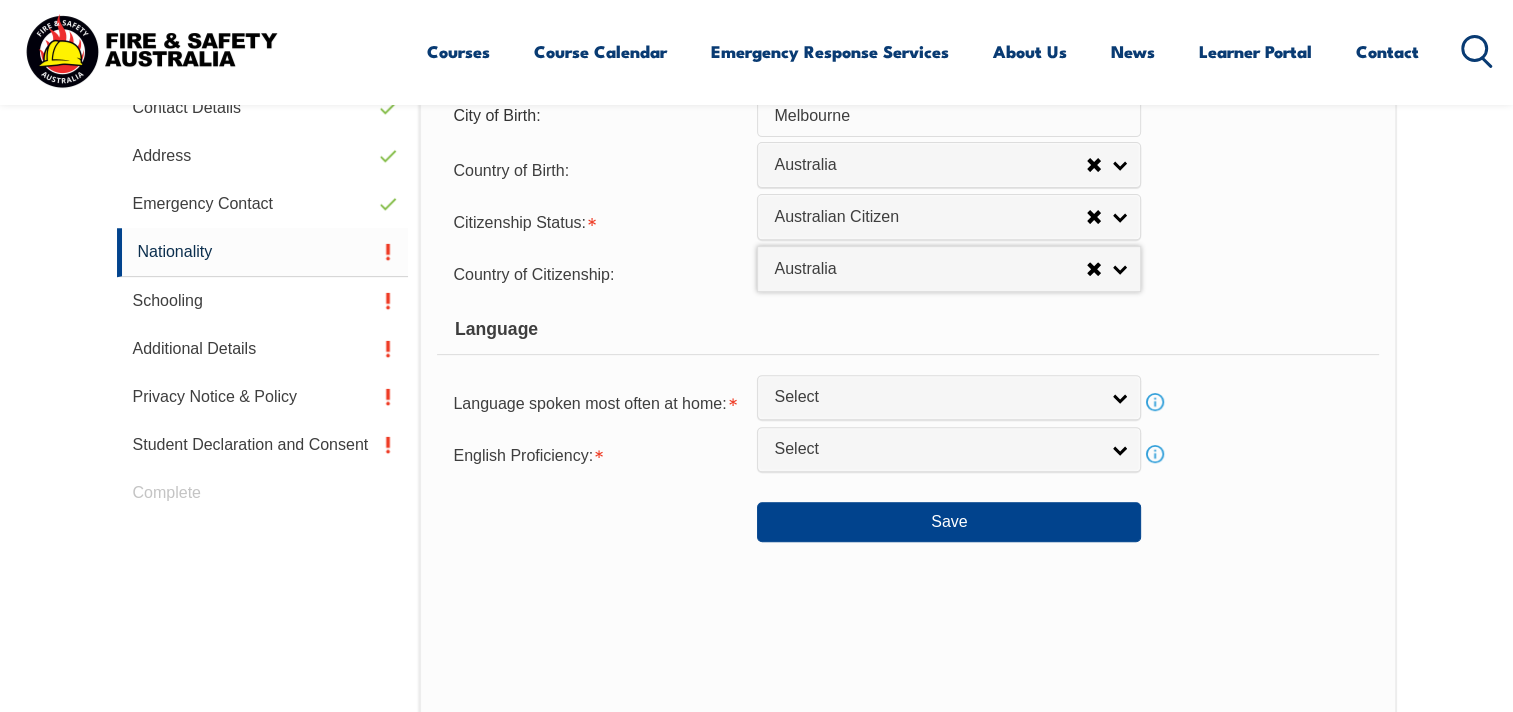 scroll, scrollTop: 744, scrollLeft: 0, axis: vertical 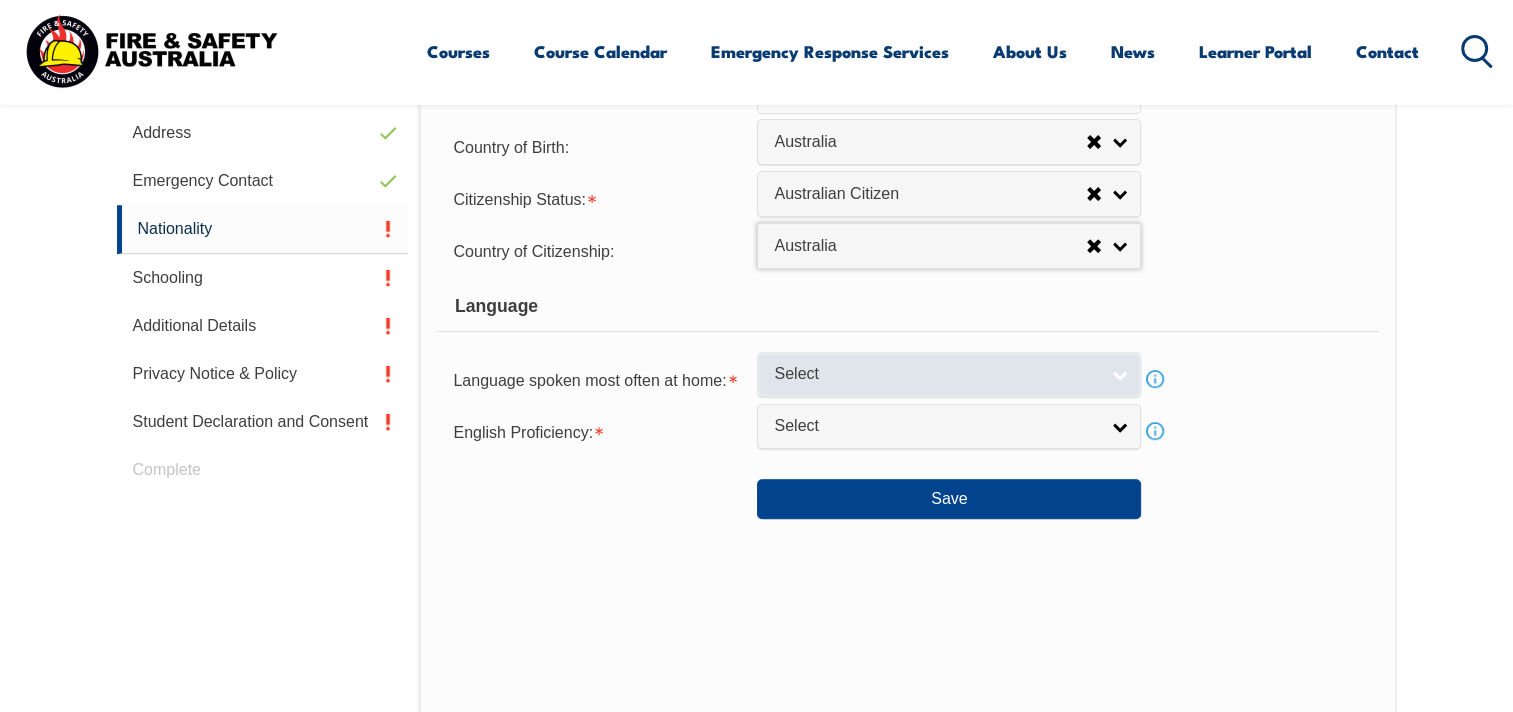 click on "Select" at bounding box center [949, 374] 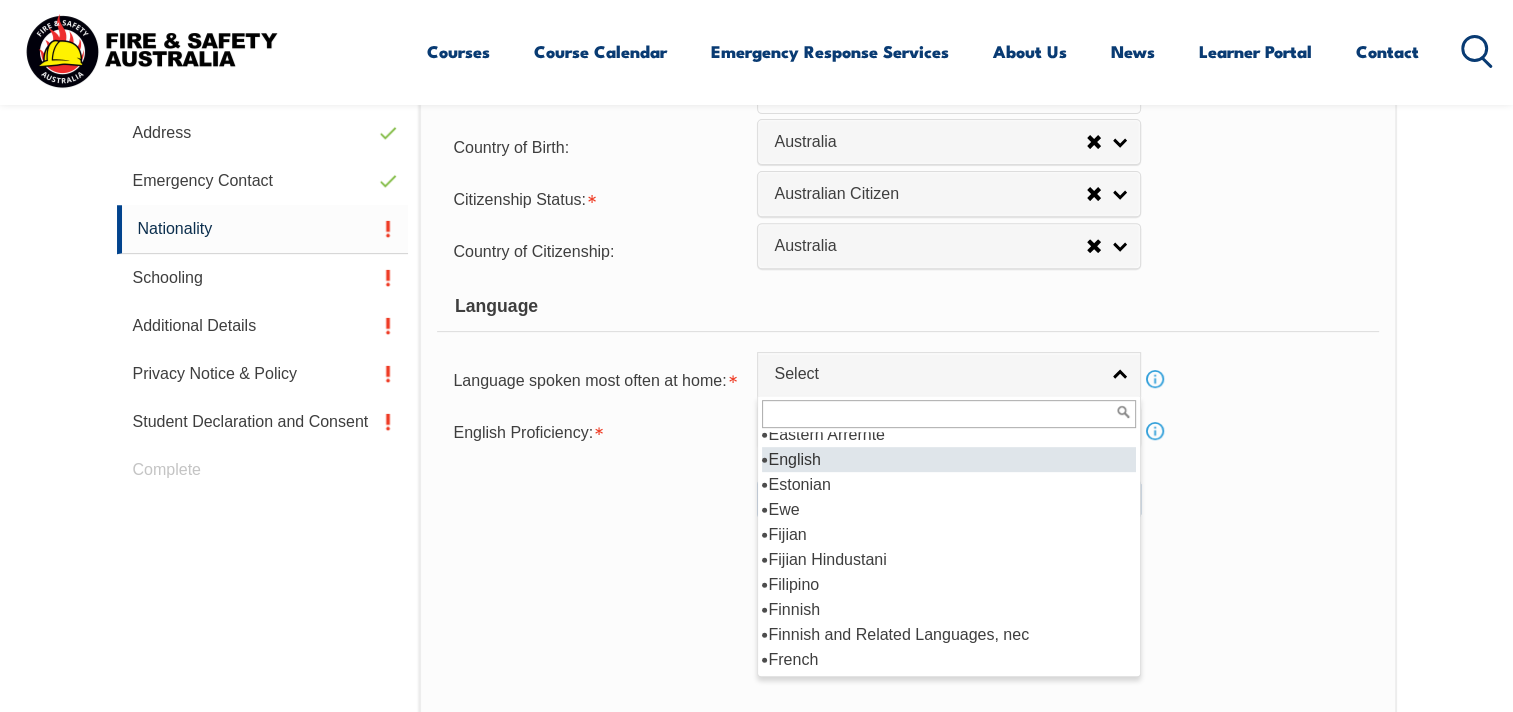 scroll, scrollTop: 2400, scrollLeft: 0, axis: vertical 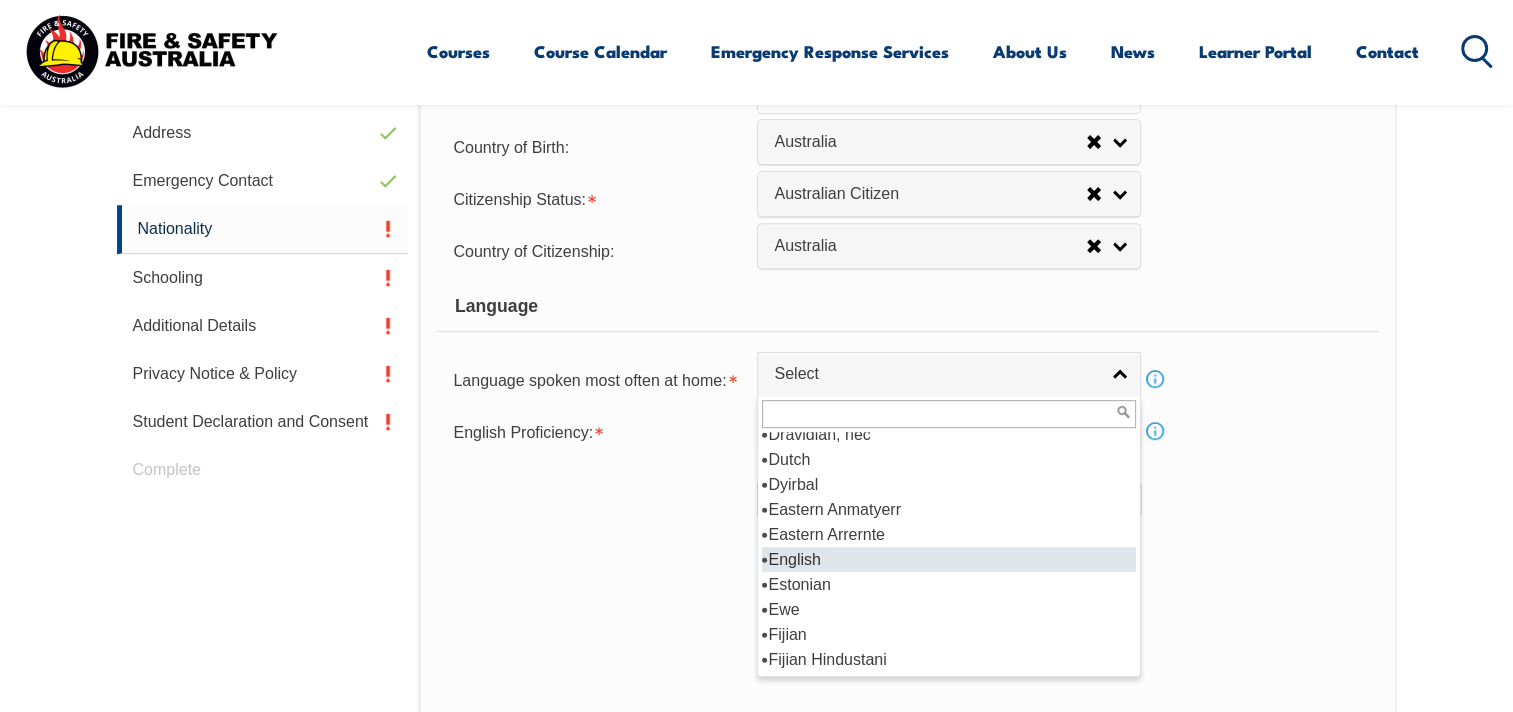 click on "English" at bounding box center [949, 559] 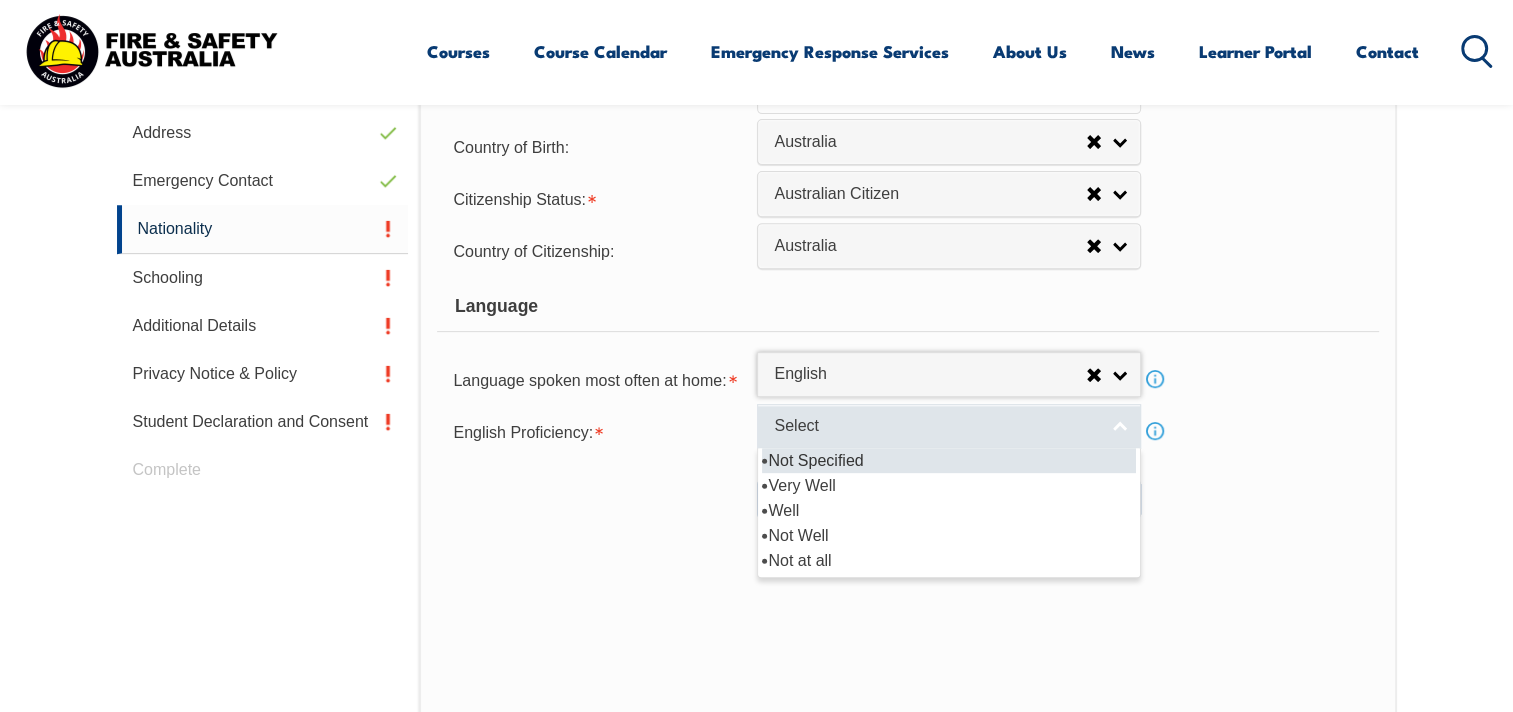 click on "Select" at bounding box center (949, 426) 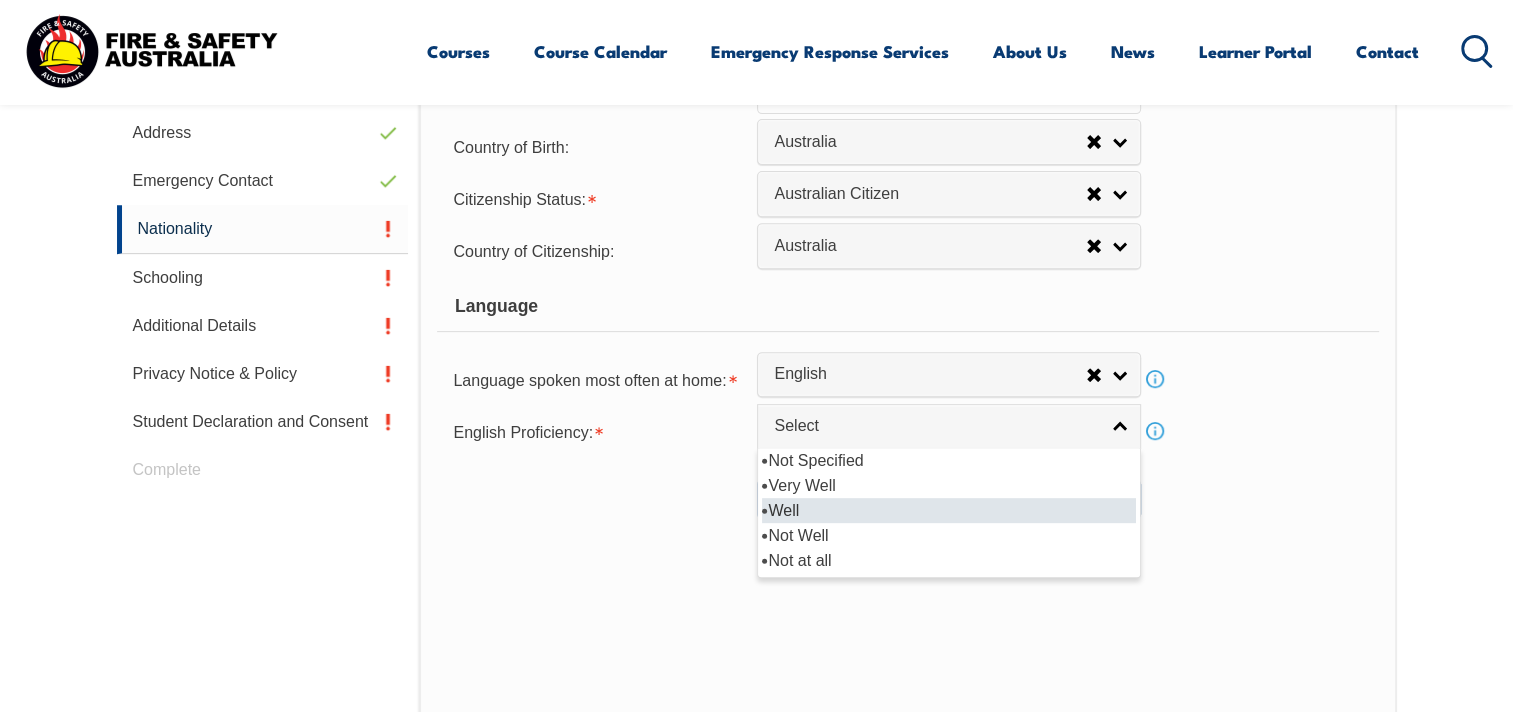 click on "Well" at bounding box center (949, 510) 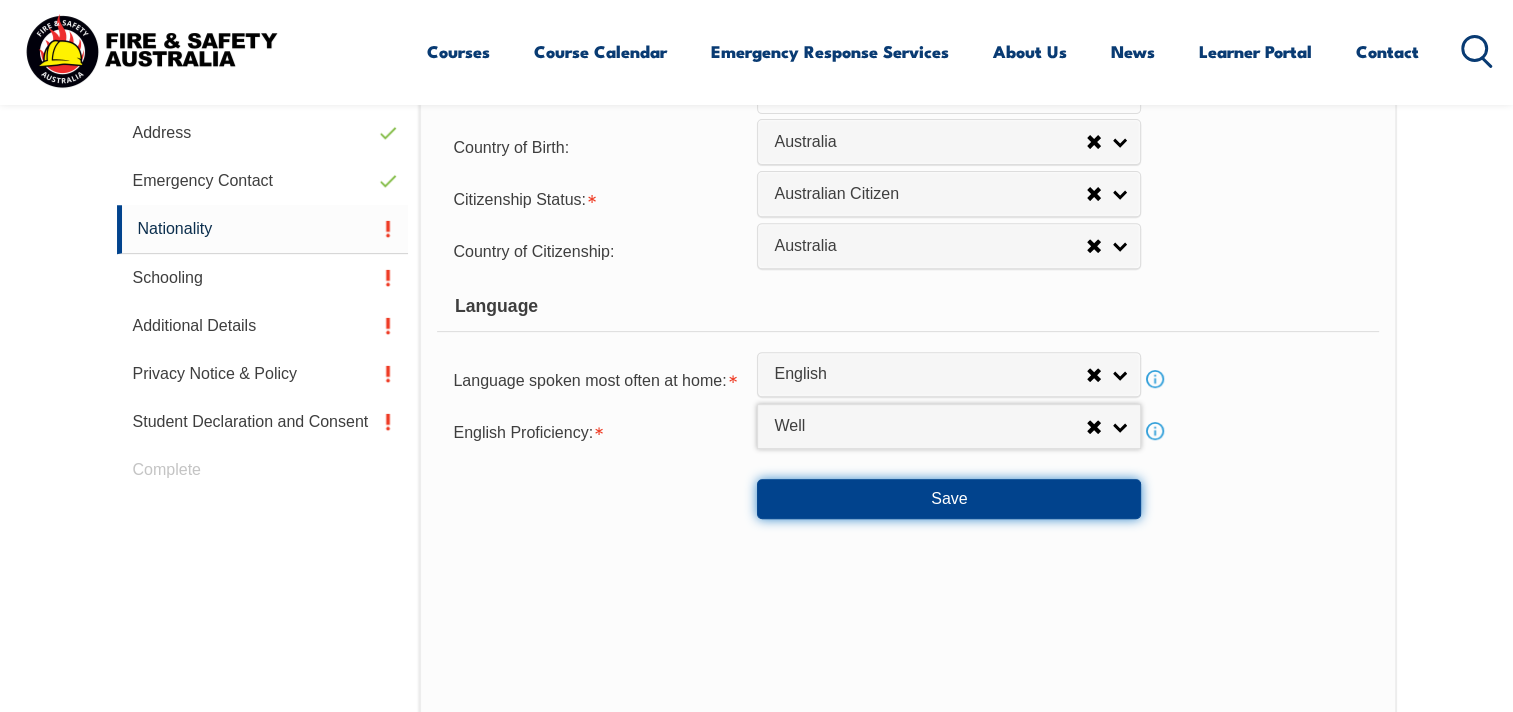 click on "Save" at bounding box center (949, 499) 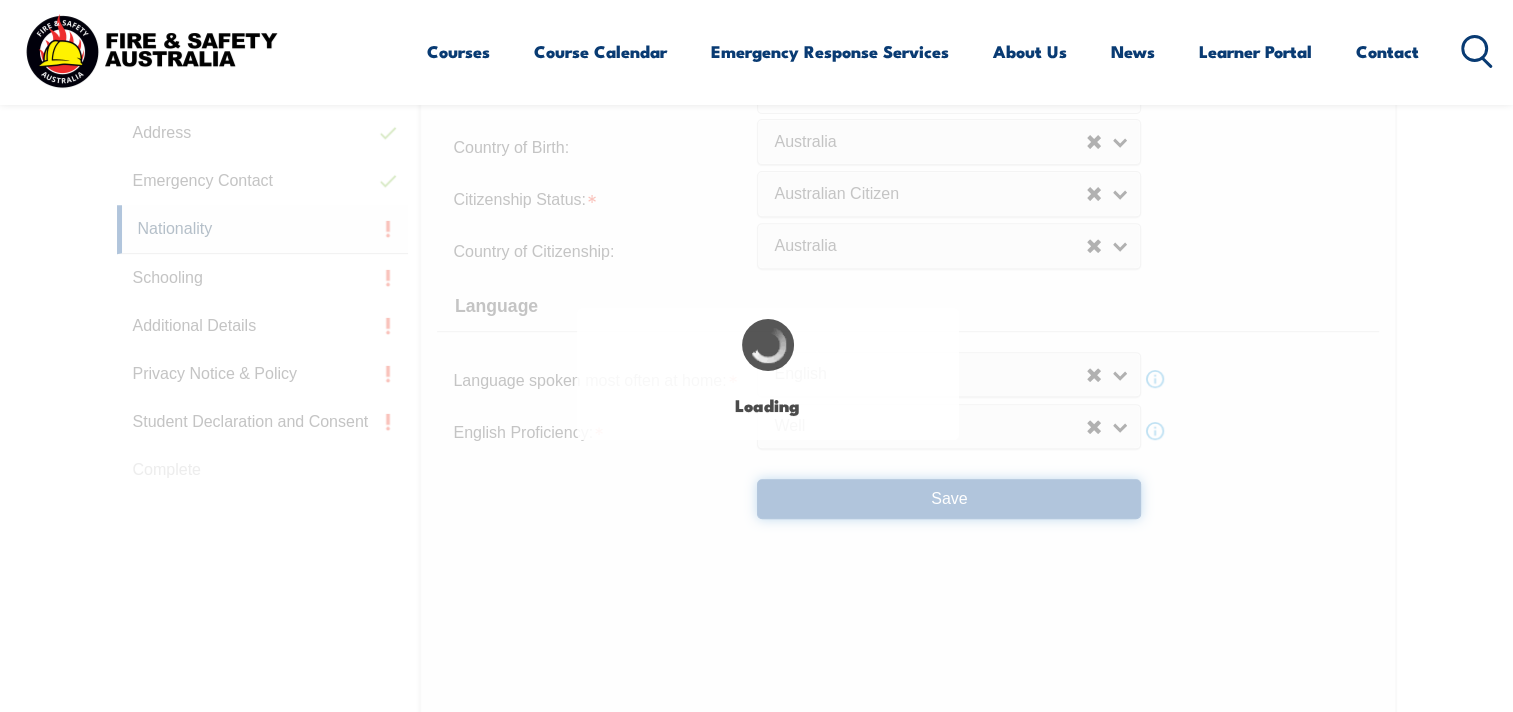 scroll, scrollTop: 0, scrollLeft: 0, axis: both 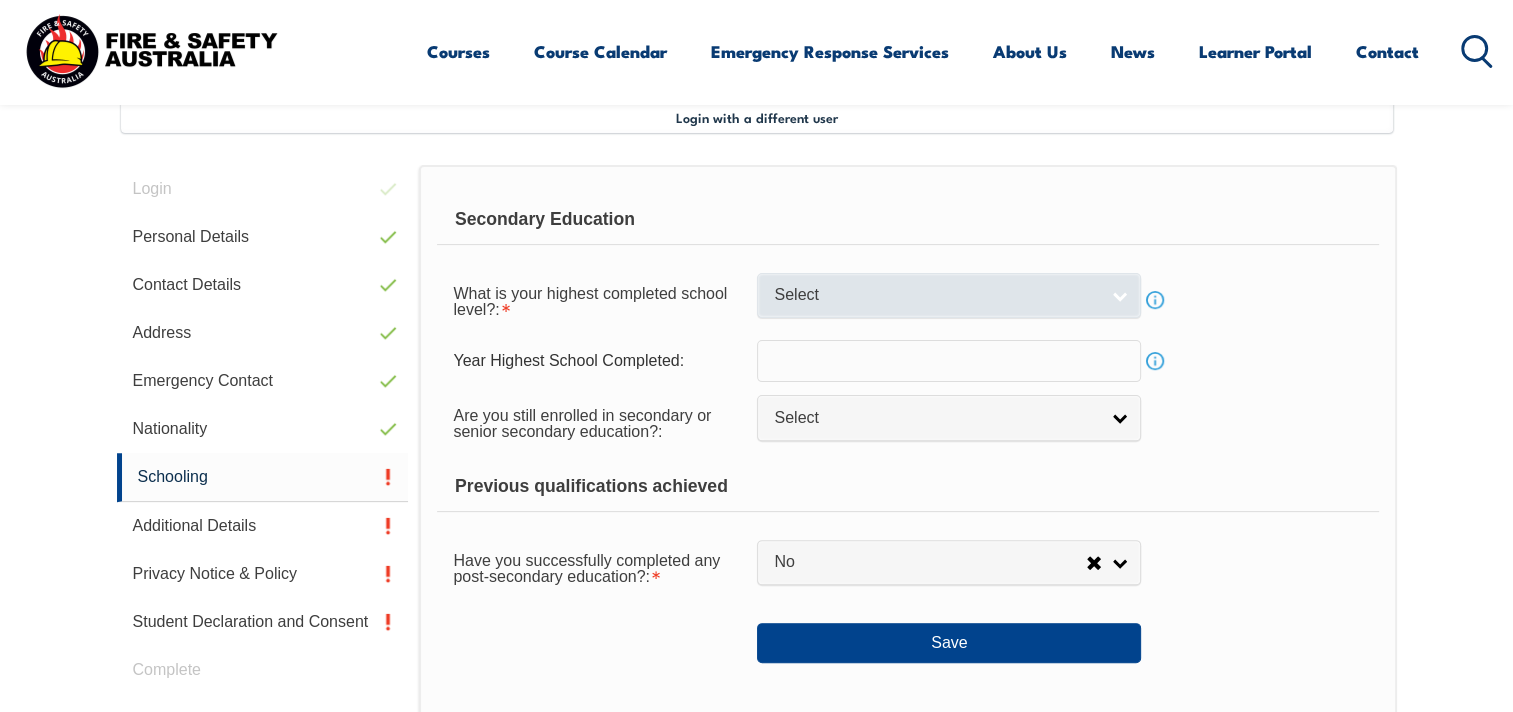click on "Select" at bounding box center [949, 295] 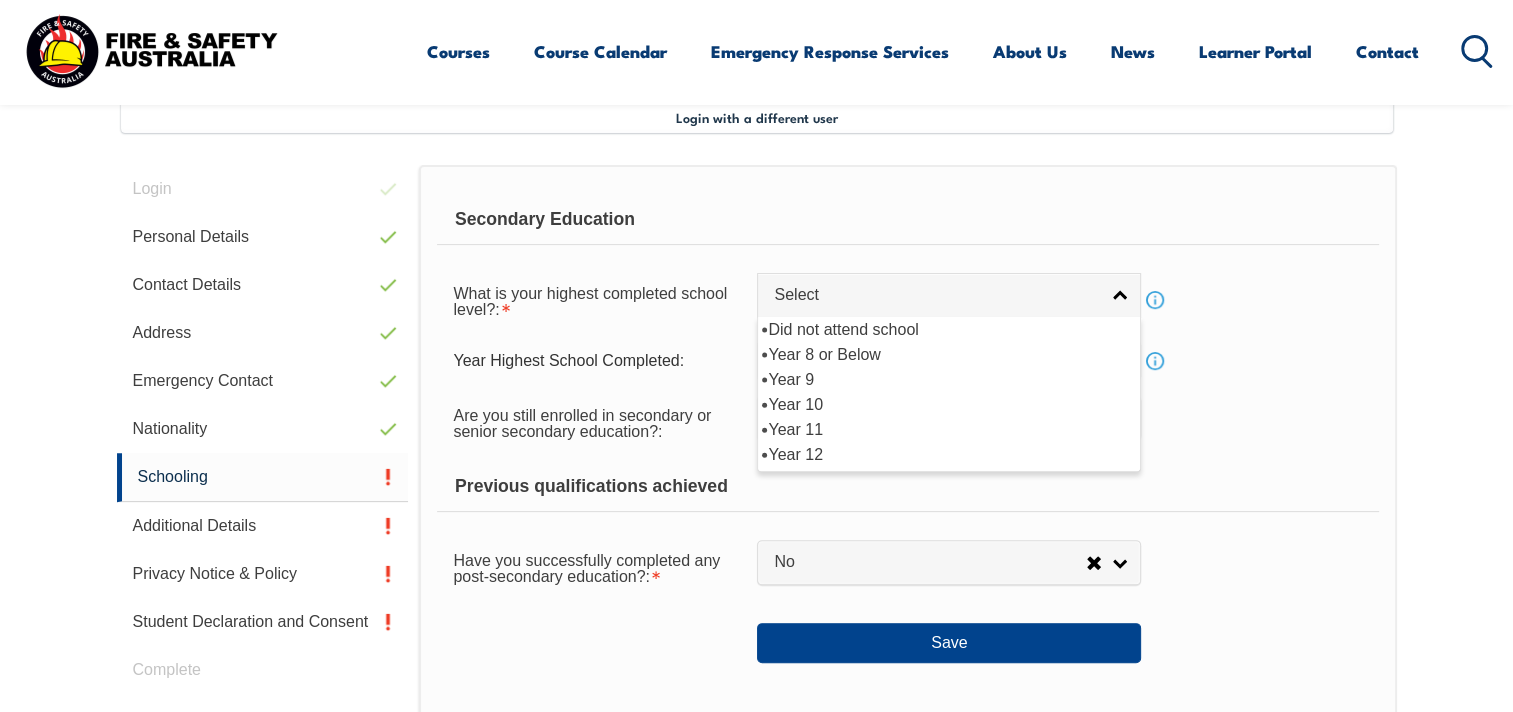 click on "Did not attend school Year 8 or Below Year 9 Year 10 Year 11 Year 12" at bounding box center [949, 394] 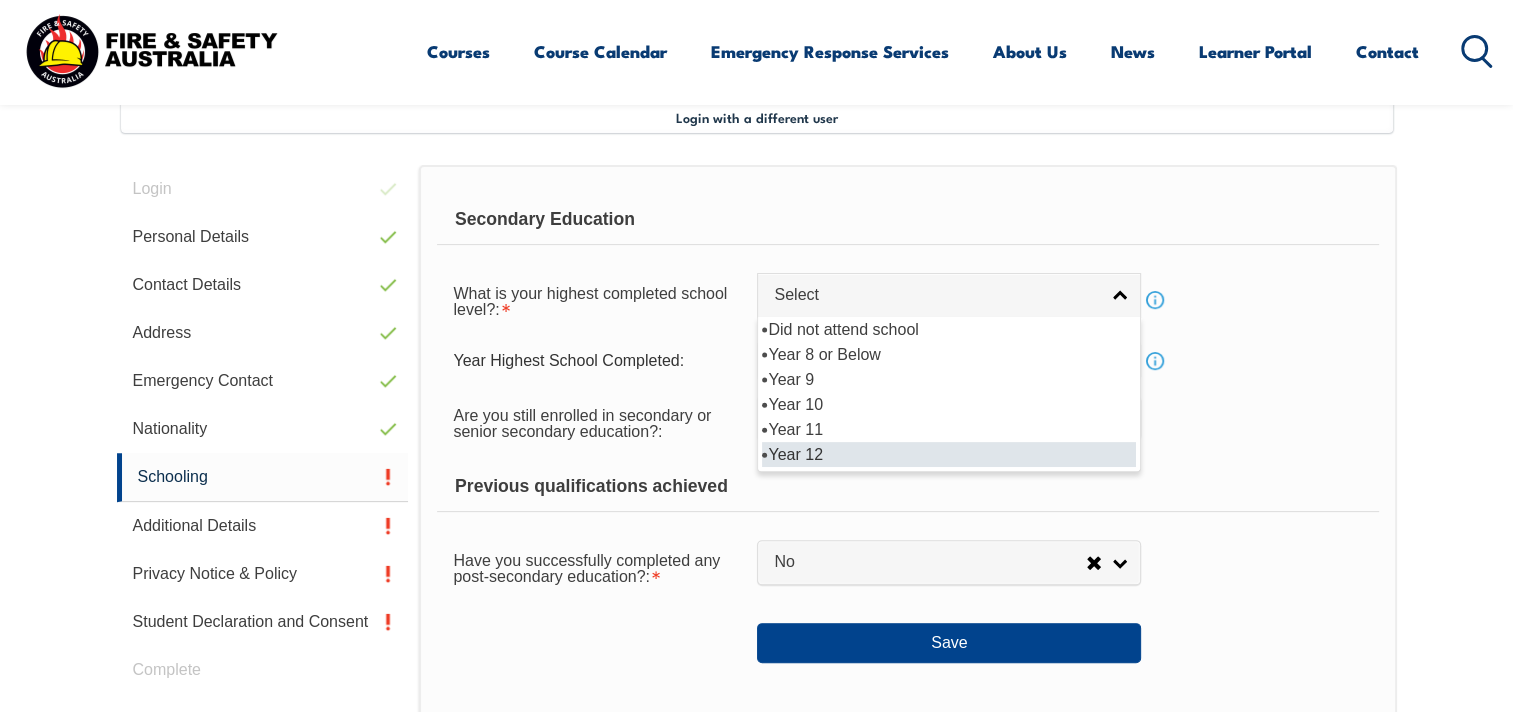 click on "Year 12" at bounding box center (949, 454) 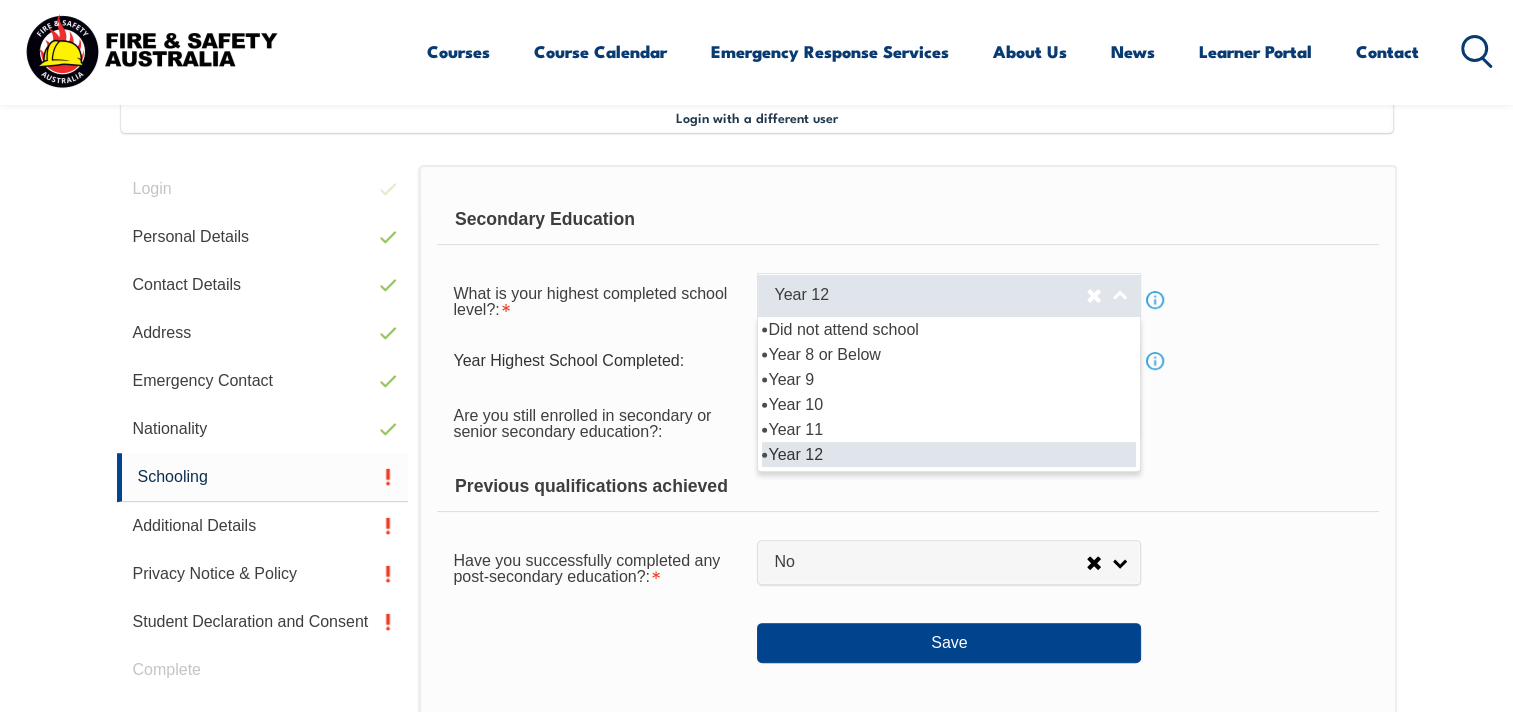click on "Year 12" at bounding box center [949, 295] 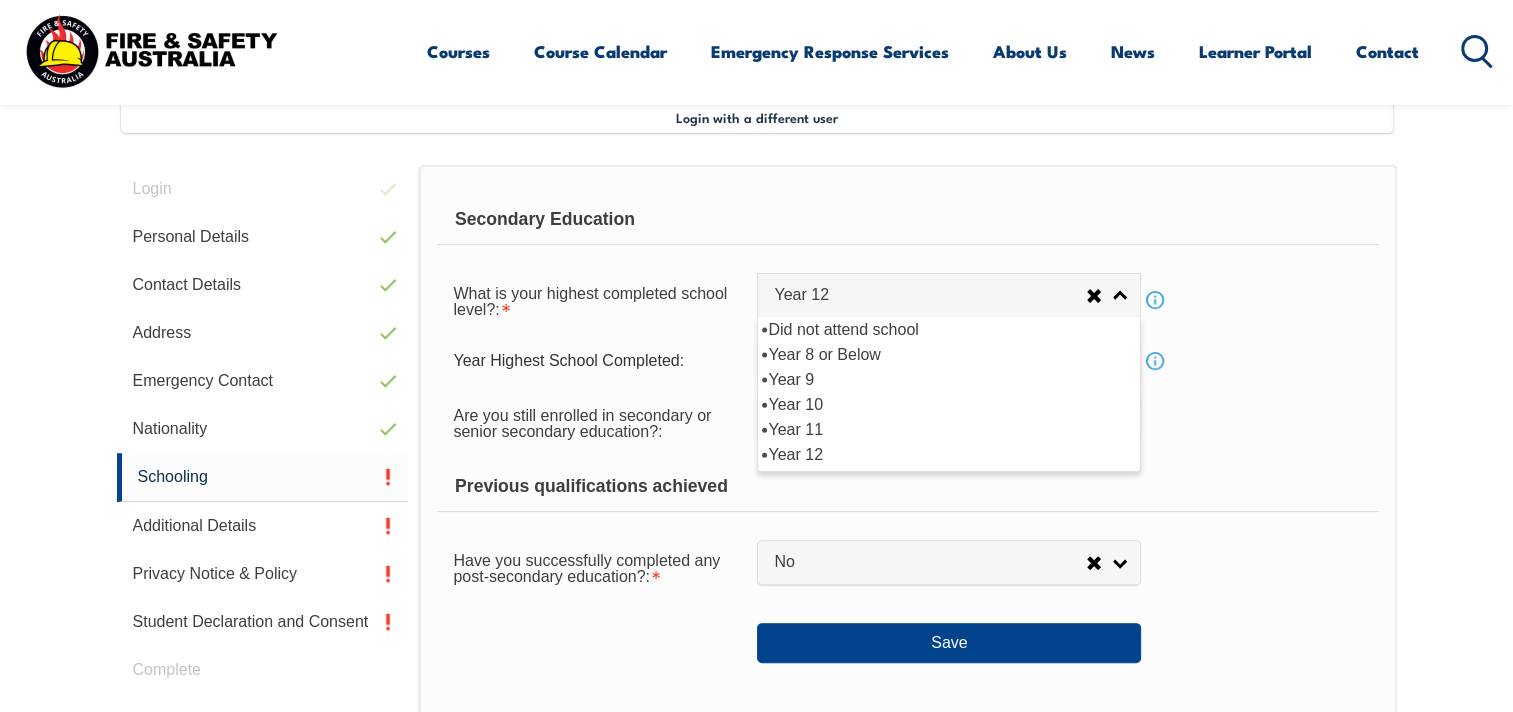 click on "Year Highest School Completed: Info" at bounding box center [907, 361] 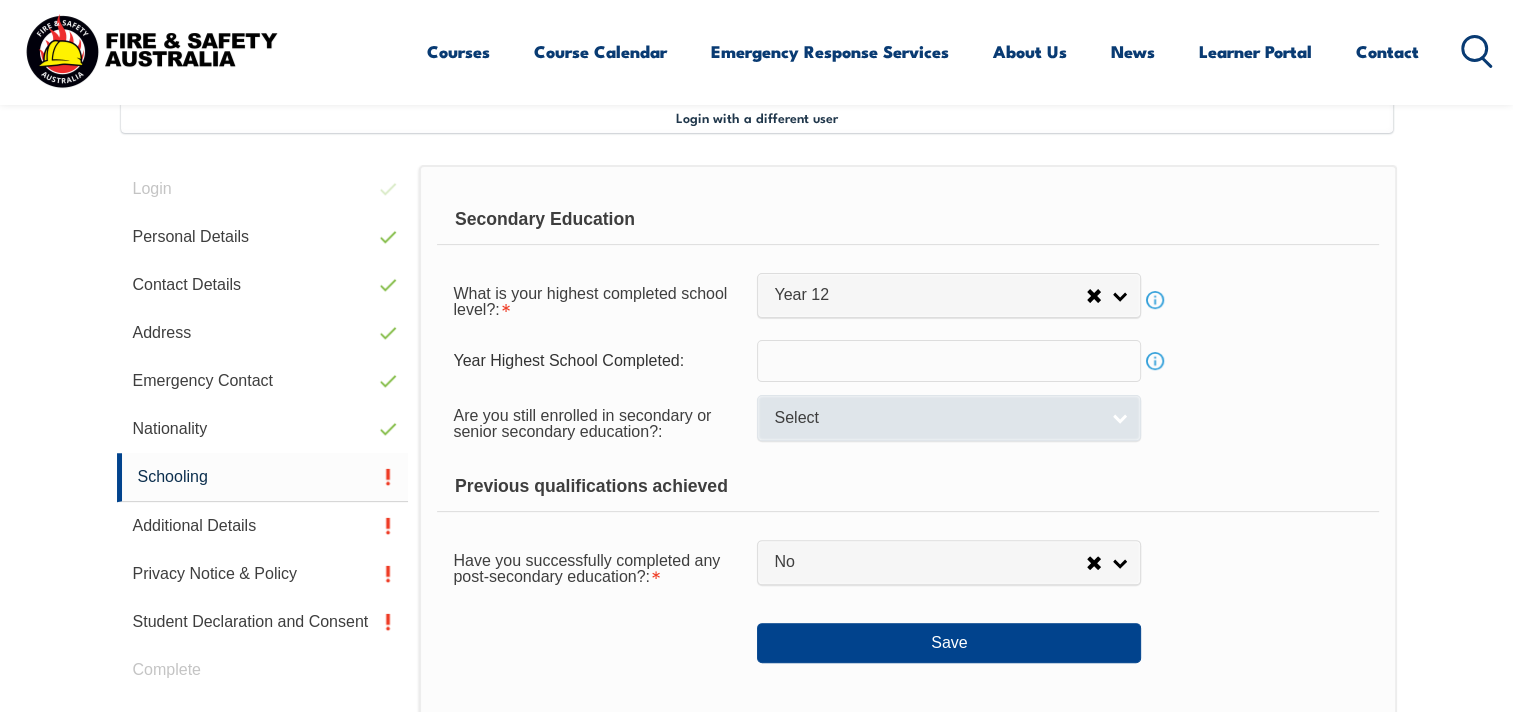 click on "Select" at bounding box center [949, 417] 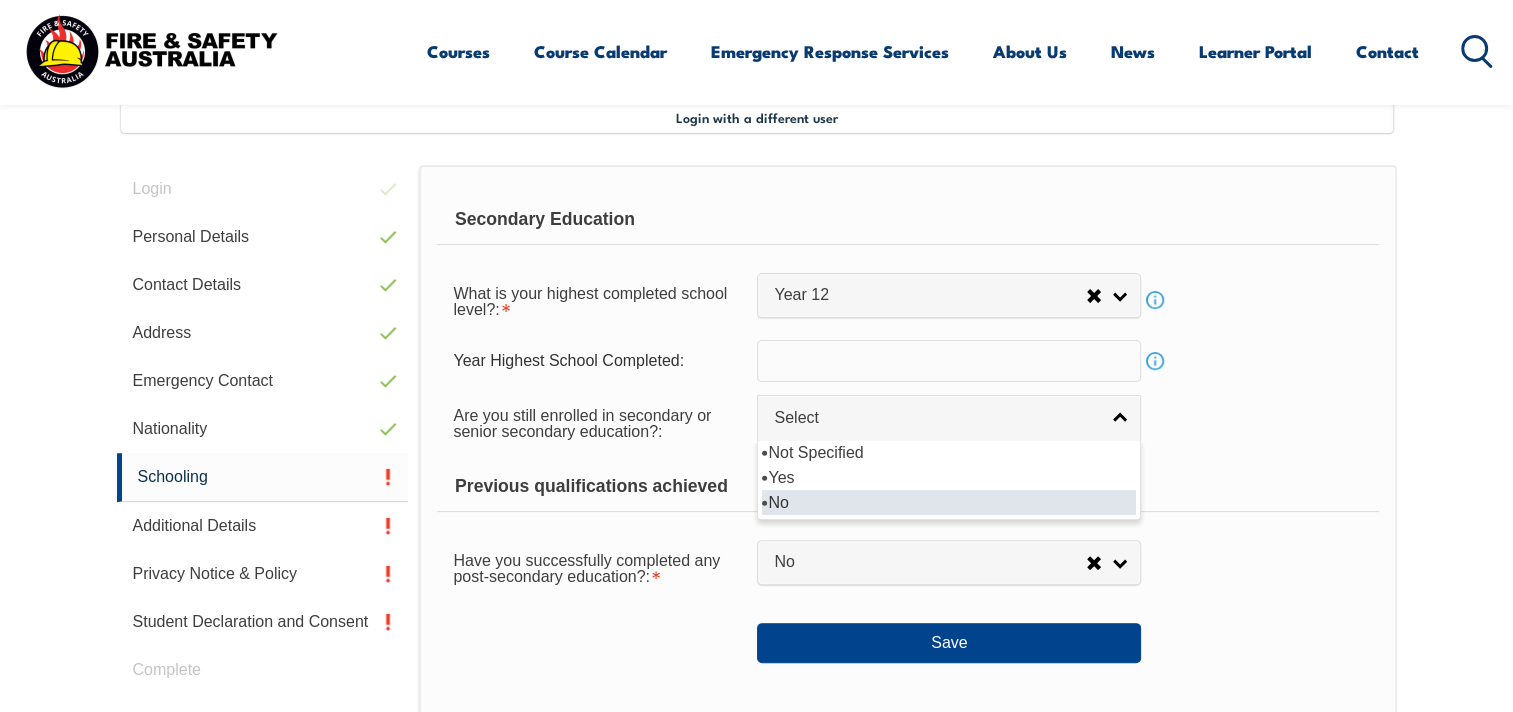 click on "No" at bounding box center [949, 502] 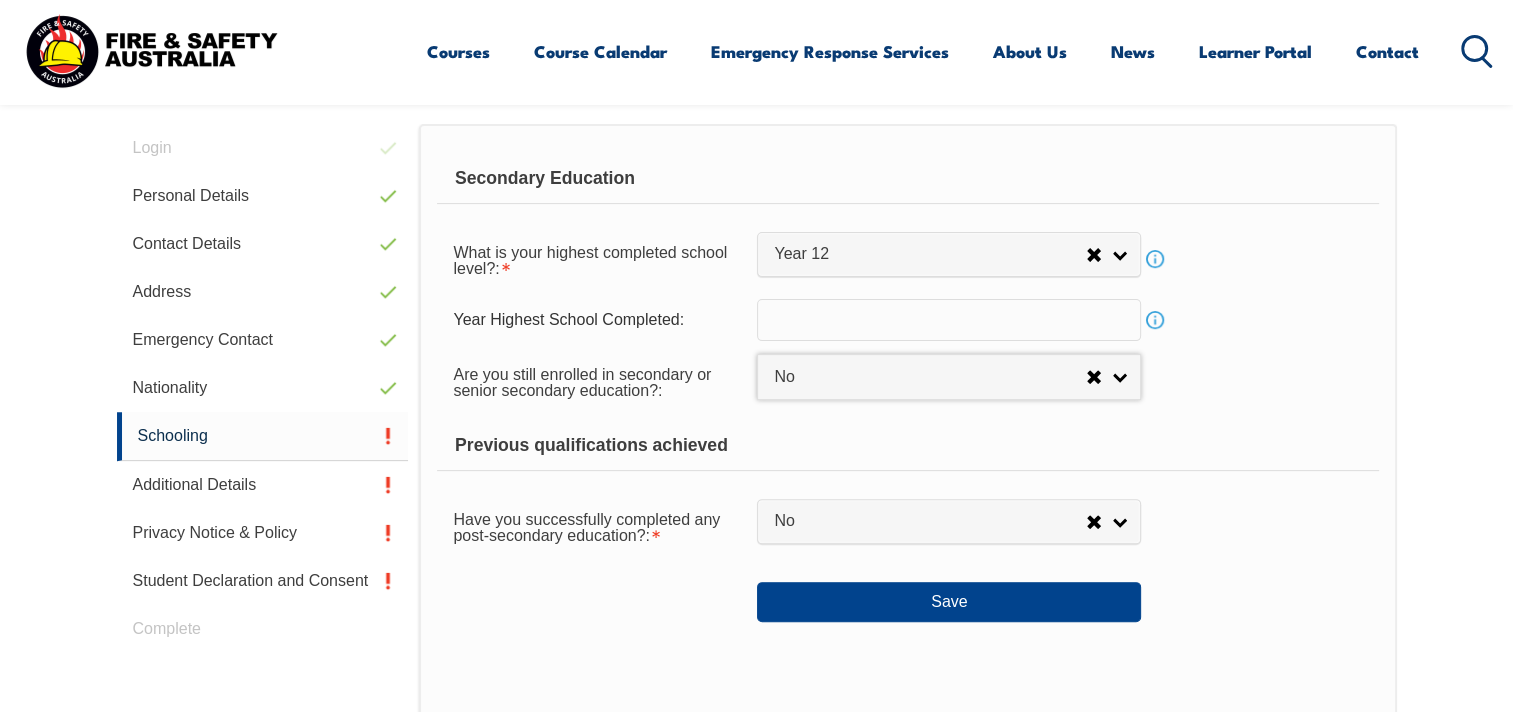 scroll, scrollTop: 644, scrollLeft: 0, axis: vertical 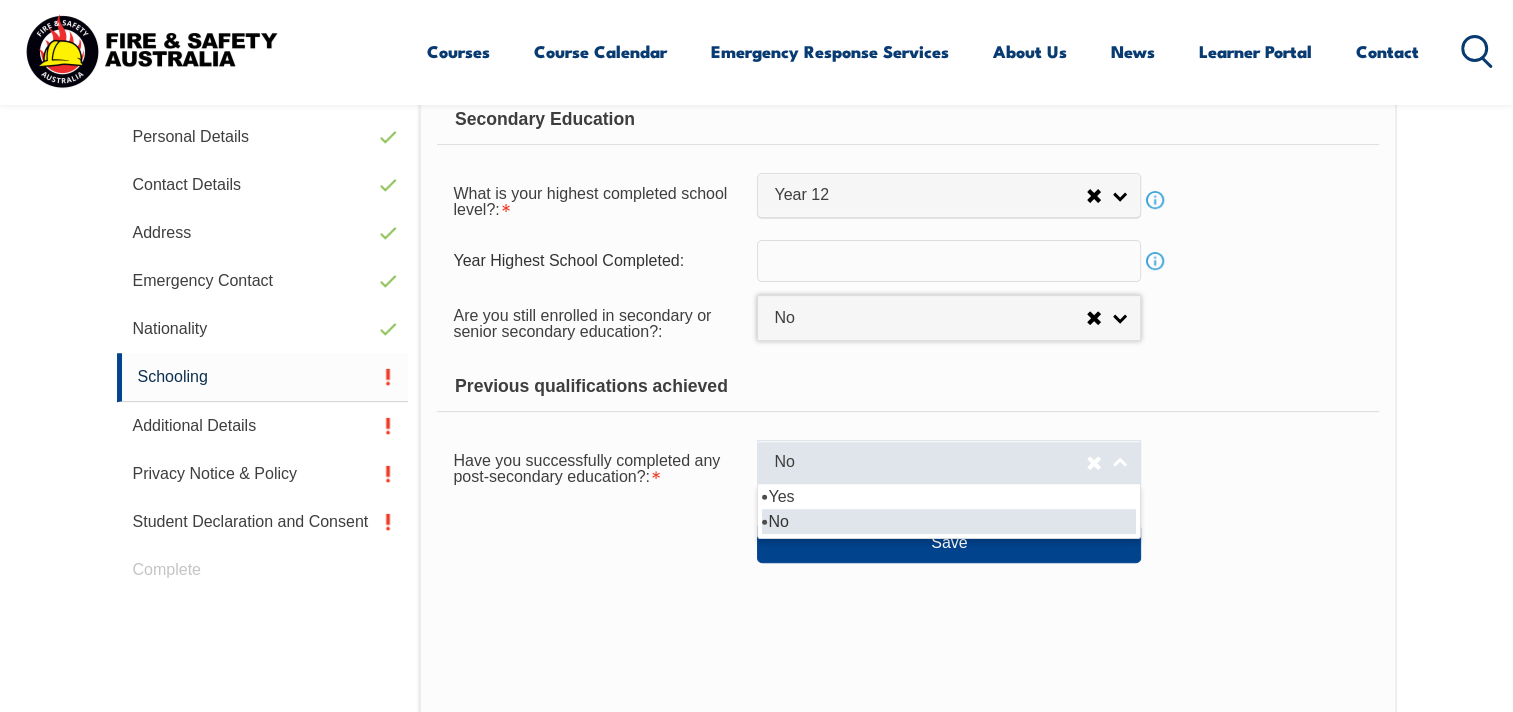 click on "No" at bounding box center (949, 462) 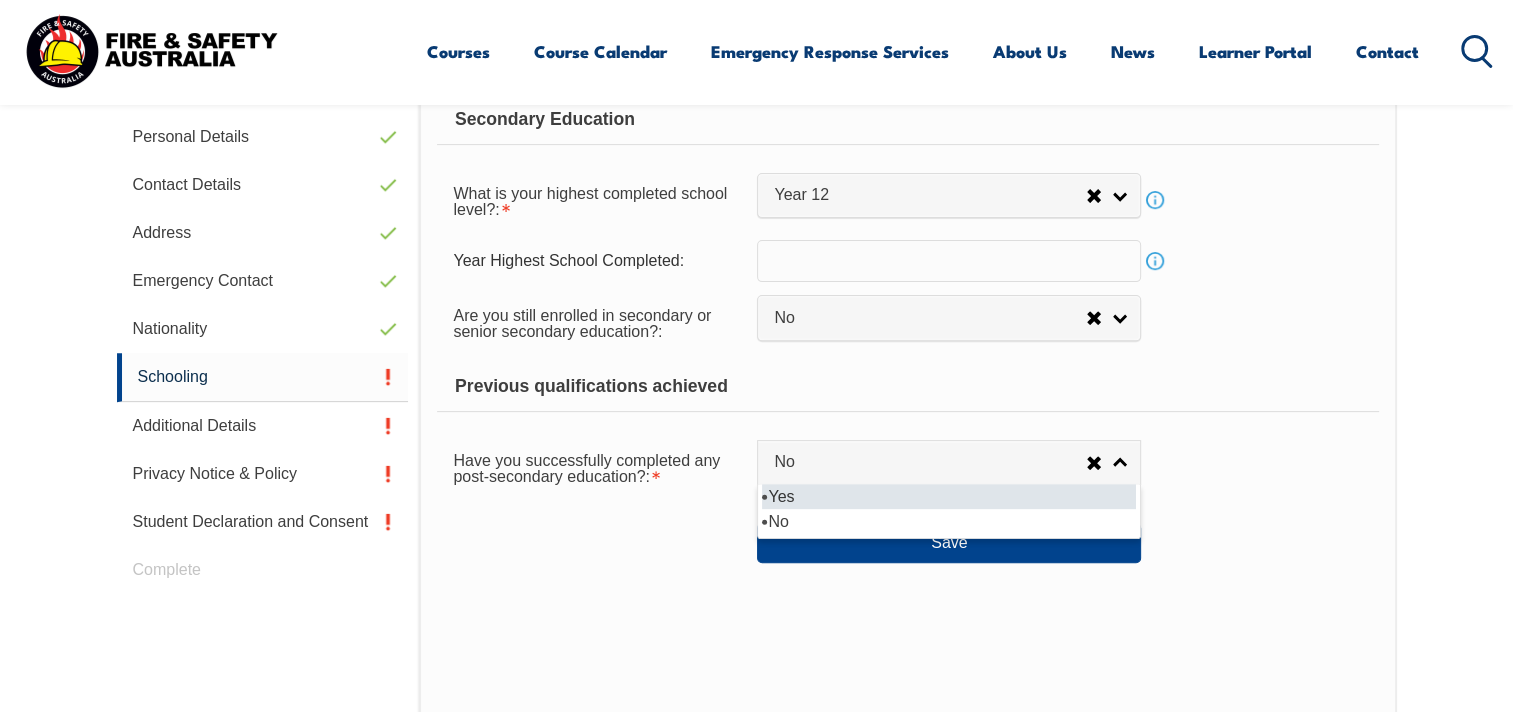 click on "Yes" at bounding box center (949, 496) 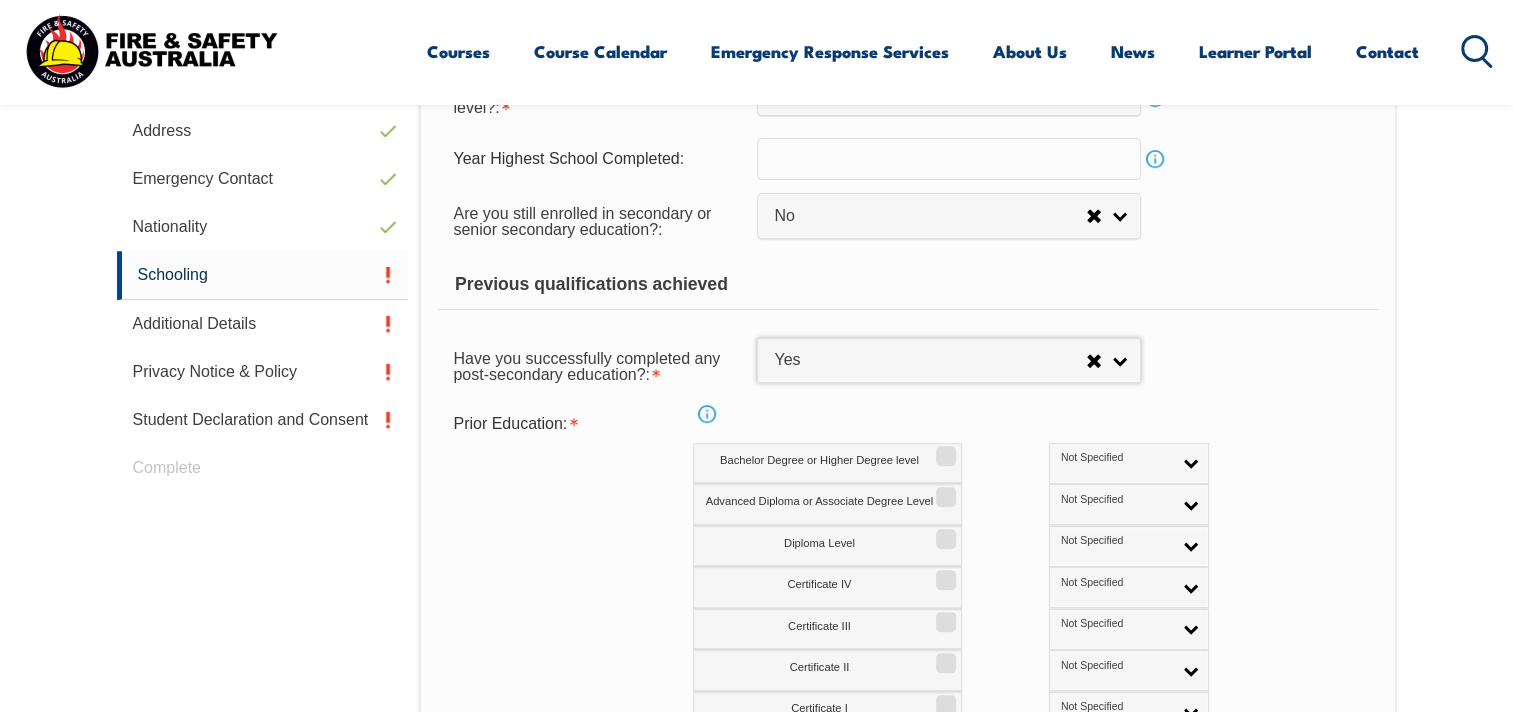 scroll, scrollTop: 844, scrollLeft: 0, axis: vertical 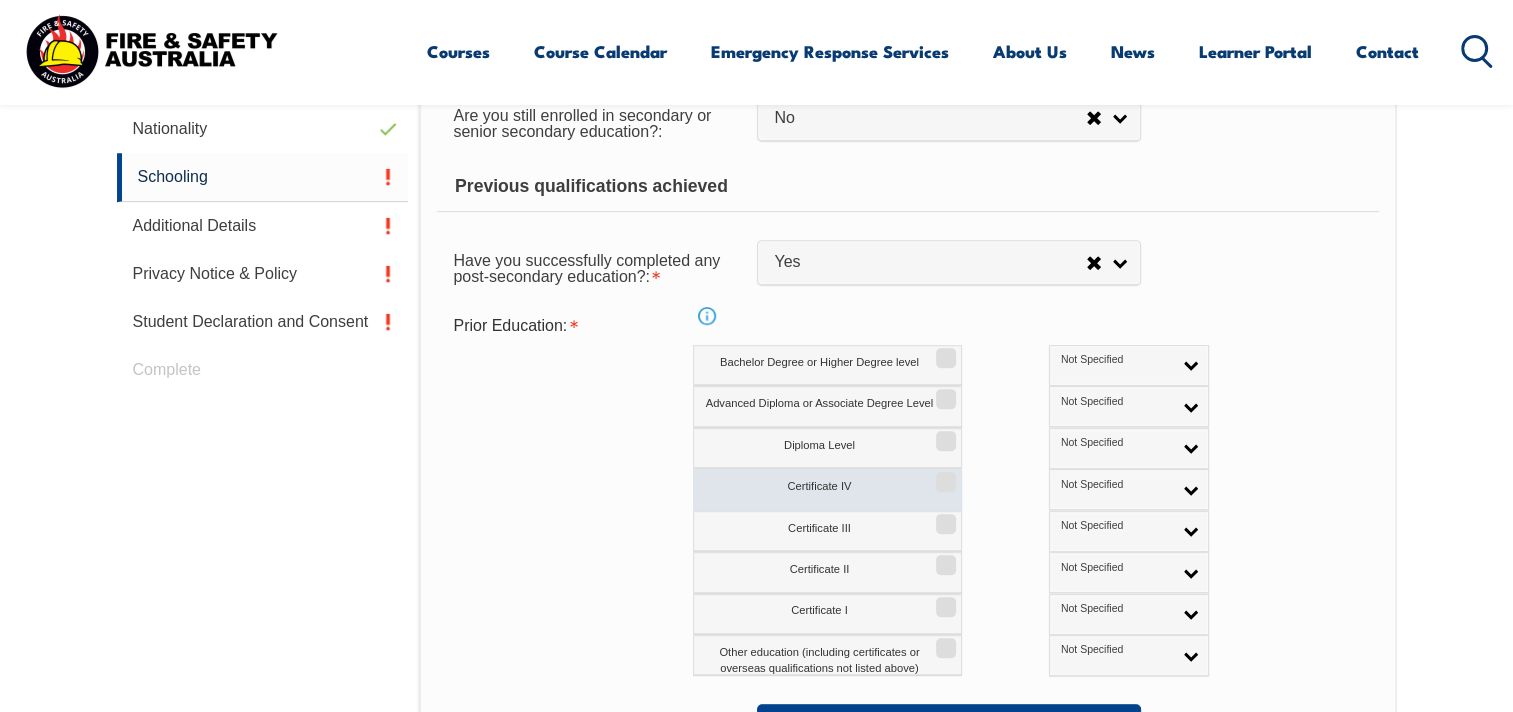 click on "Certificate IV" at bounding box center [943, 475] 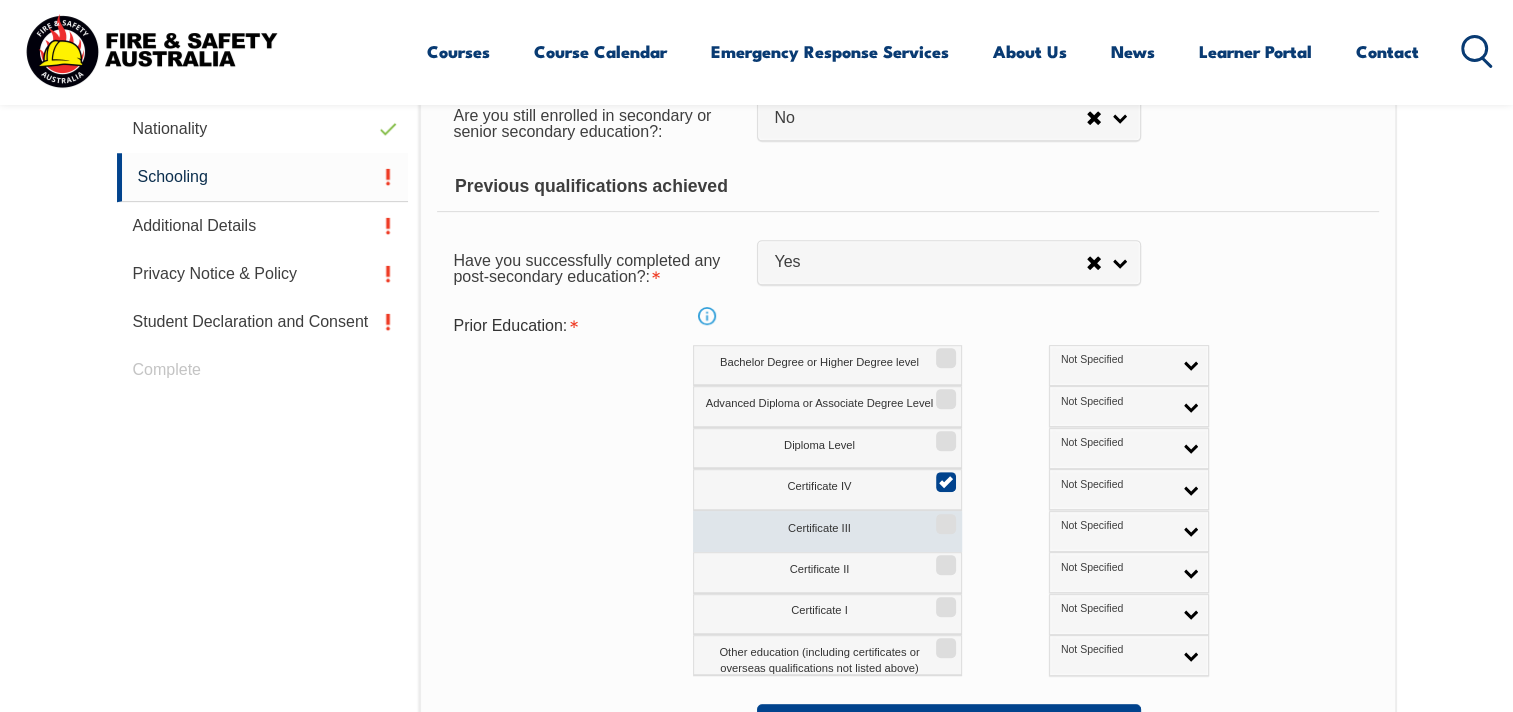 click on "Certificate III" at bounding box center [827, 531] 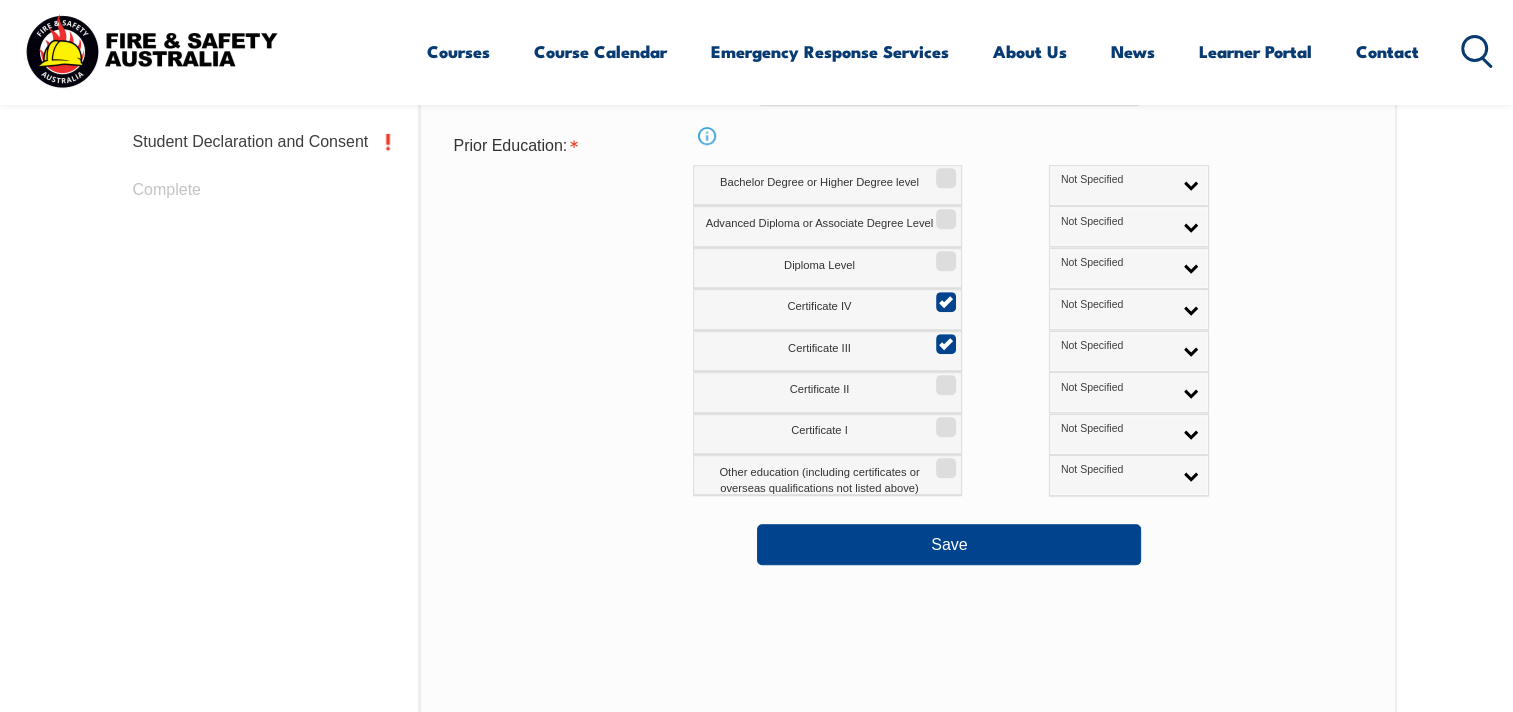 scroll, scrollTop: 1044, scrollLeft: 0, axis: vertical 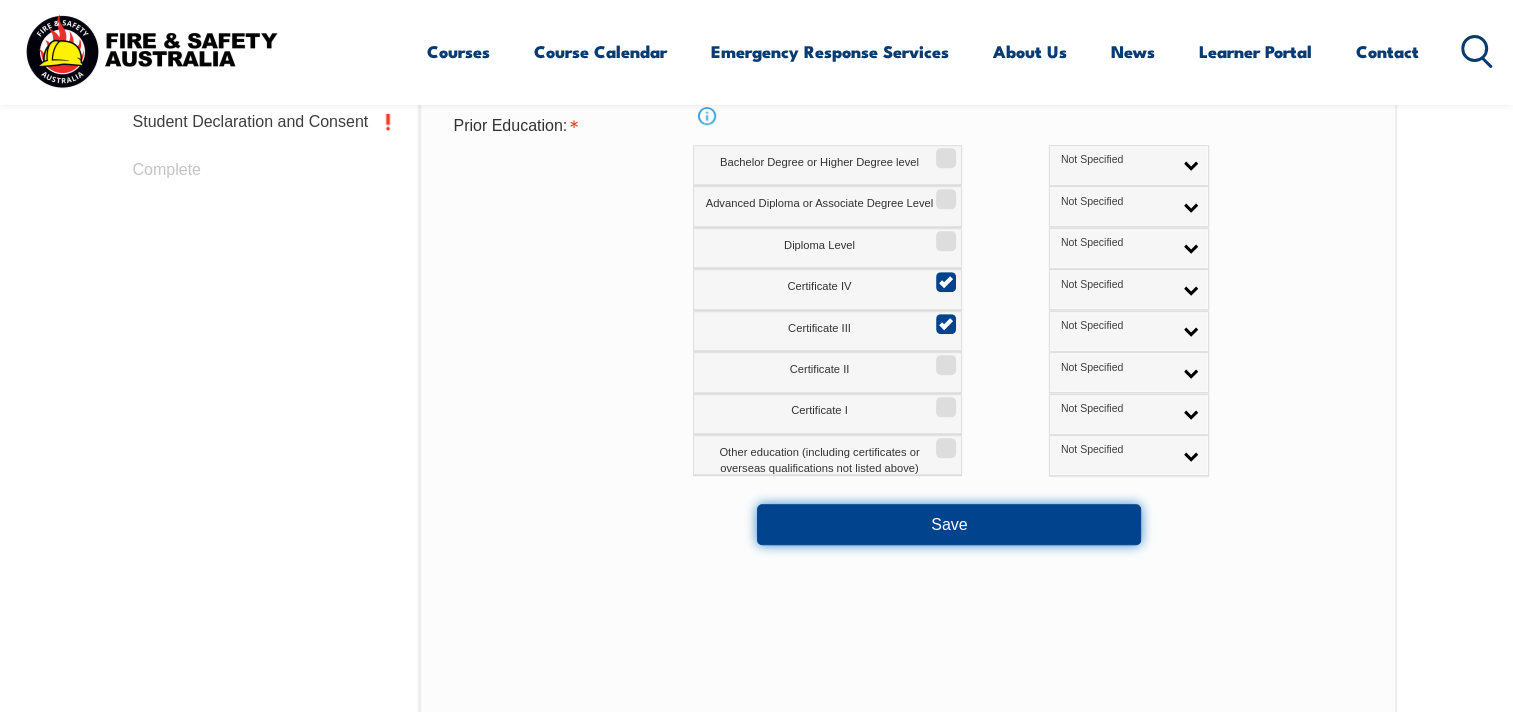 click on "Save" at bounding box center (949, 524) 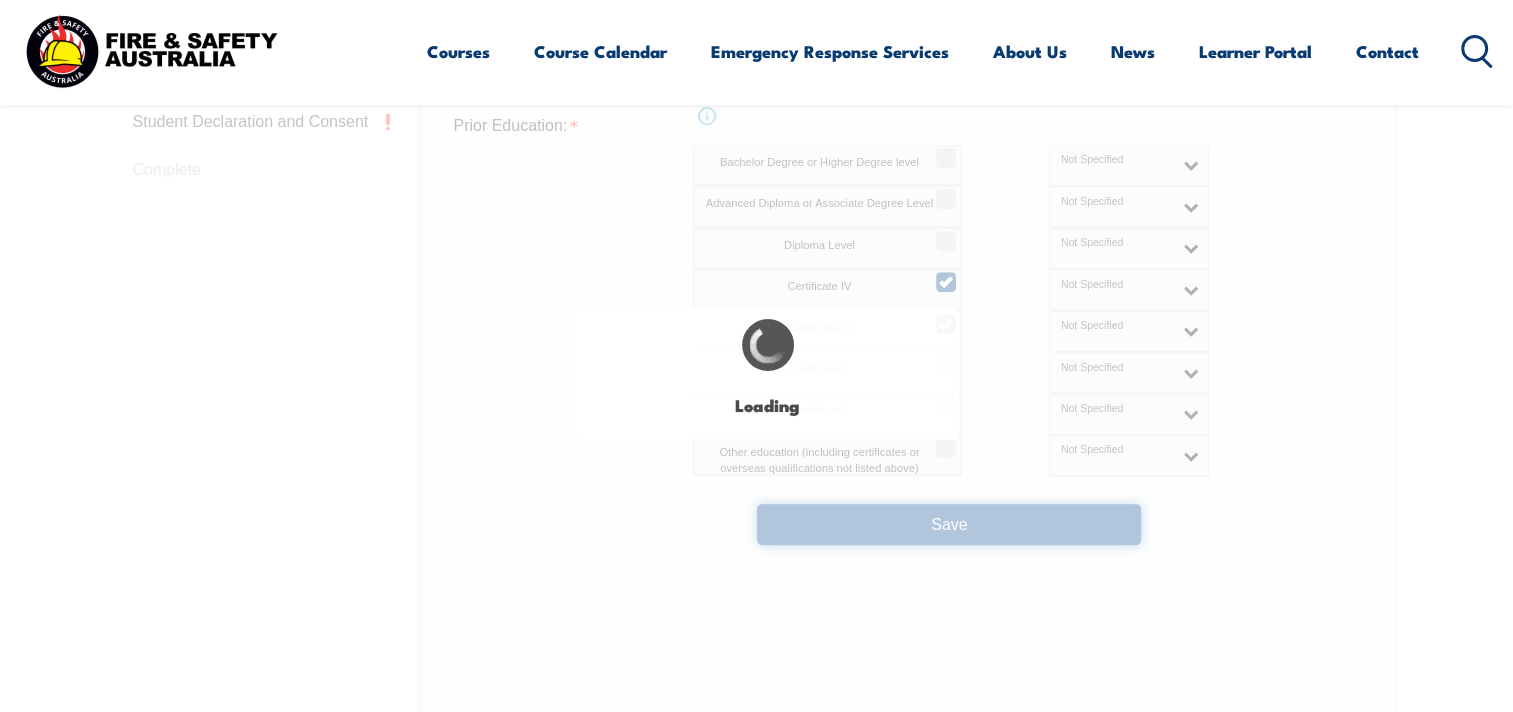 select 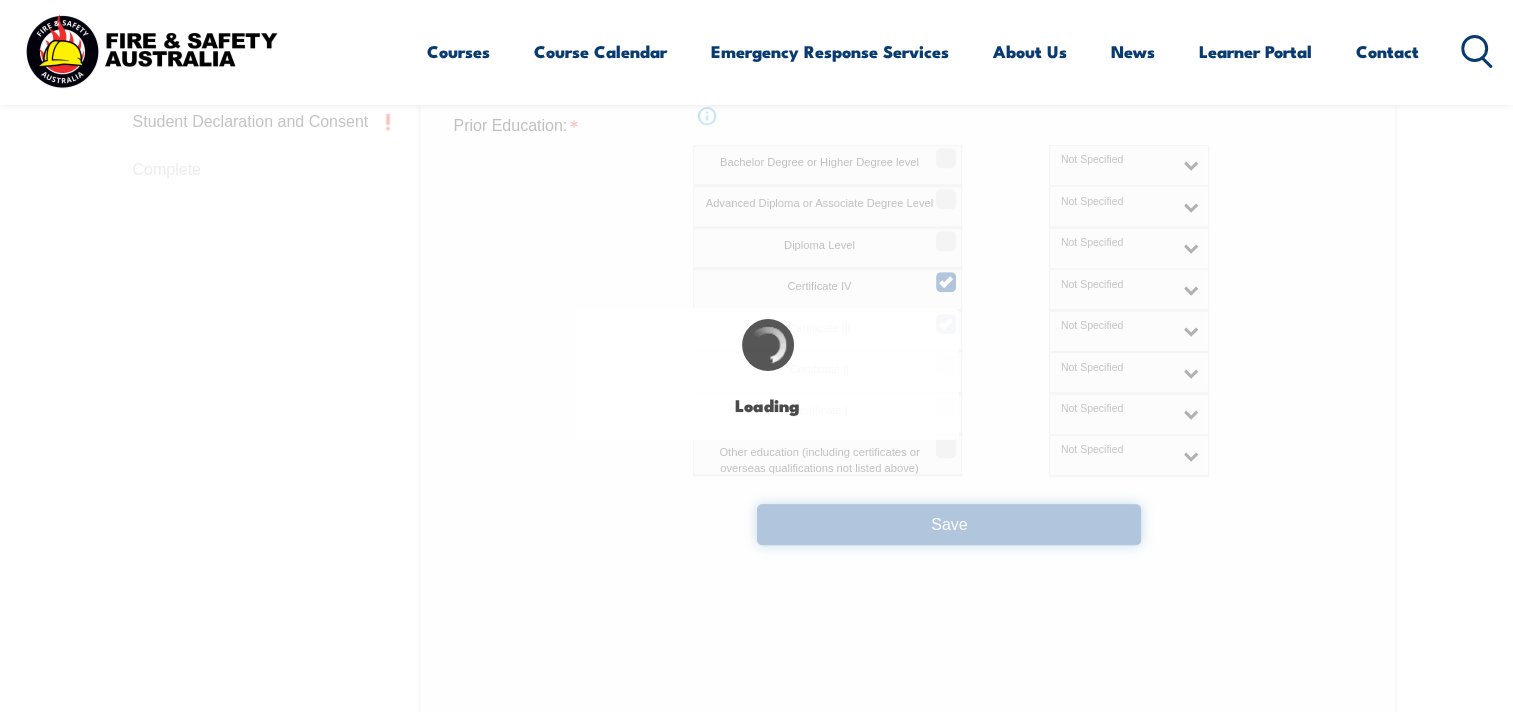select on "false" 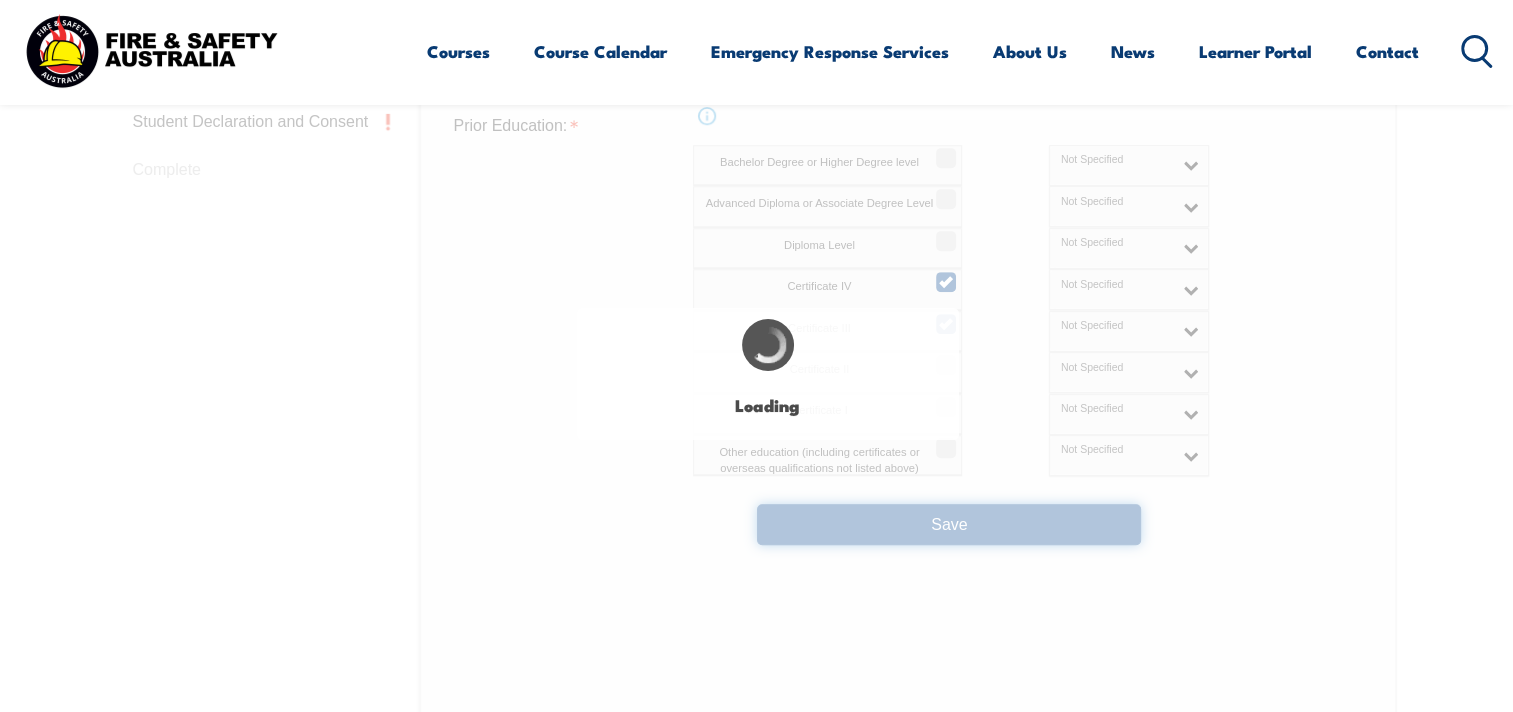 select on "true" 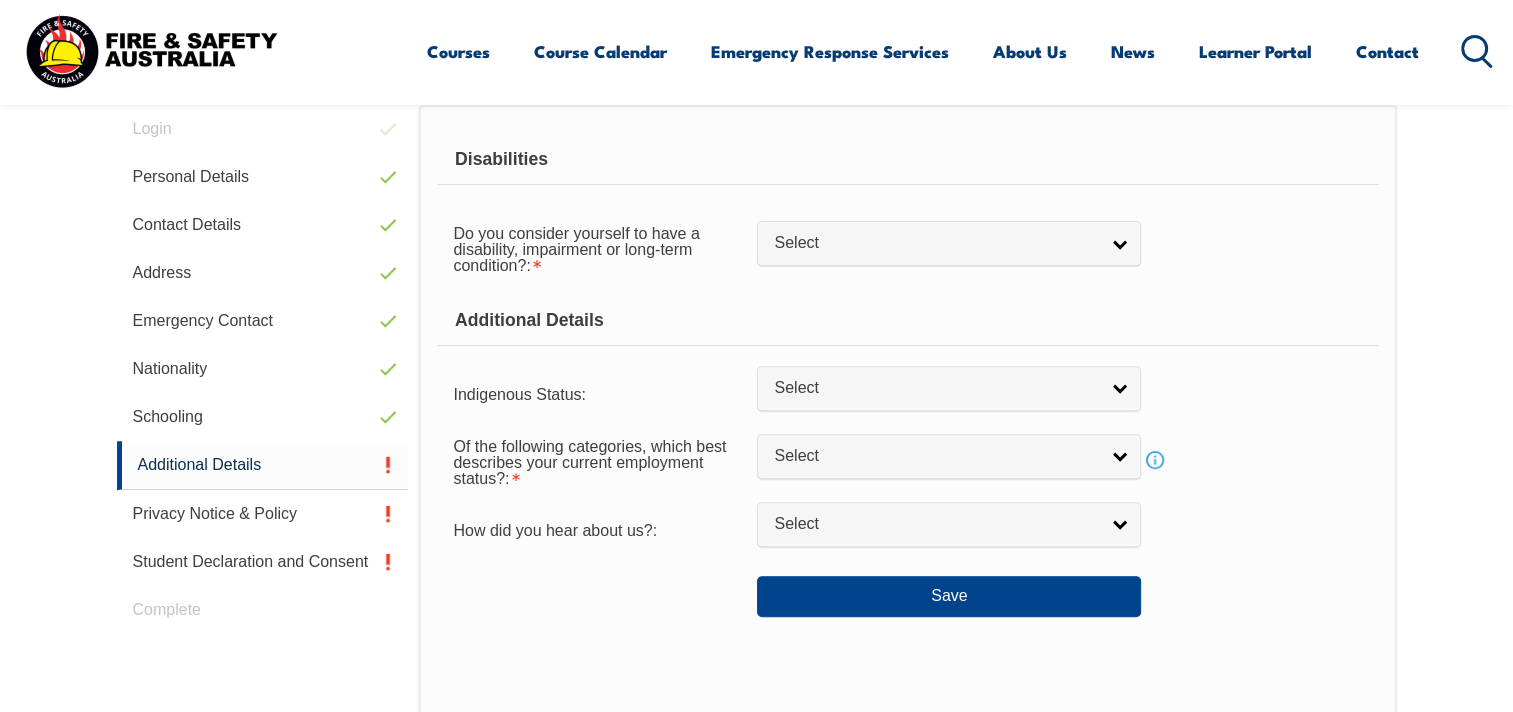scroll, scrollTop: 544, scrollLeft: 0, axis: vertical 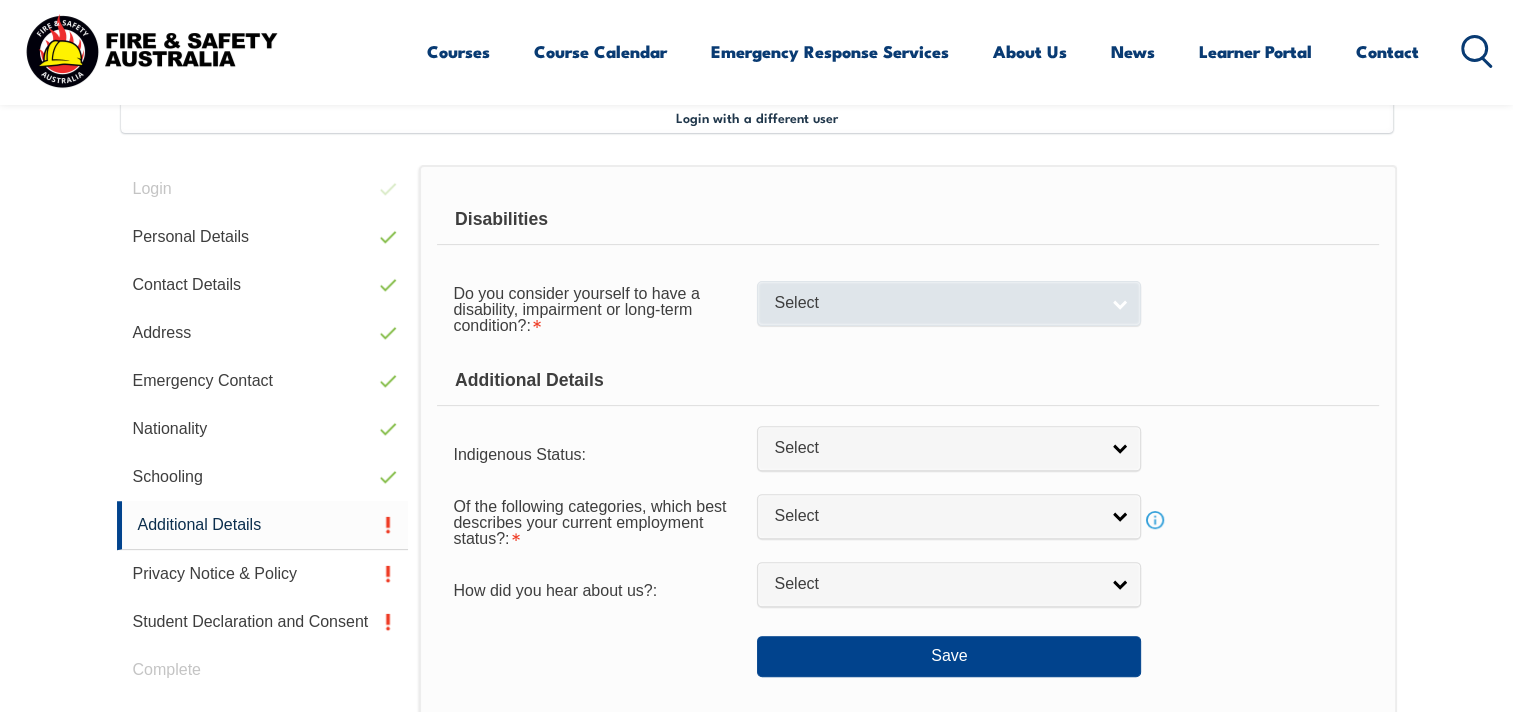 click on "Select" at bounding box center [949, 303] 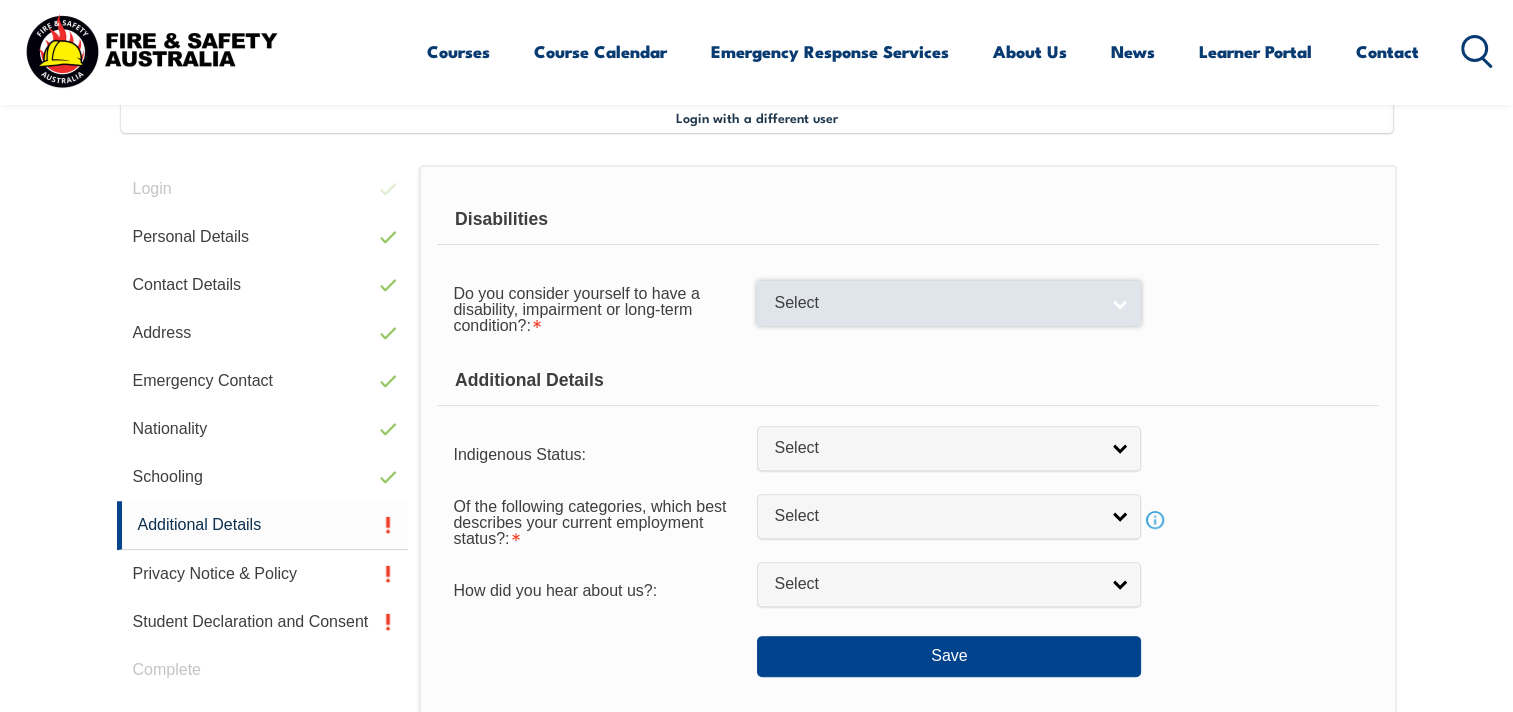 click on "Select" at bounding box center (949, 303) 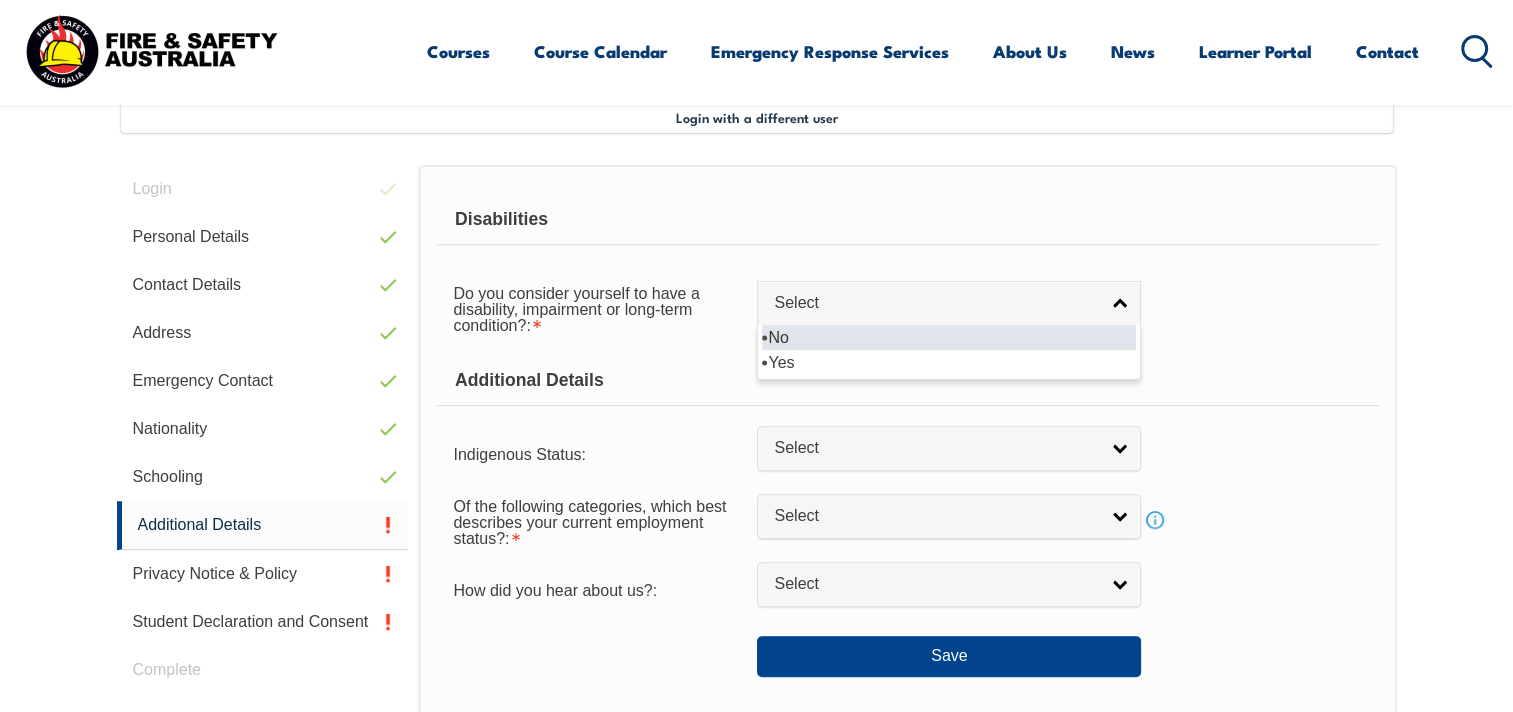 click on "No" at bounding box center (949, 337) 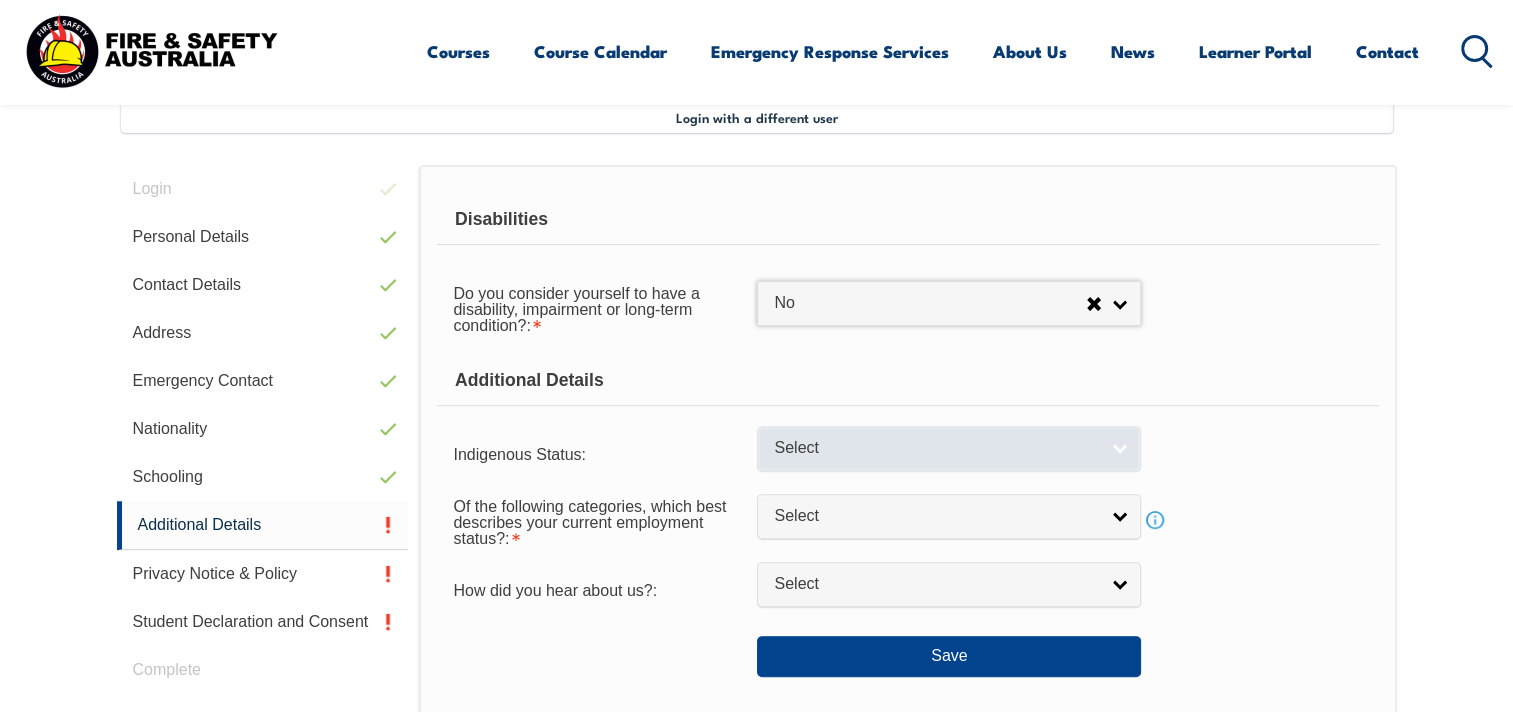 click on "Select" at bounding box center [949, 448] 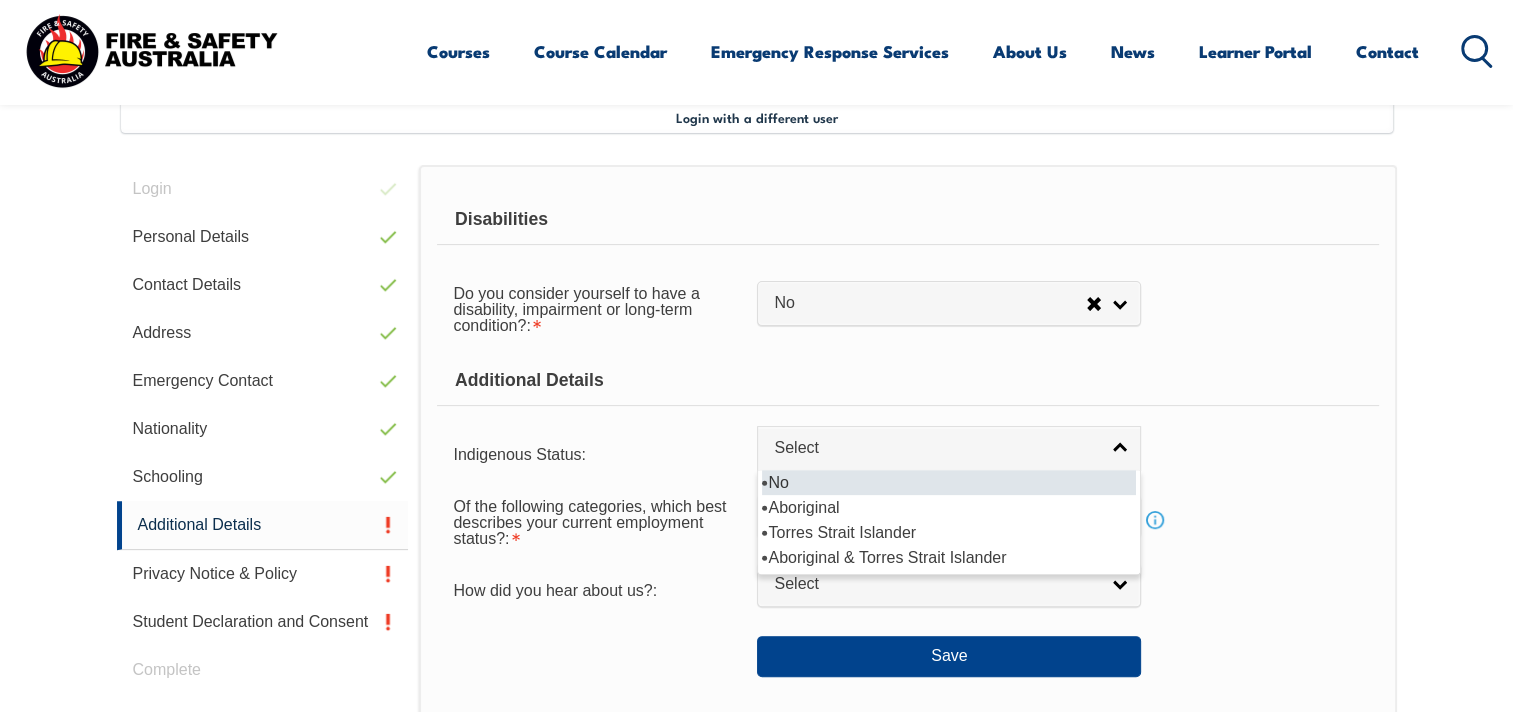 click on "No" at bounding box center [949, 482] 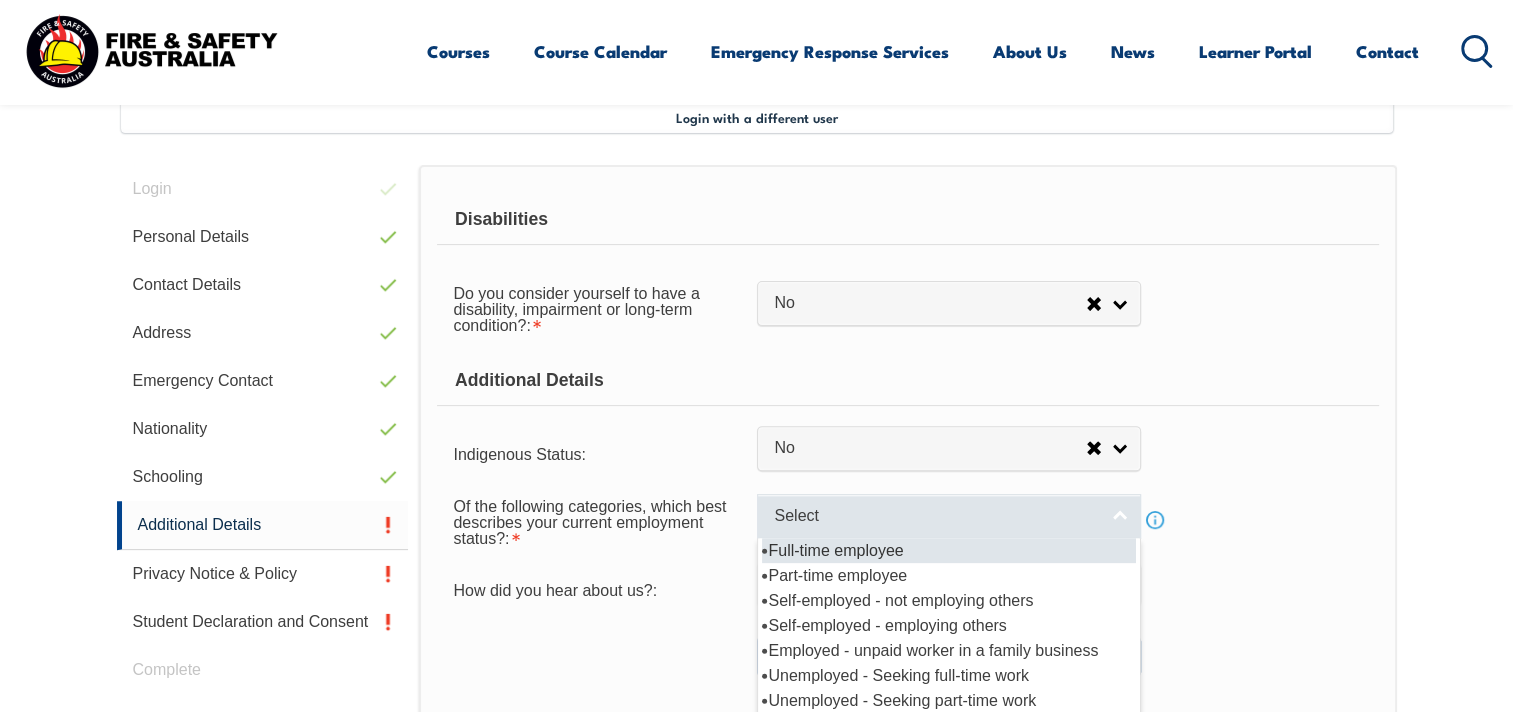 click on "Select" at bounding box center (949, 516) 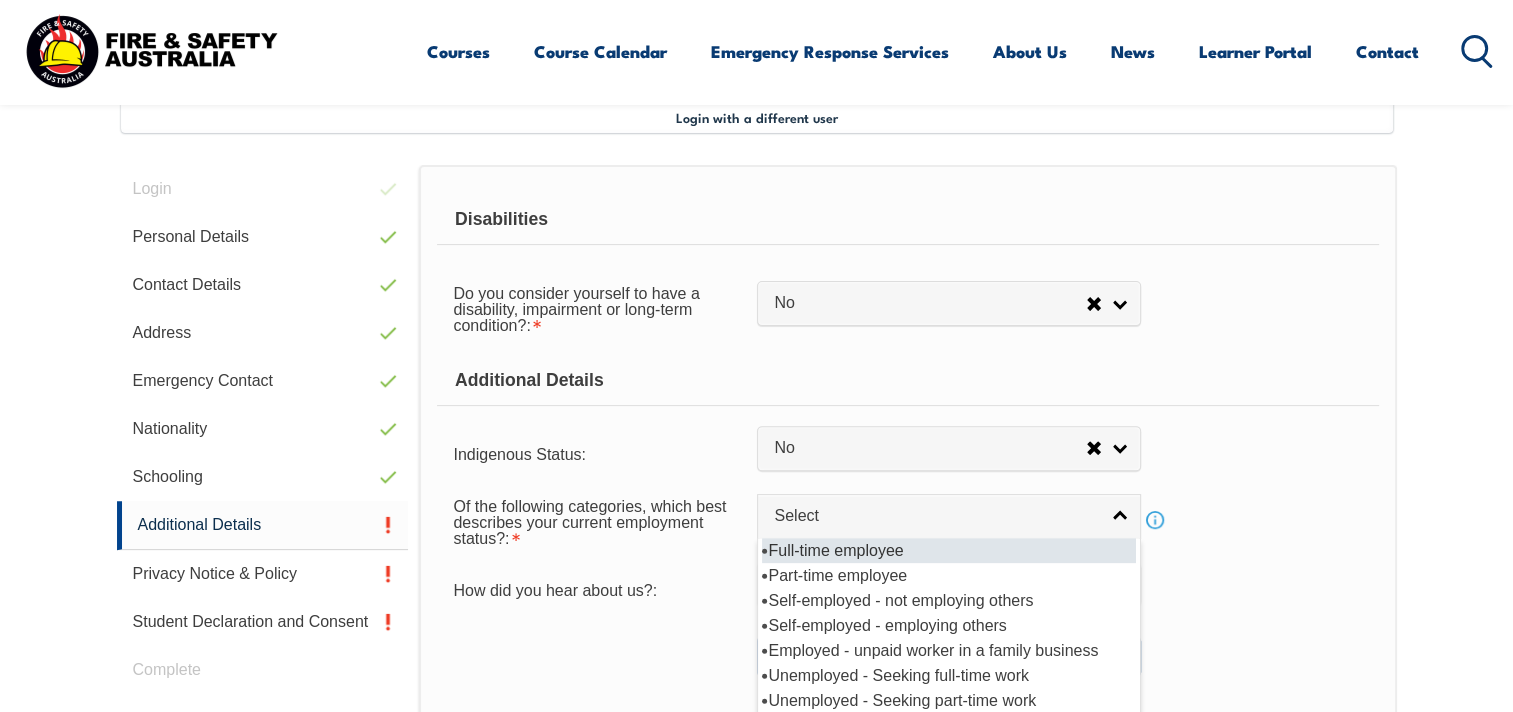 click on "Full-time employee" at bounding box center [949, 550] 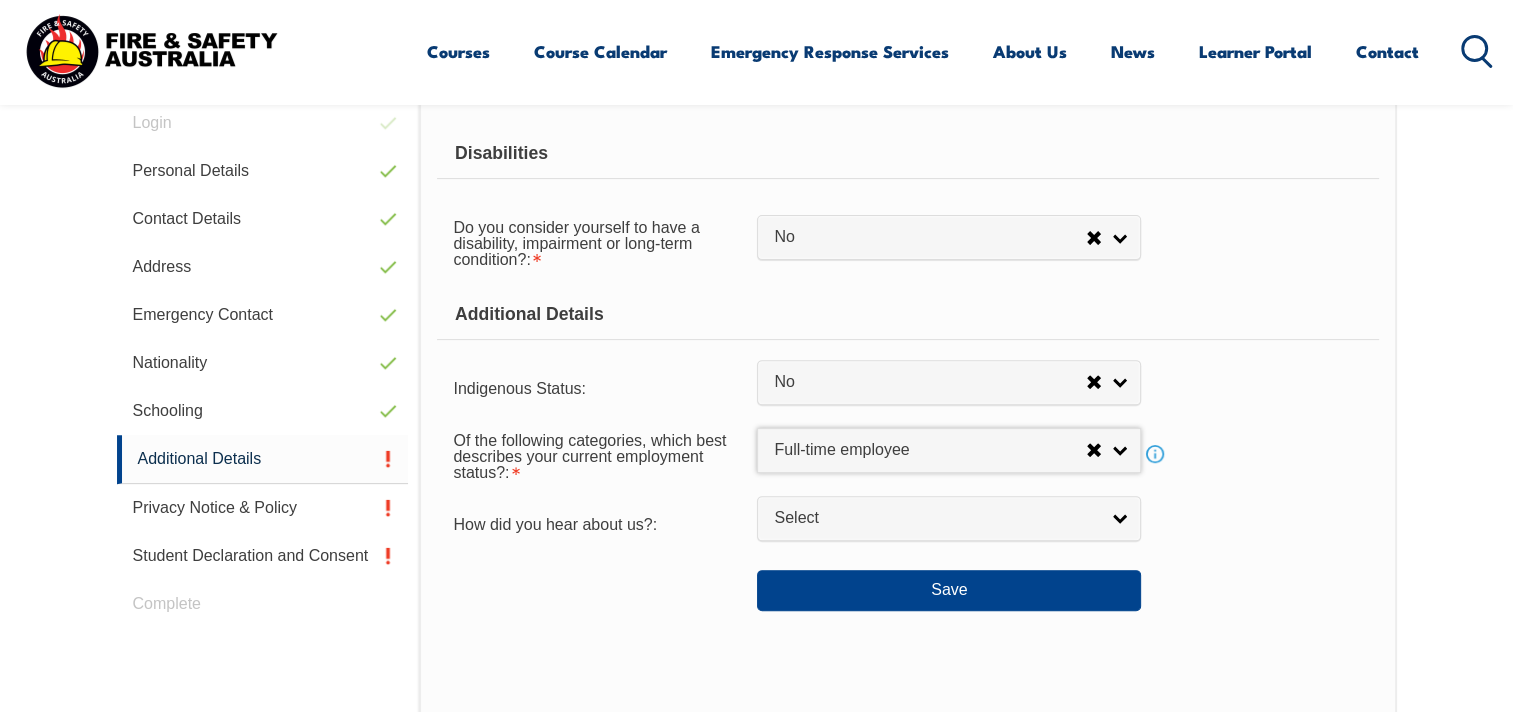 scroll, scrollTop: 644, scrollLeft: 0, axis: vertical 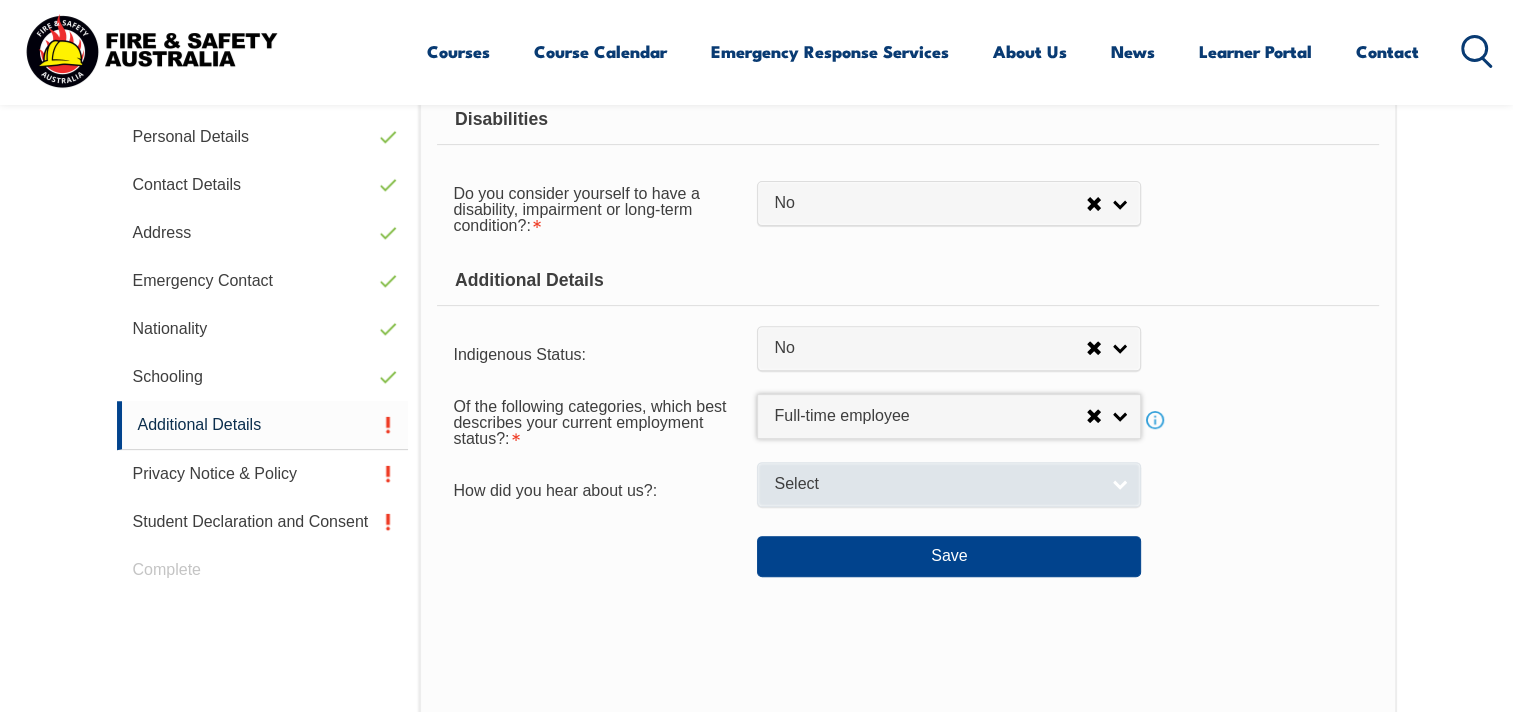 click on "Select" at bounding box center [949, 484] 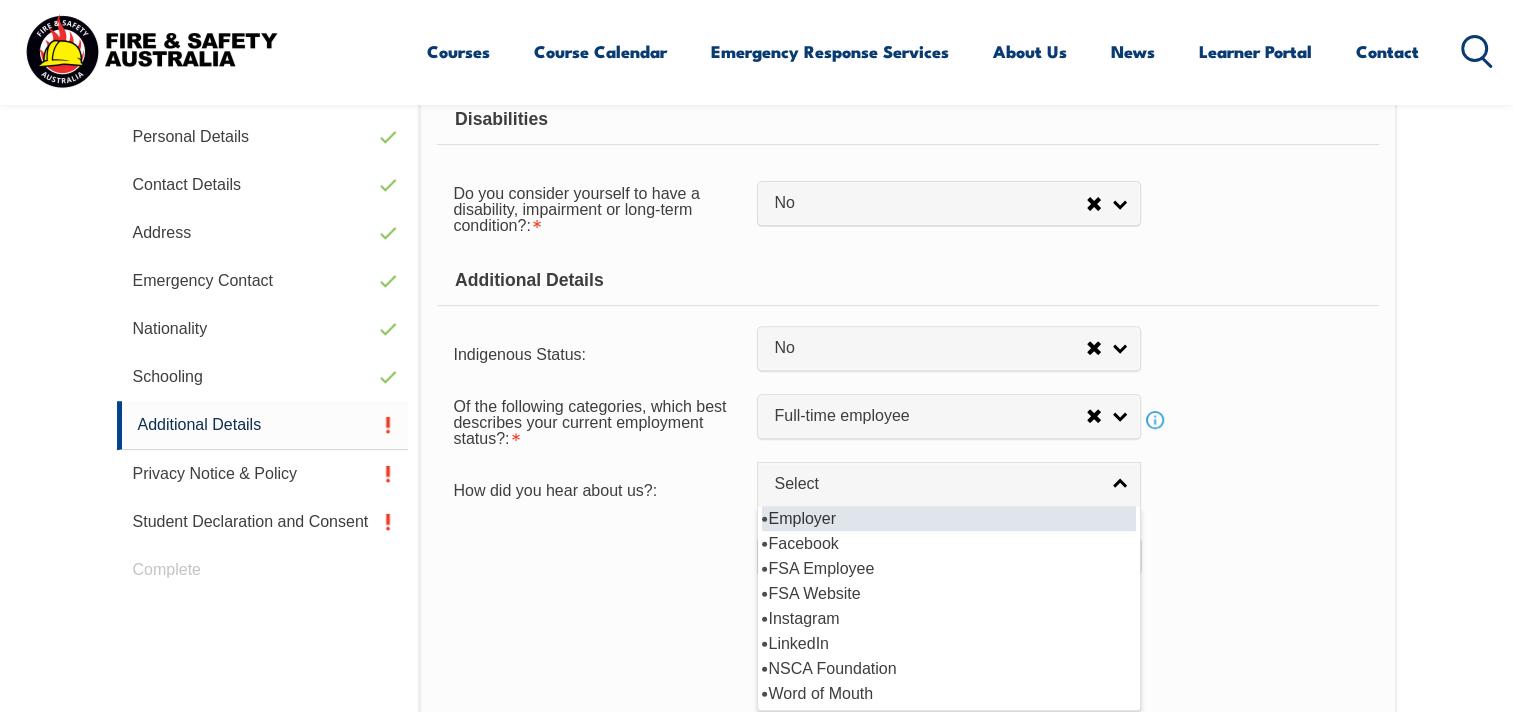 click on "Employer" at bounding box center (949, 518) 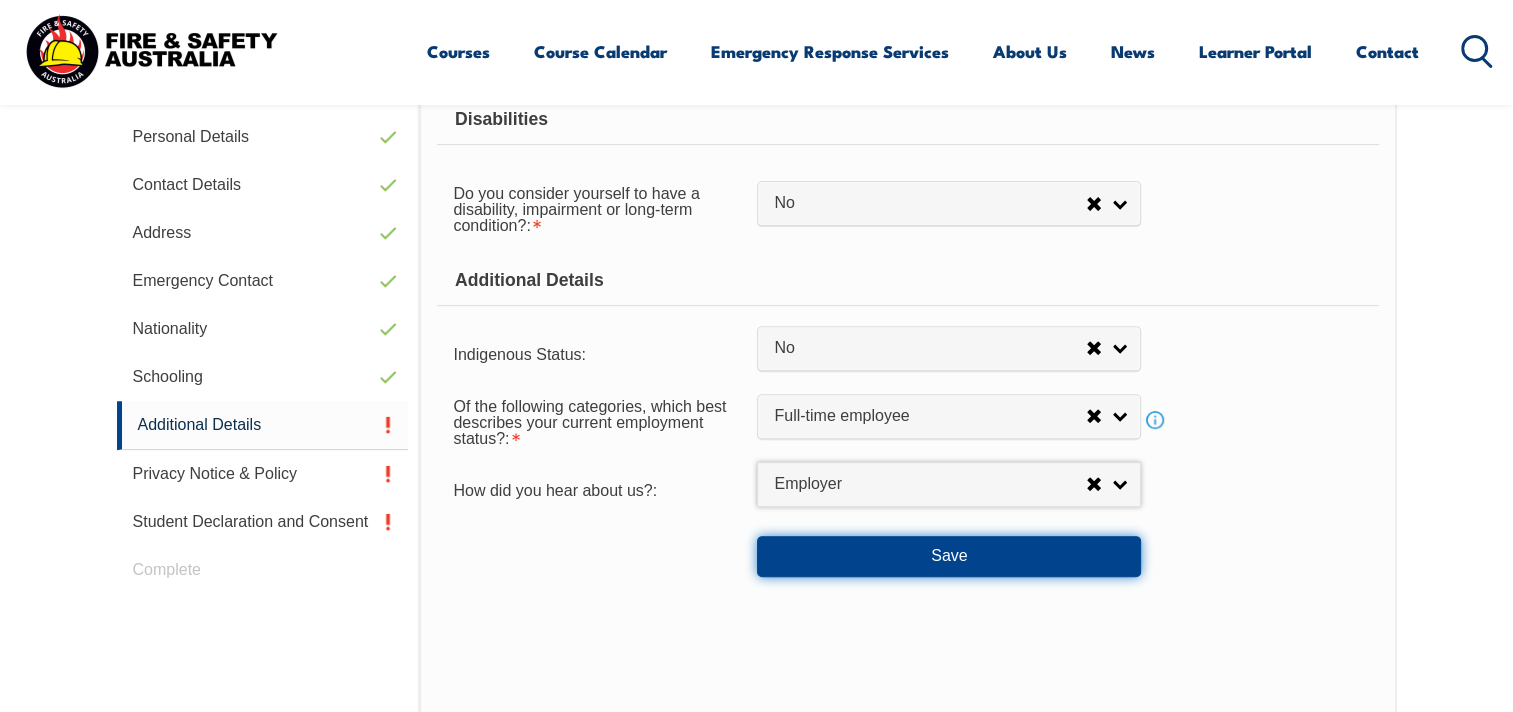 click on "Save" at bounding box center (949, 556) 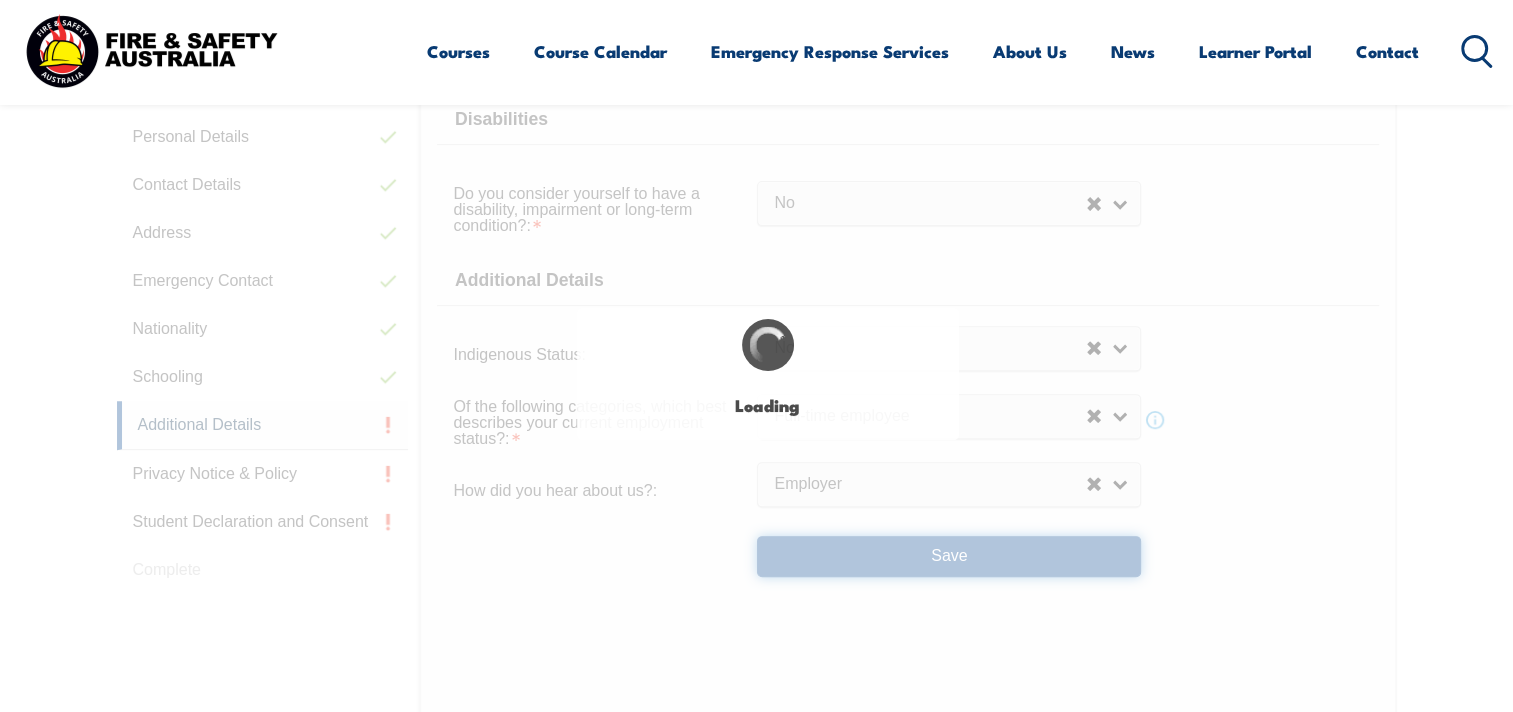 select on "false" 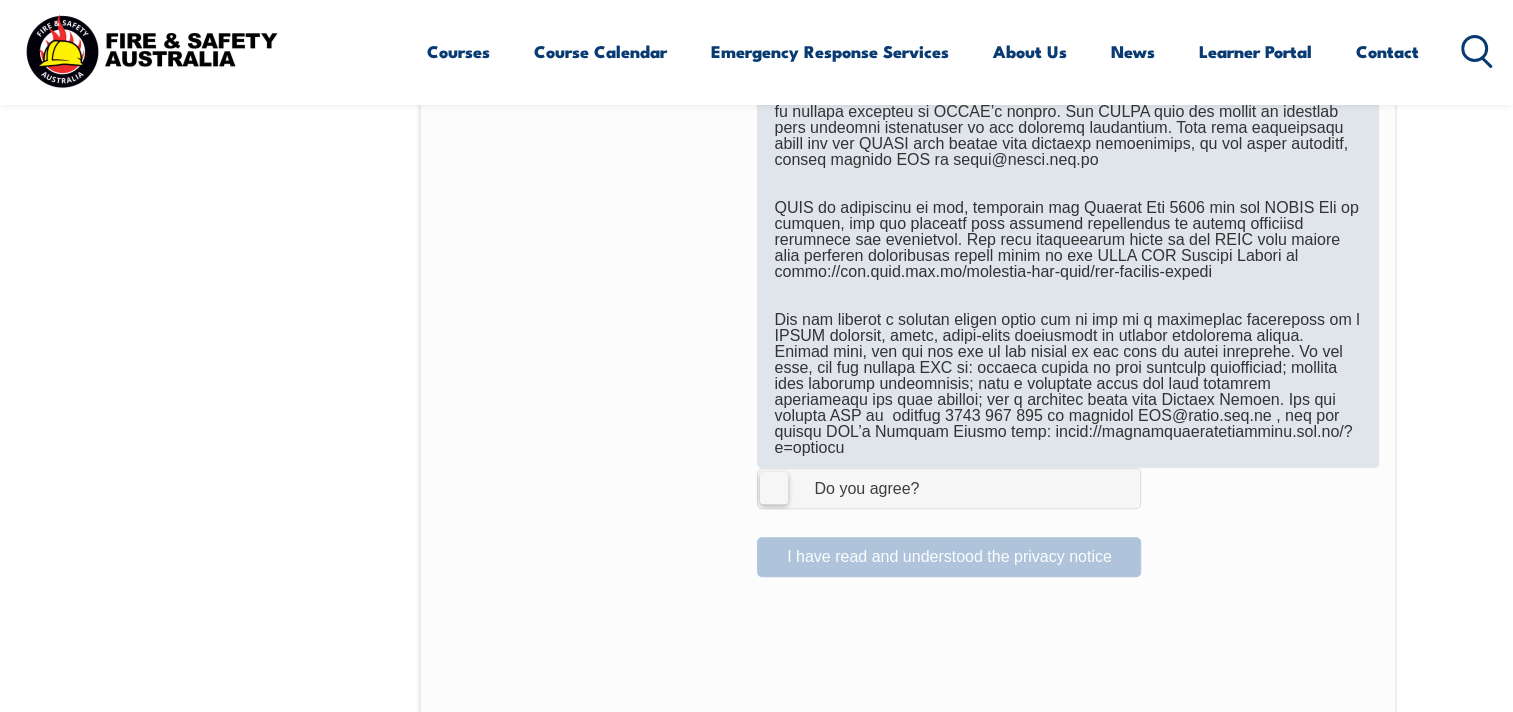 scroll, scrollTop: 1244, scrollLeft: 0, axis: vertical 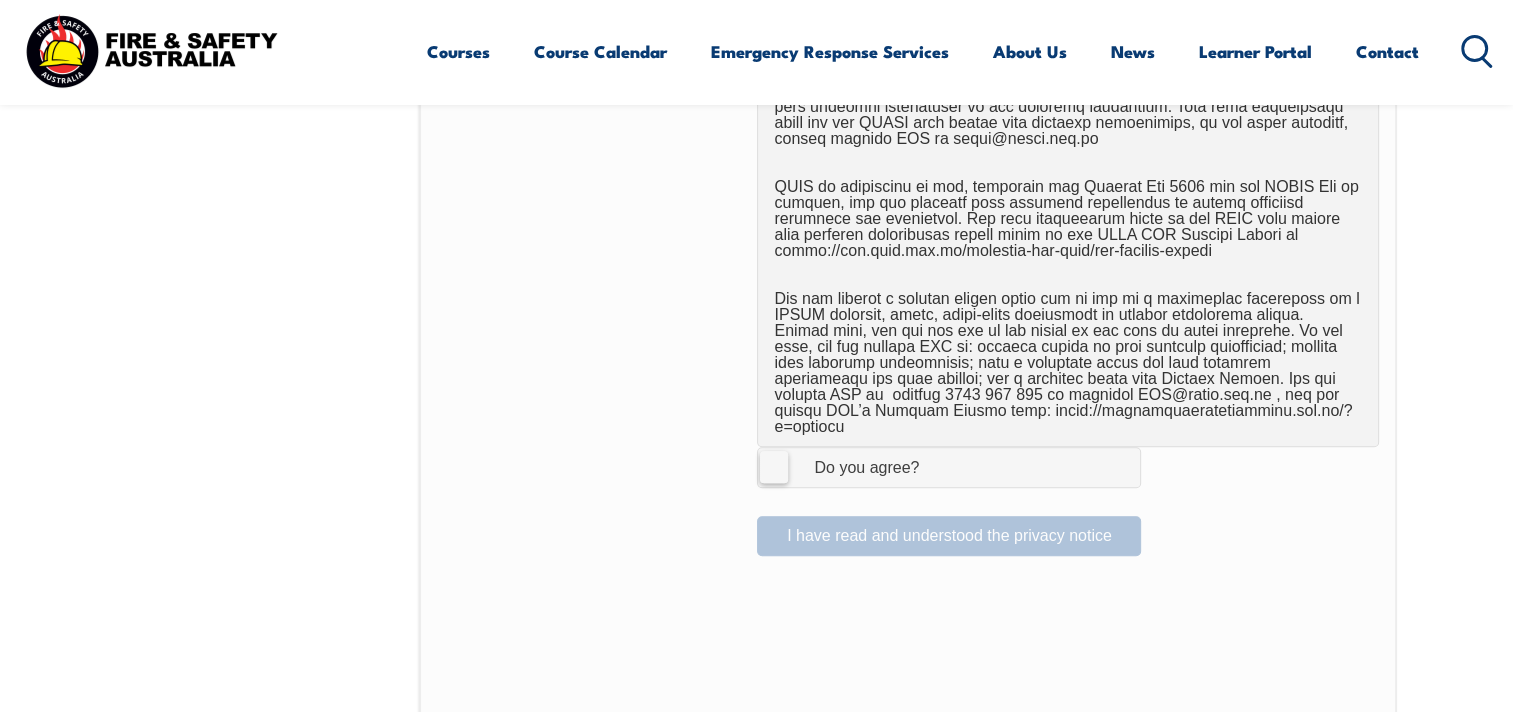 click on "I Agree Do you agree?" at bounding box center (949, 467) 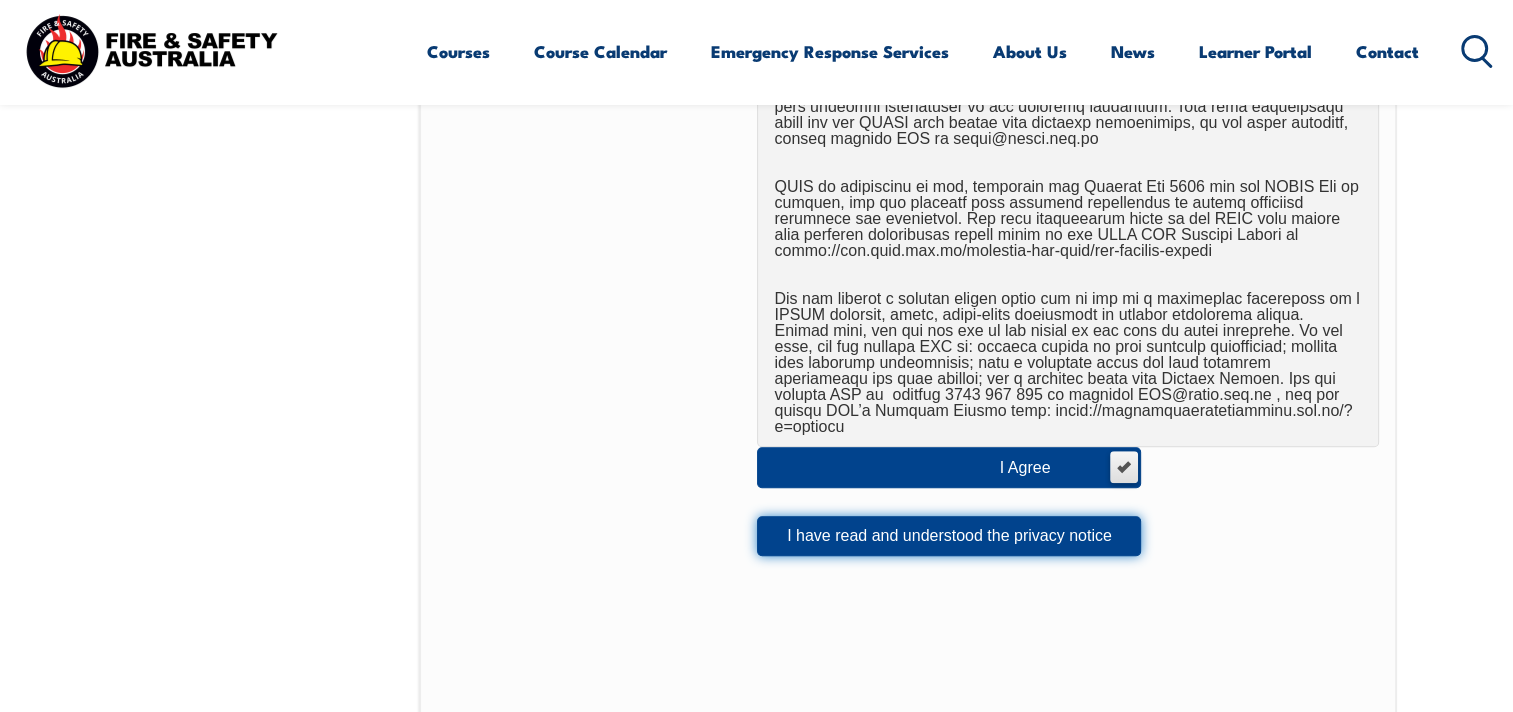 click on "I have read and understood the privacy notice" at bounding box center [949, 536] 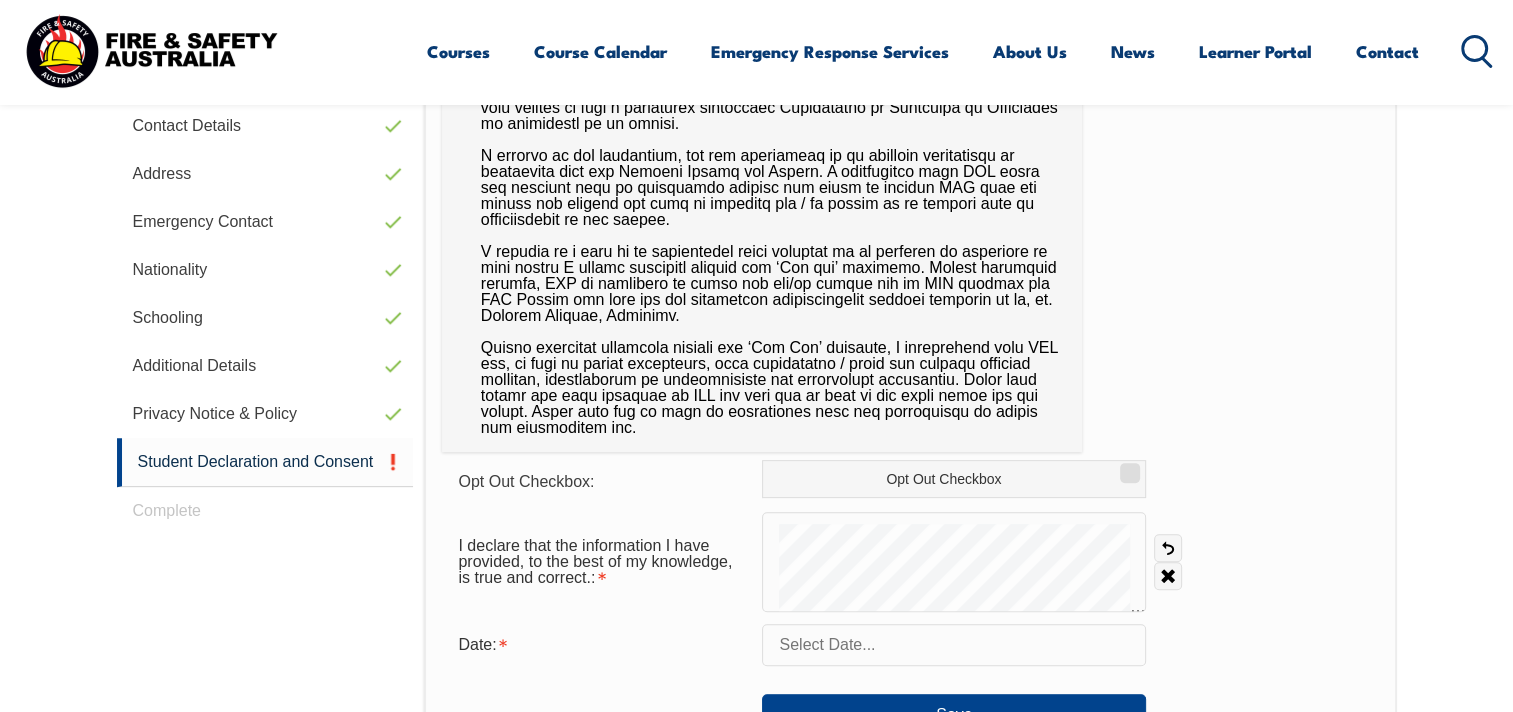 scroll, scrollTop: 744, scrollLeft: 0, axis: vertical 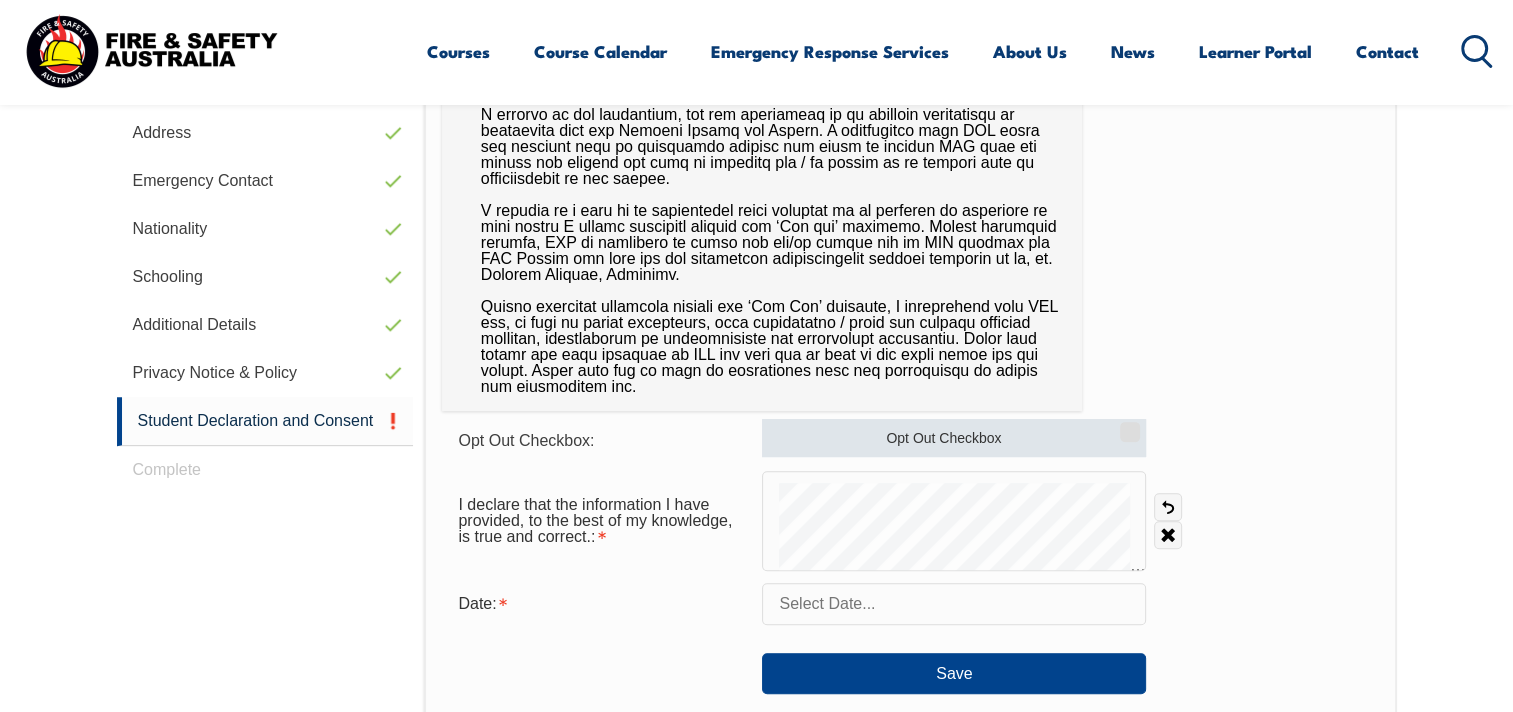 click on "Opt Out Checkbox" at bounding box center [1127, 425] 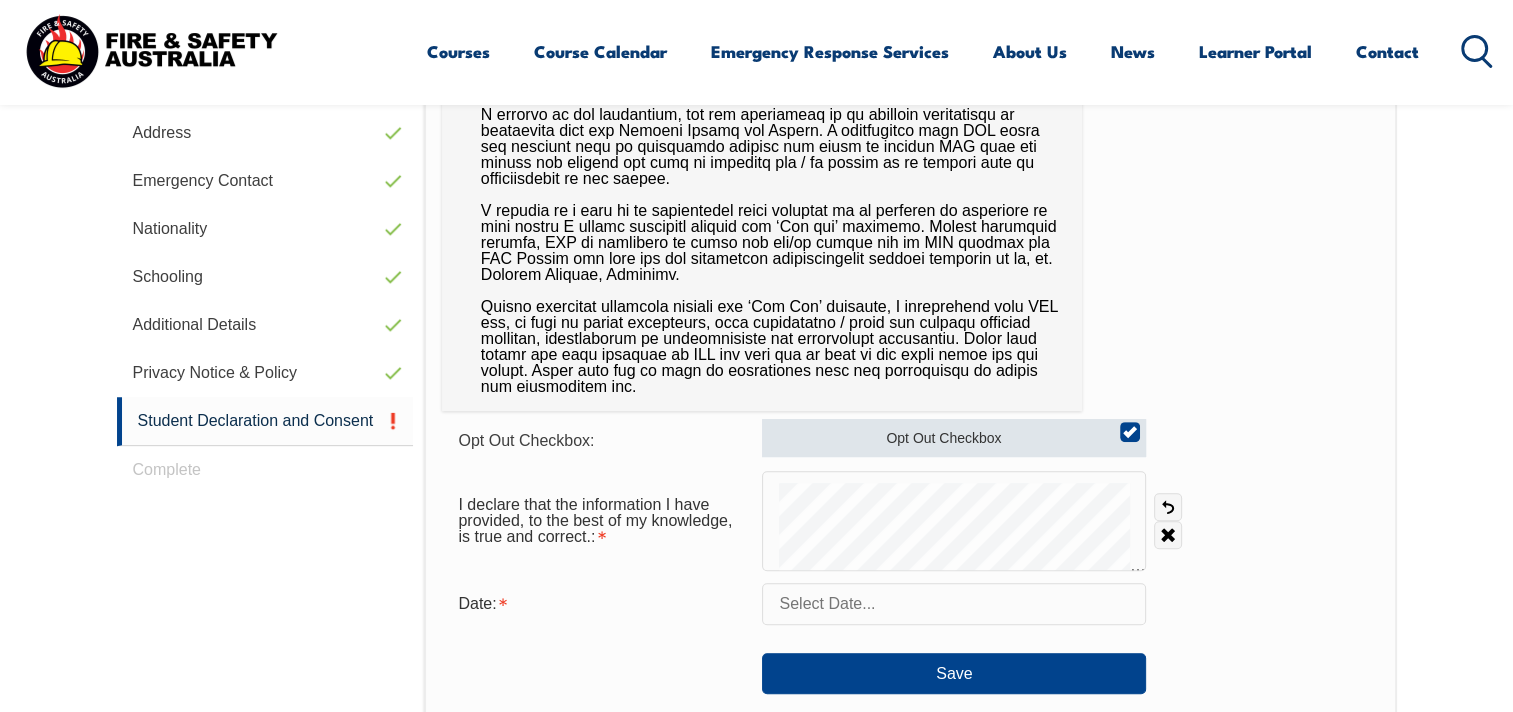 click on "Opt Out Checkbox" at bounding box center [1127, 425] 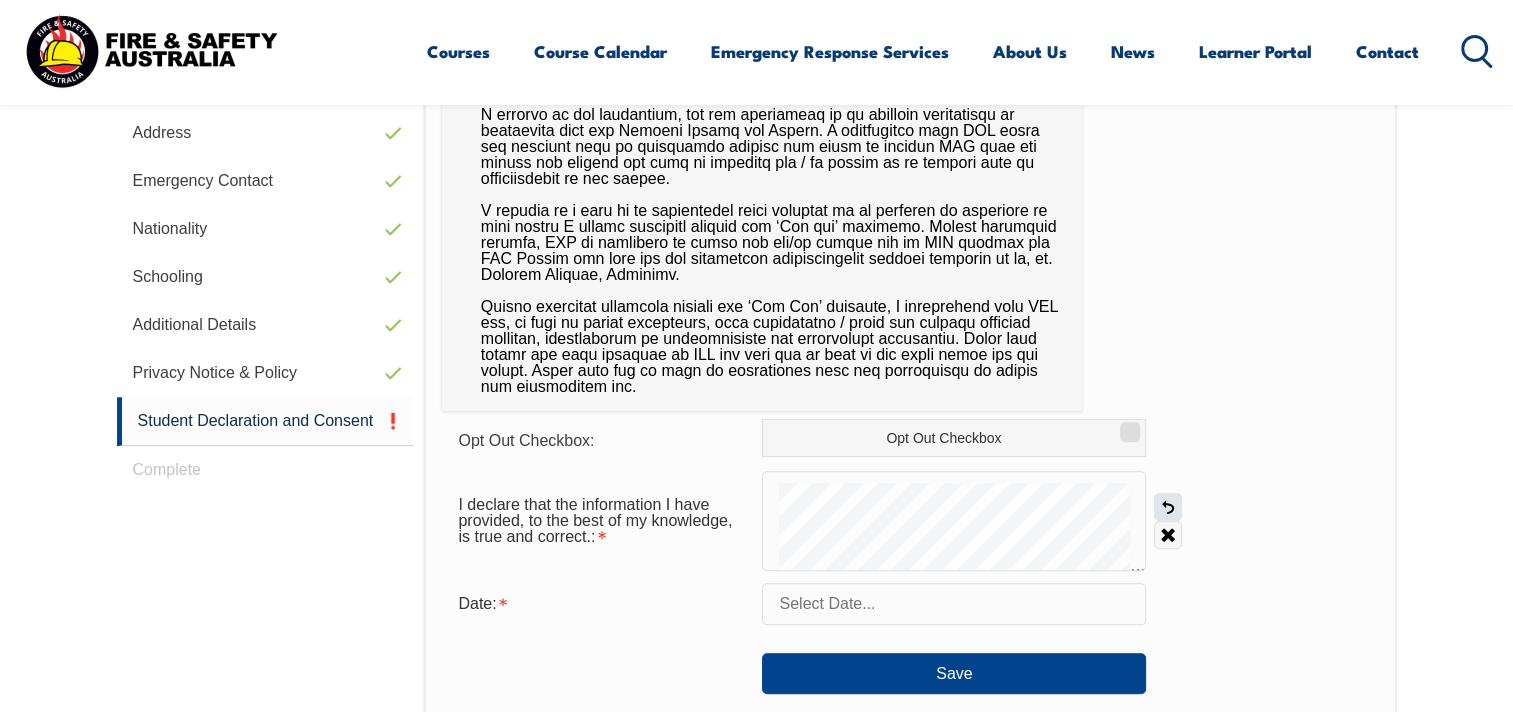 click on "Undo" at bounding box center [1168, 507] 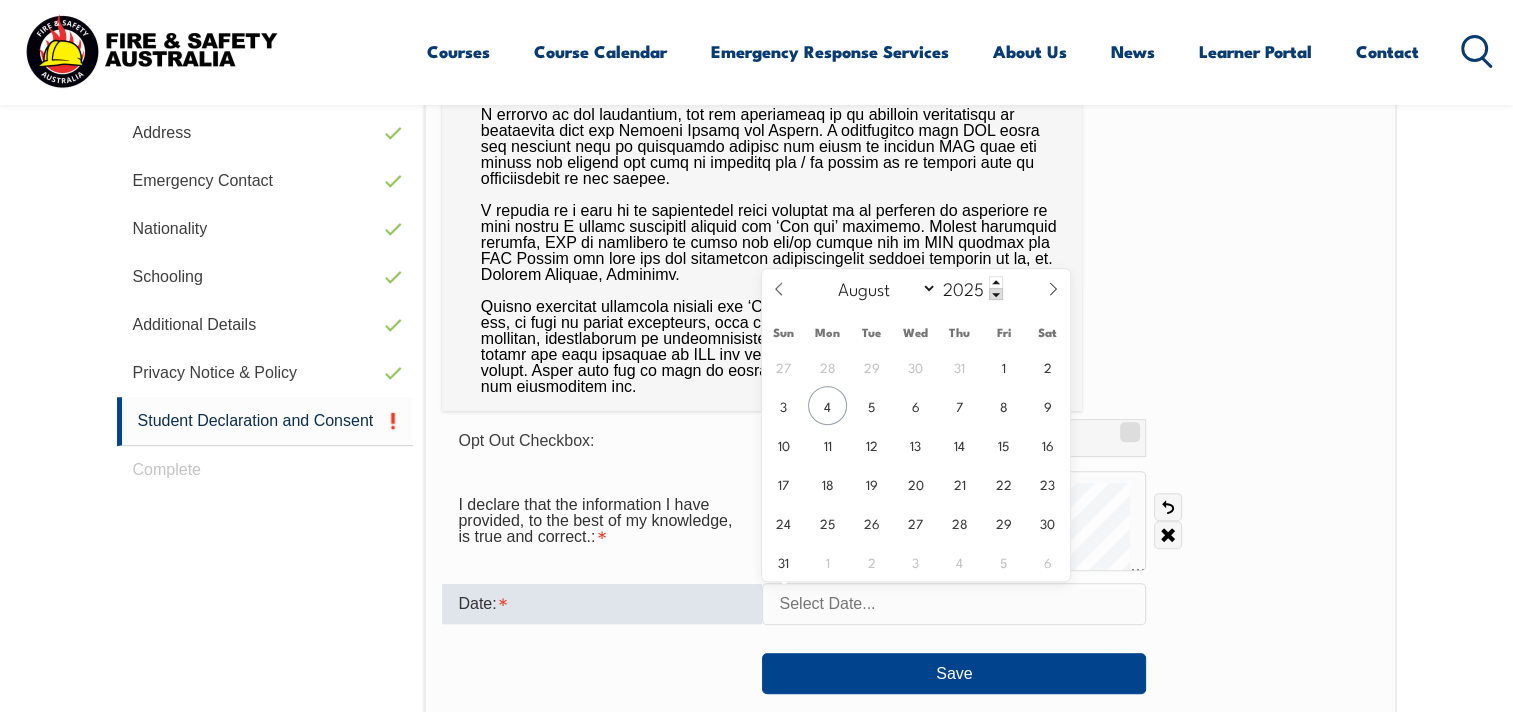 click at bounding box center (954, 604) 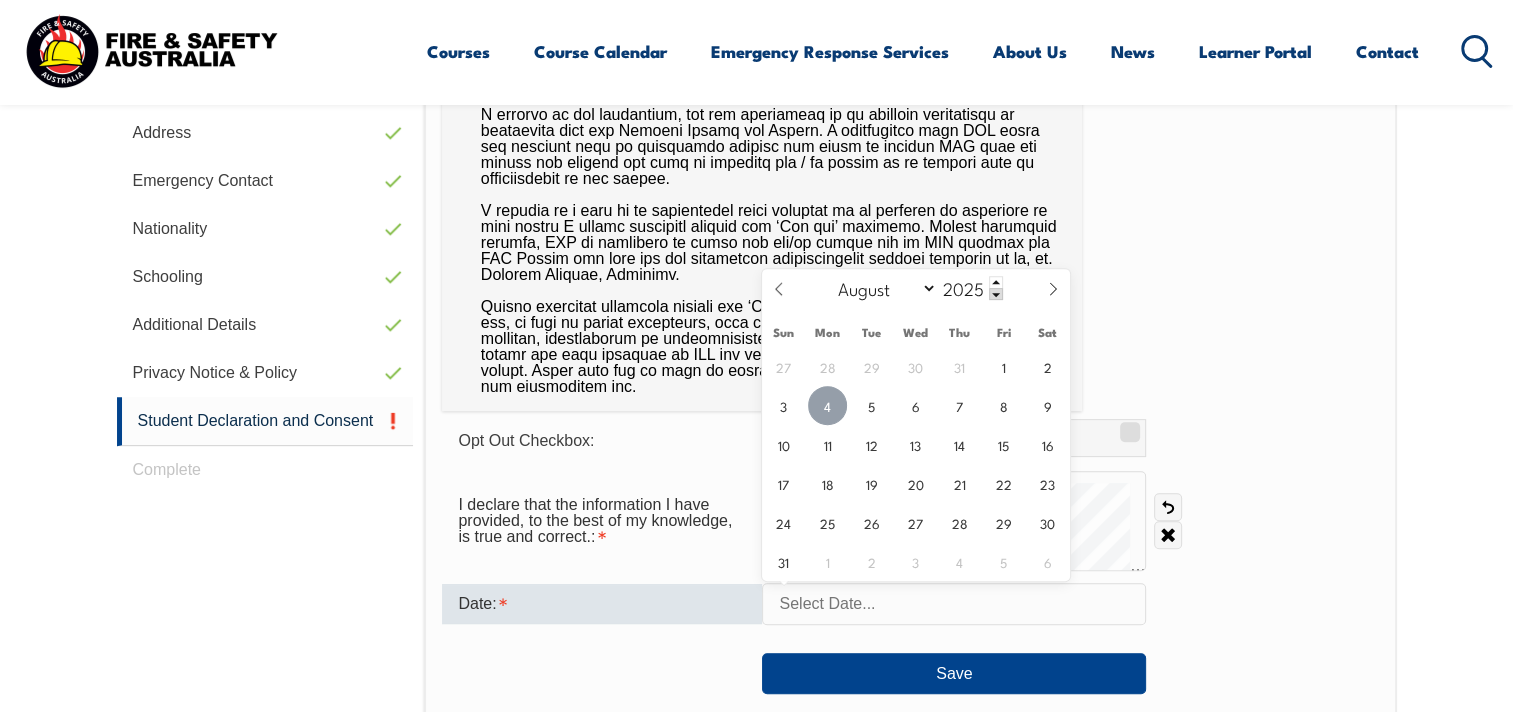 click on "4" at bounding box center [827, 405] 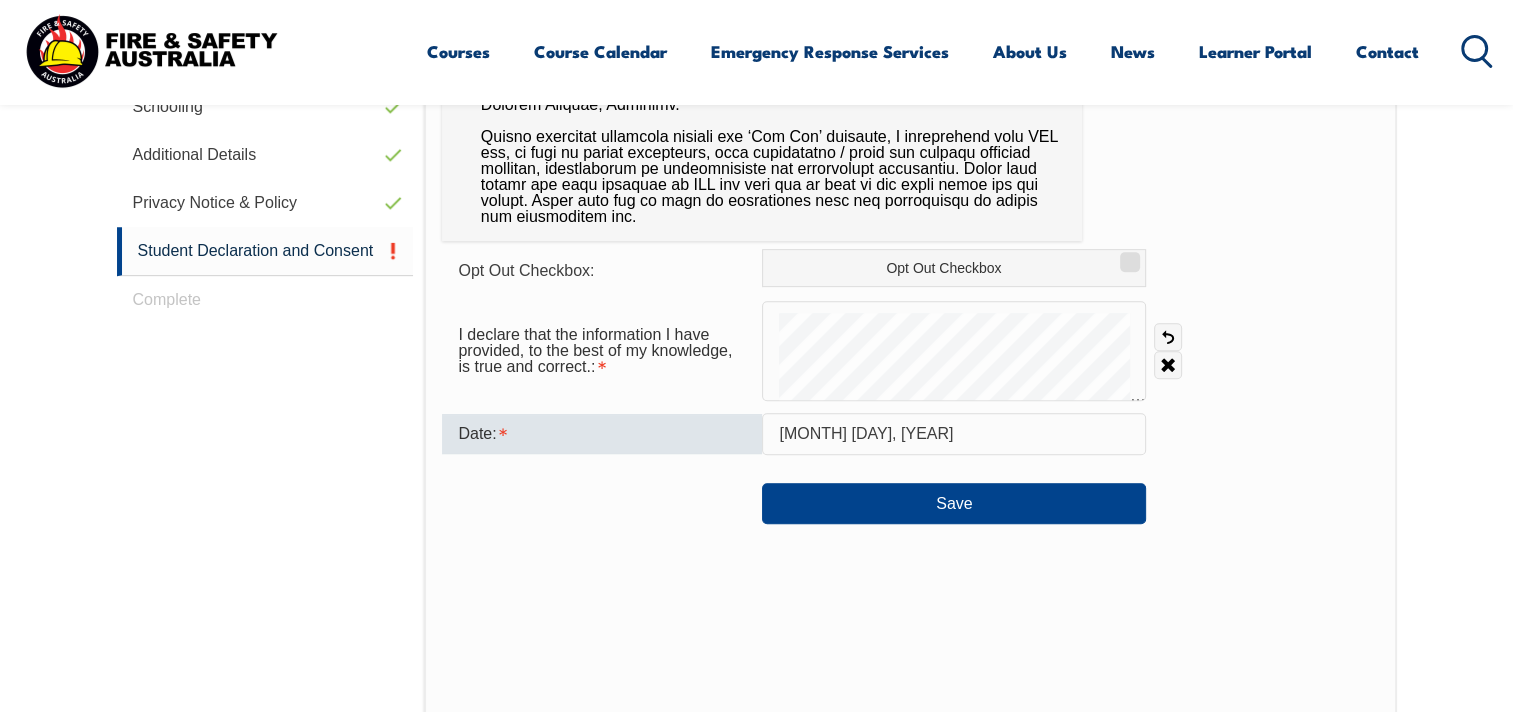 scroll, scrollTop: 944, scrollLeft: 0, axis: vertical 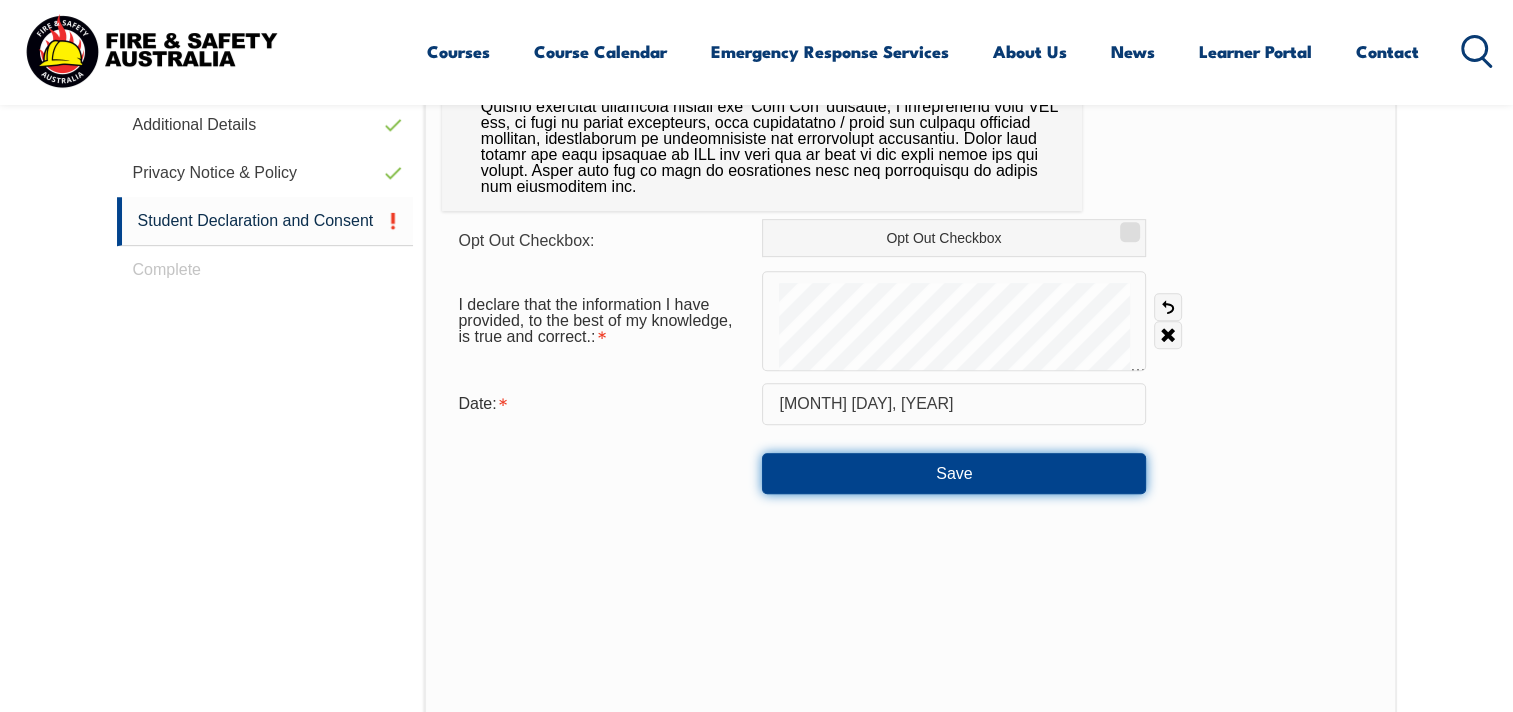 click on "Save" at bounding box center [954, 473] 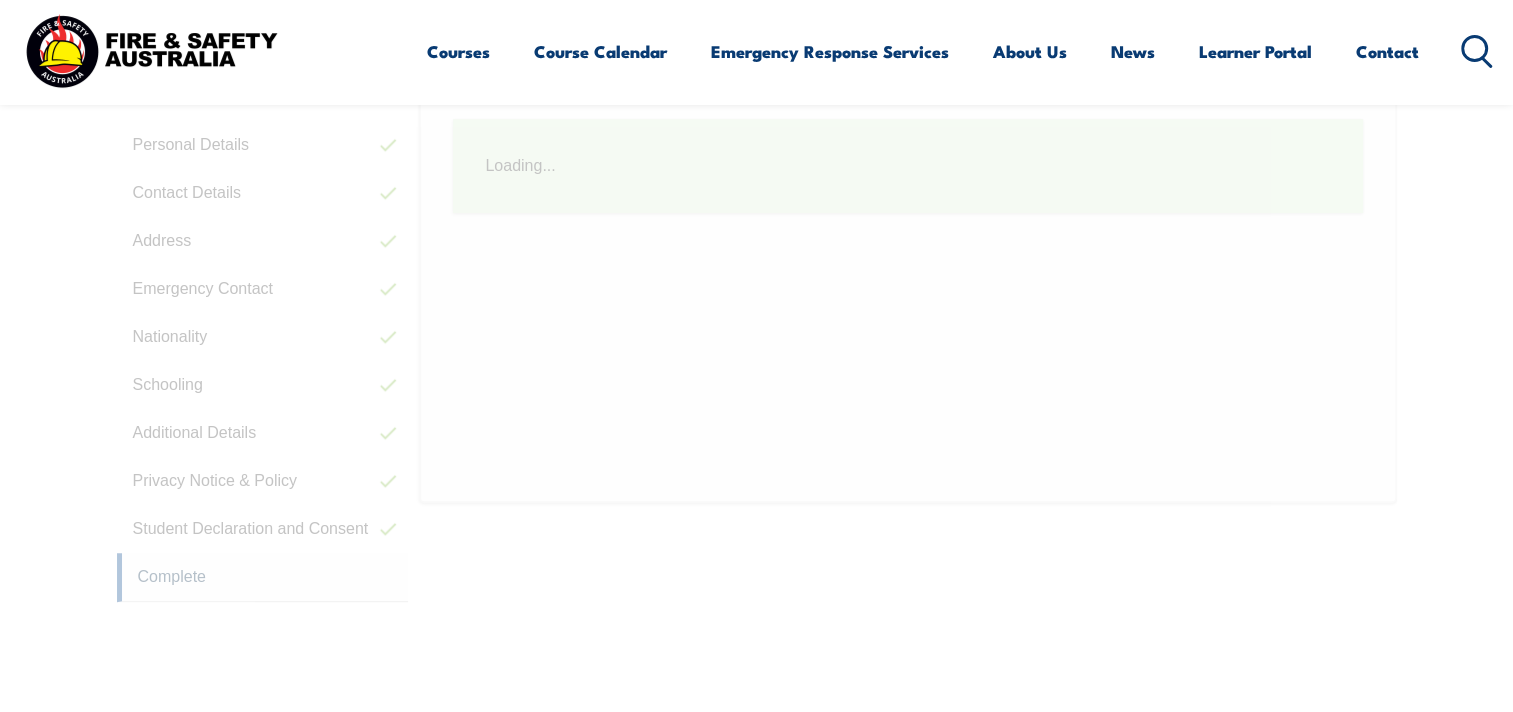 scroll, scrollTop: 544, scrollLeft: 0, axis: vertical 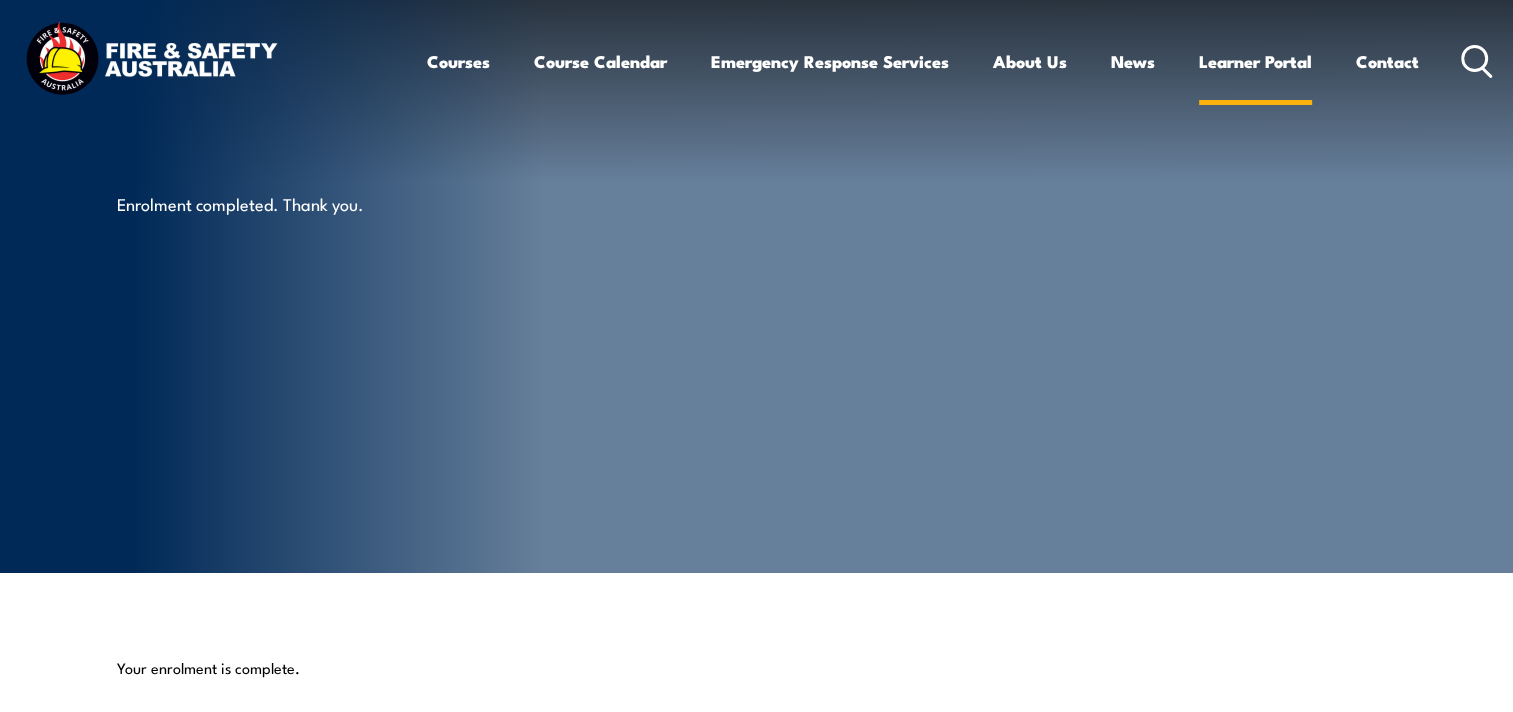 click on "Learner Portal" at bounding box center (1255, 61) 